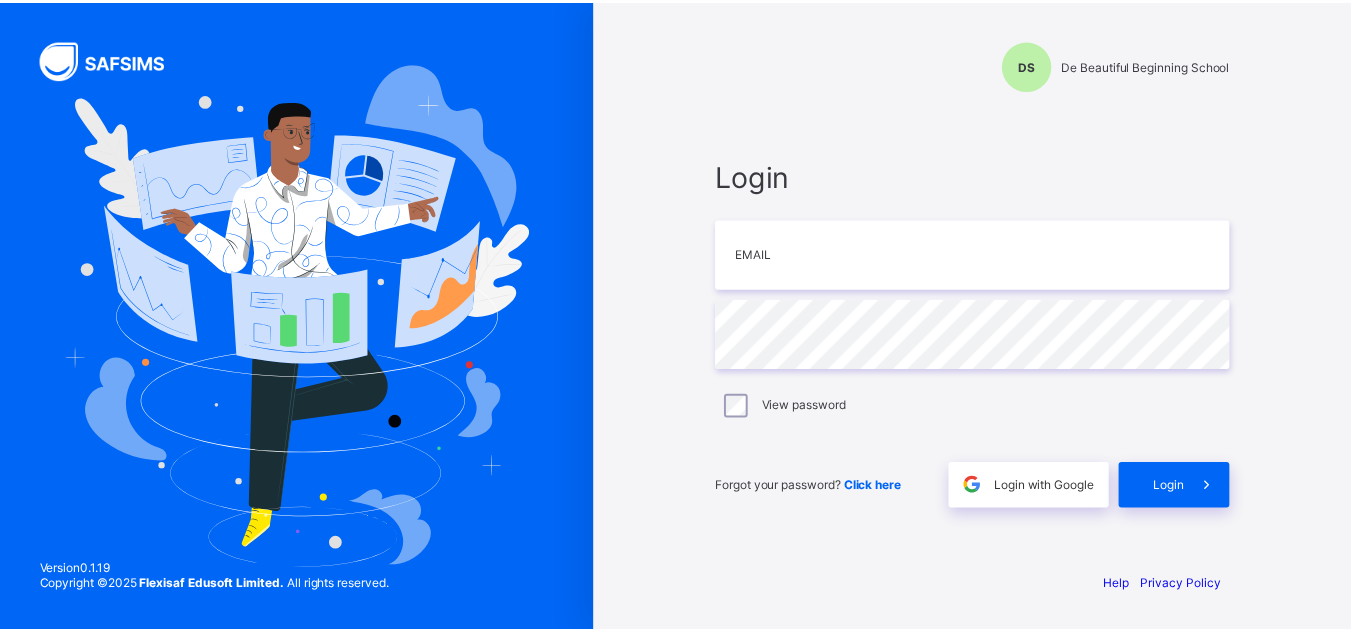 scroll, scrollTop: 0, scrollLeft: 0, axis: both 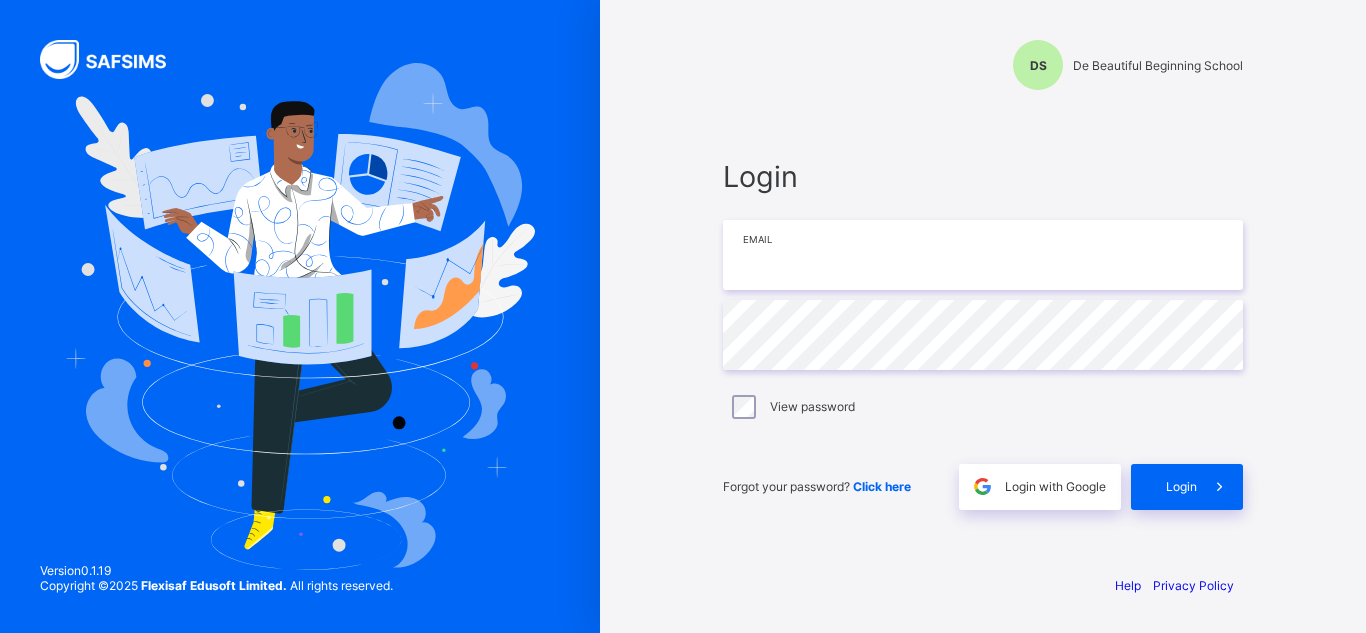 click at bounding box center [983, 255] 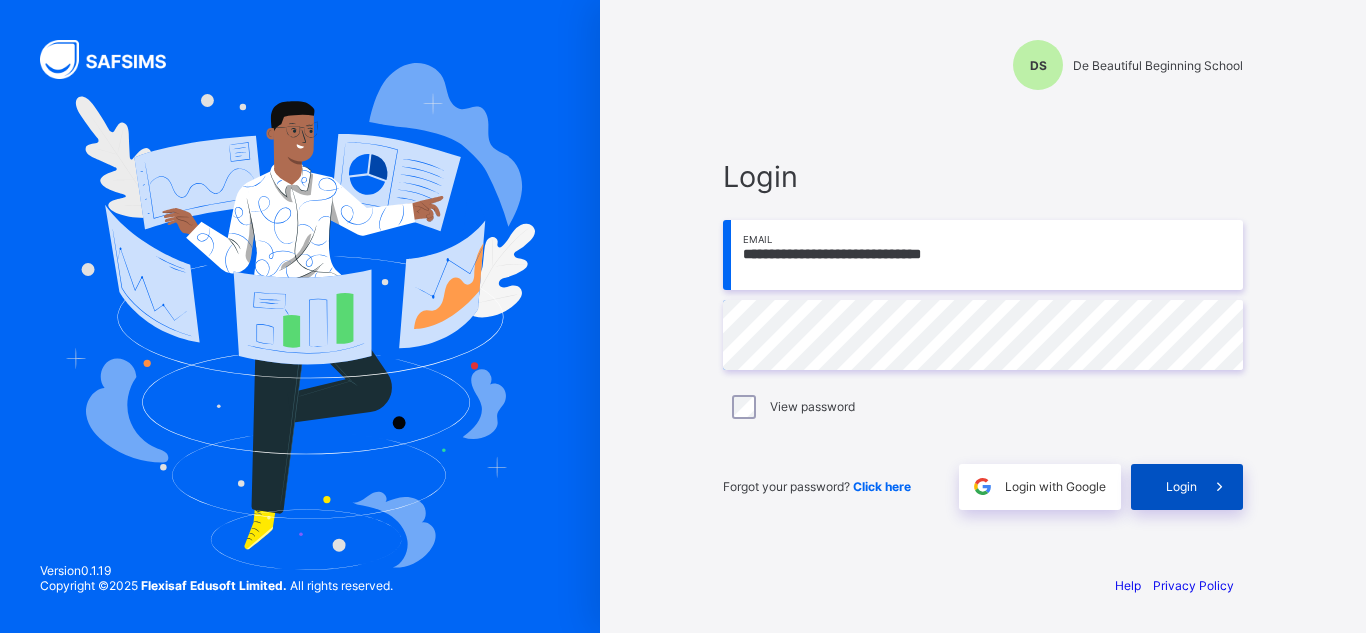 click on "Login" at bounding box center [1187, 487] 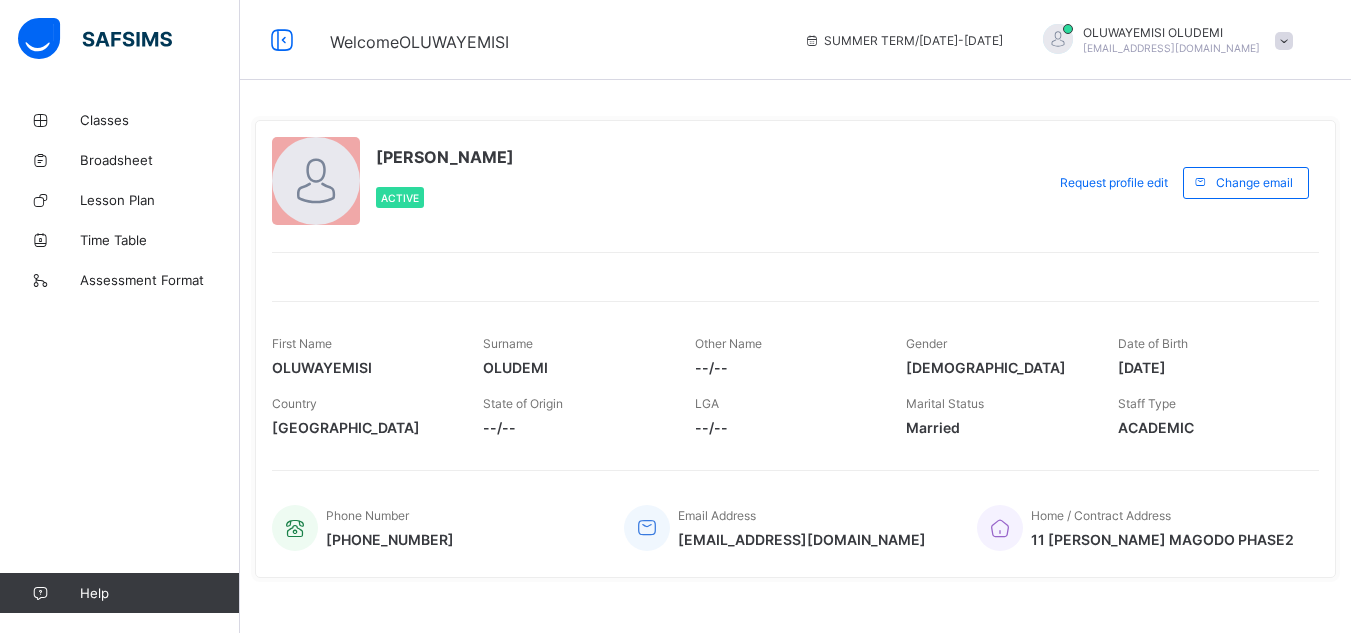 scroll, scrollTop: 367, scrollLeft: 0, axis: vertical 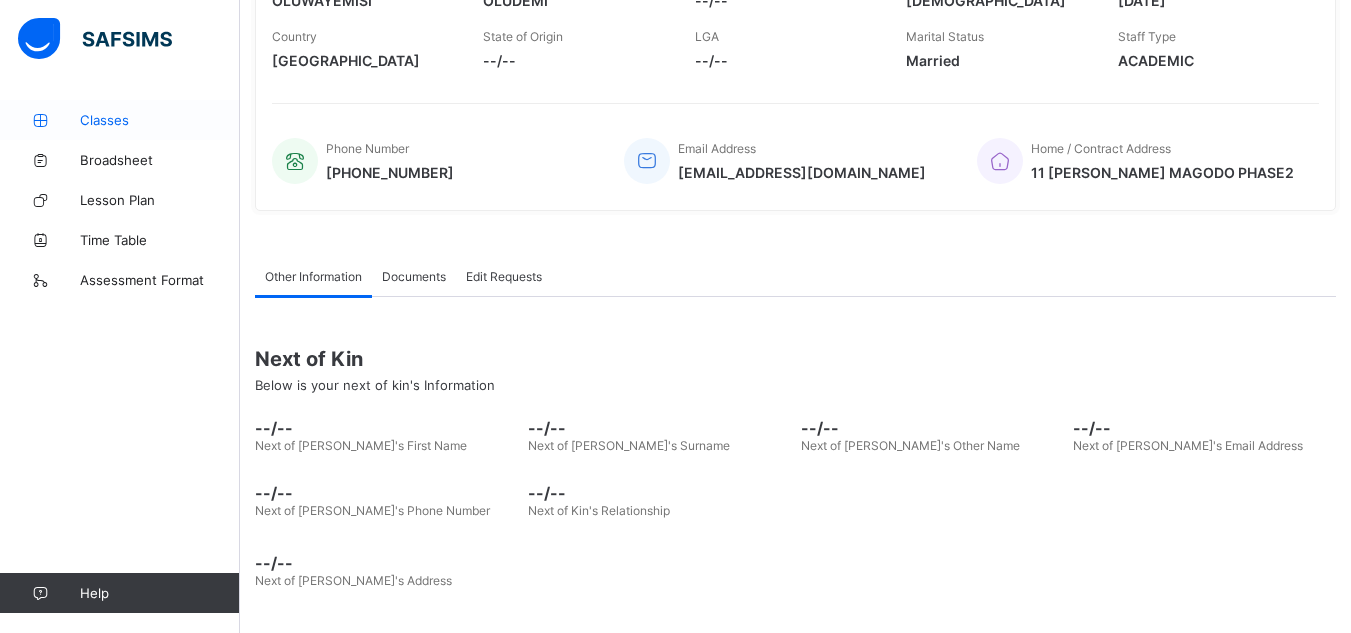 click on "Classes" at bounding box center (160, 120) 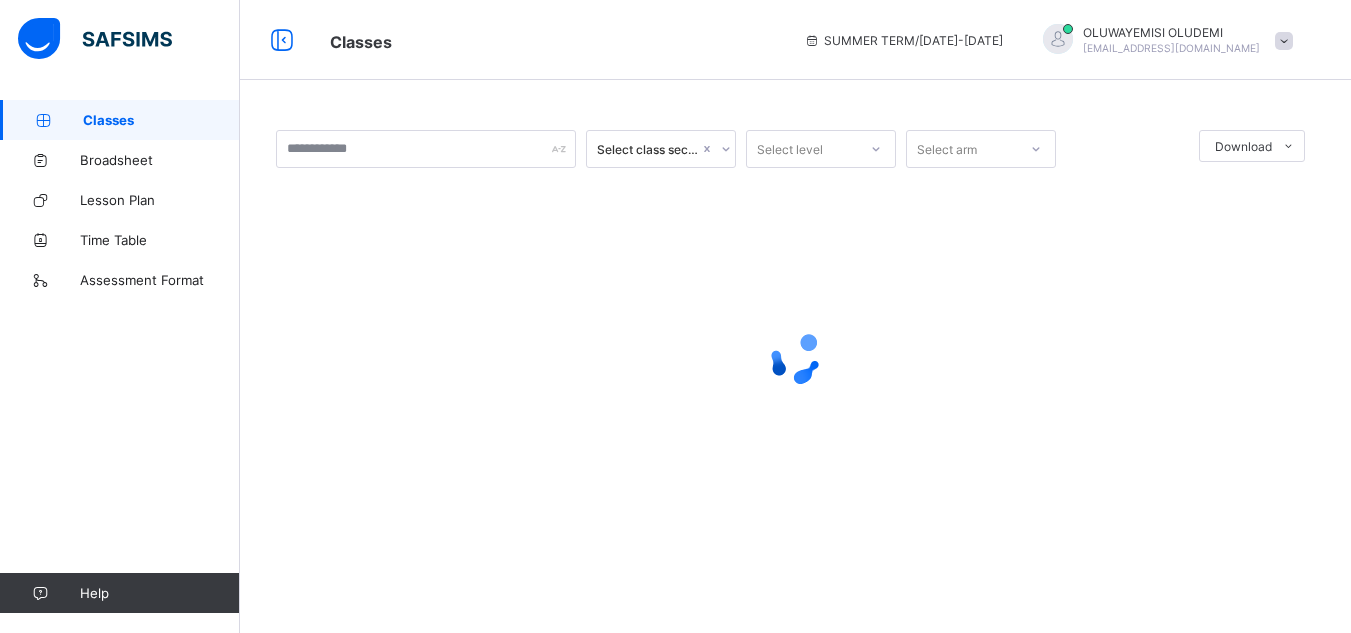 scroll, scrollTop: 0, scrollLeft: 0, axis: both 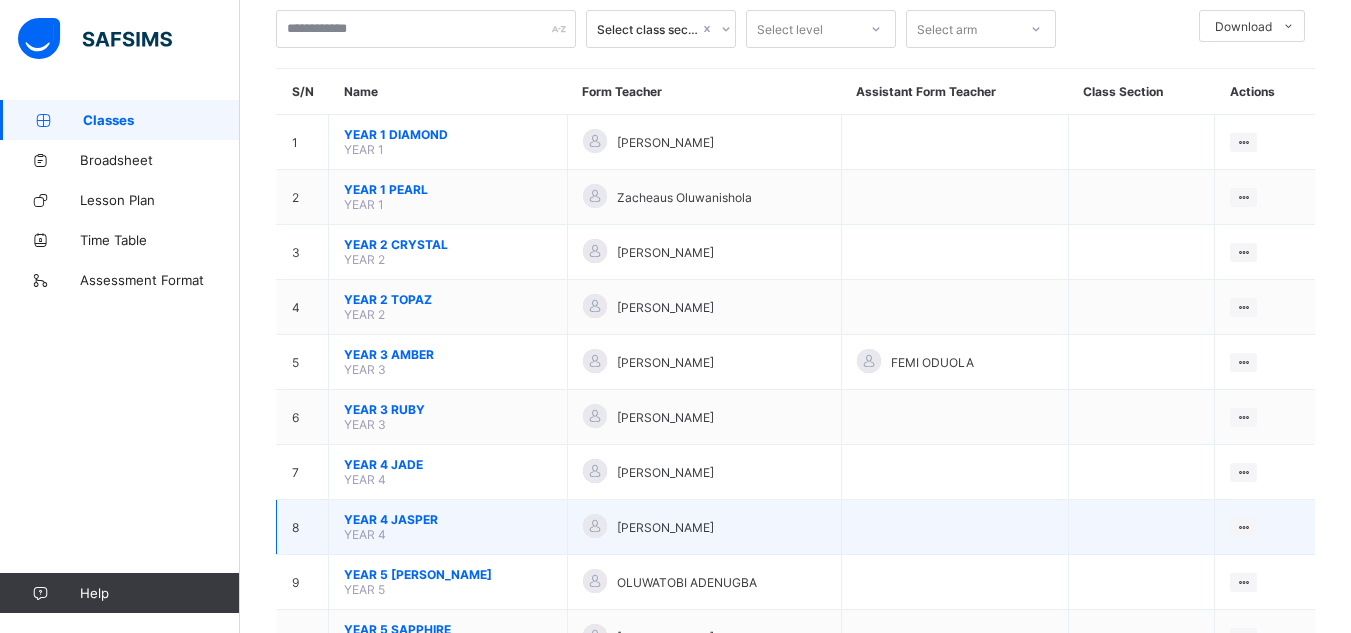 click on "YEAR 4   JASPER" at bounding box center (448, 519) 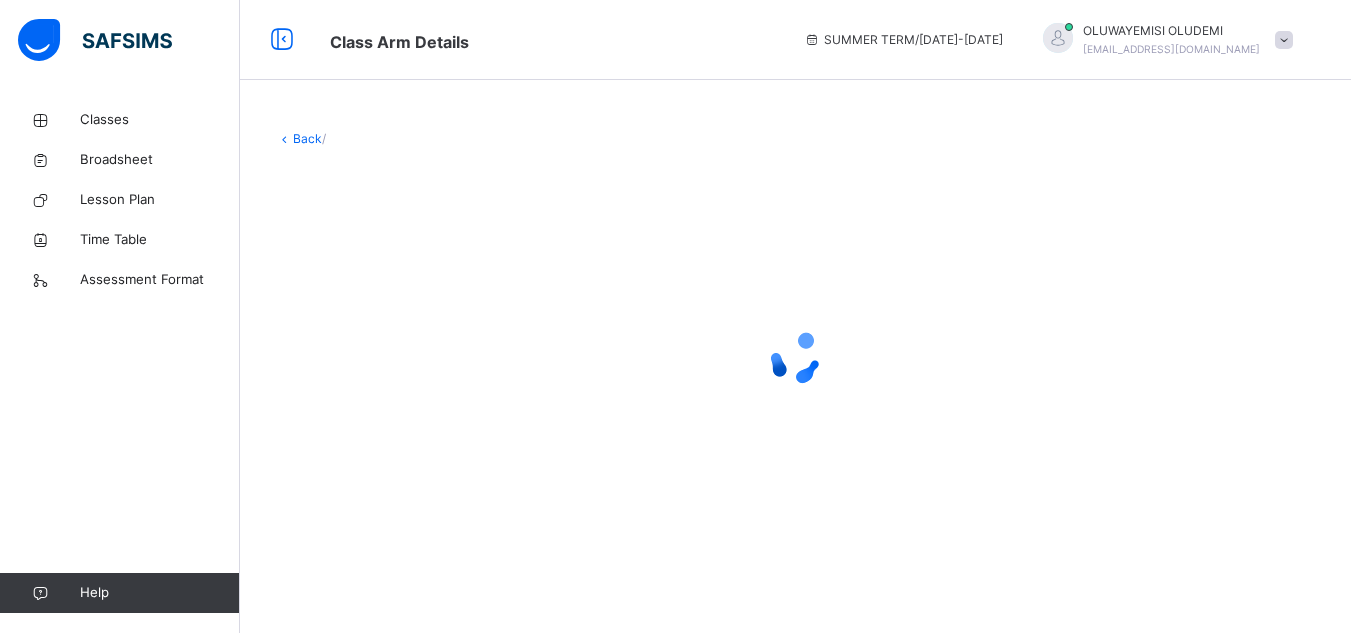scroll, scrollTop: 0, scrollLeft: 0, axis: both 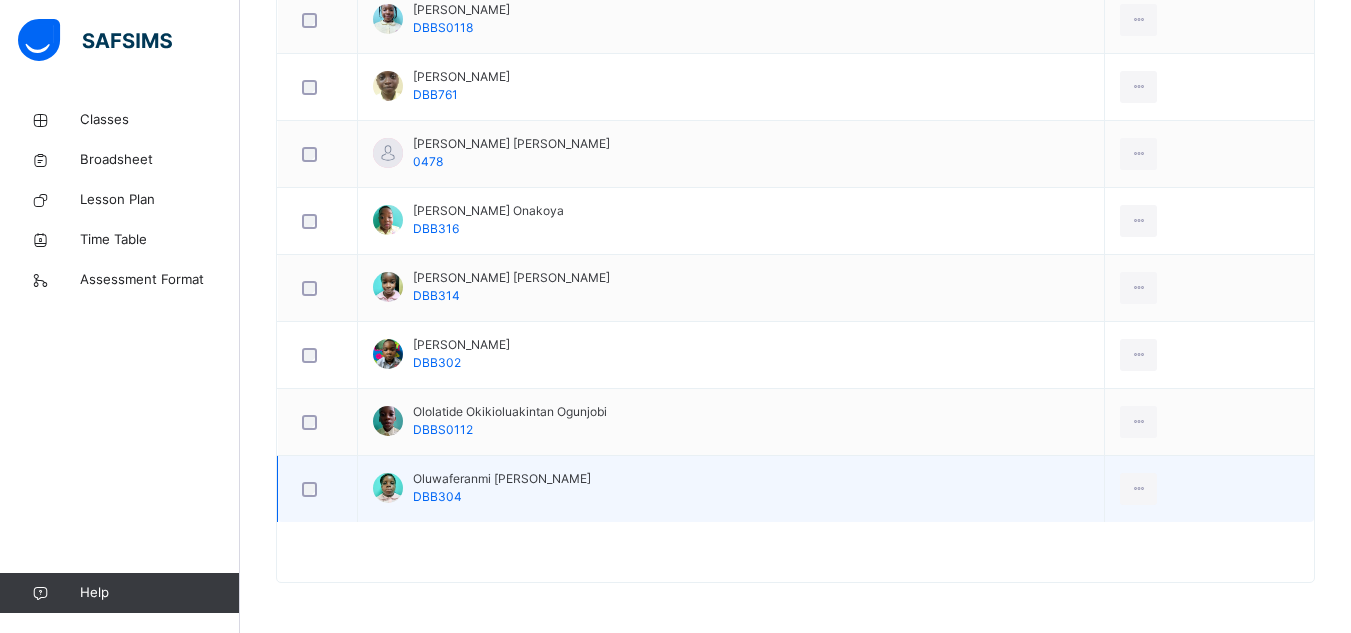 click on "Oluwaferanmi [PERSON_NAME]" at bounding box center (502, 479) 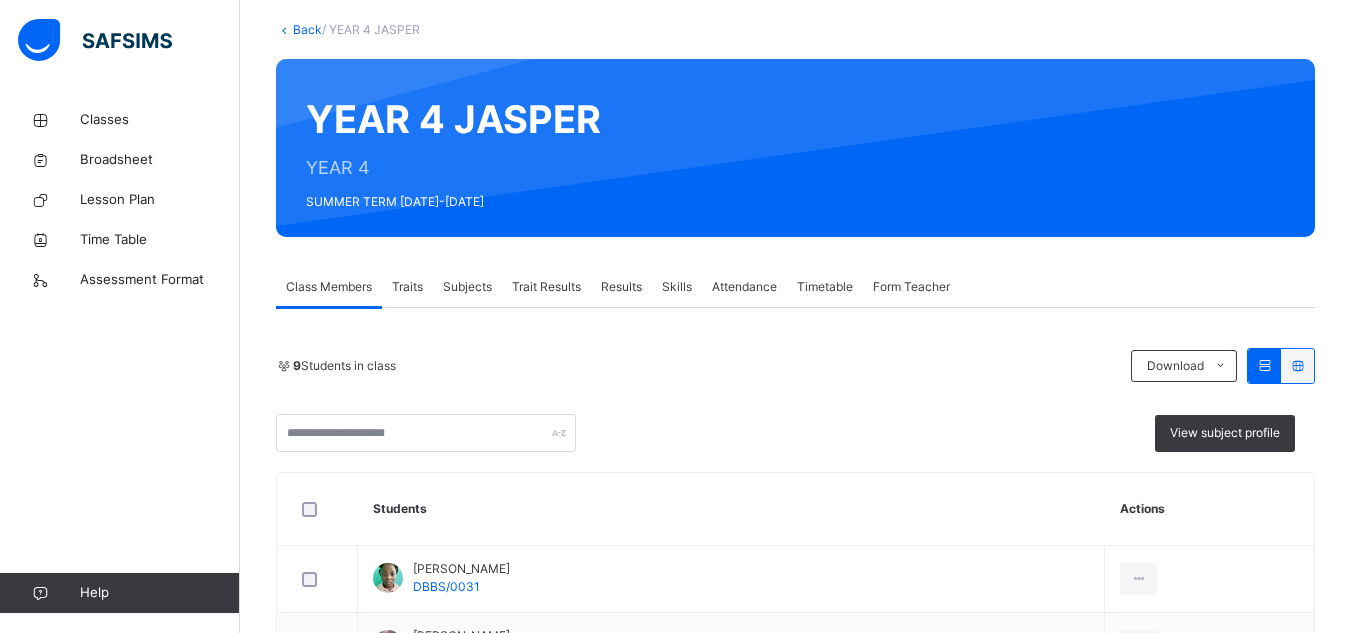 scroll, scrollTop: 16, scrollLeft: 0, axis: vertical 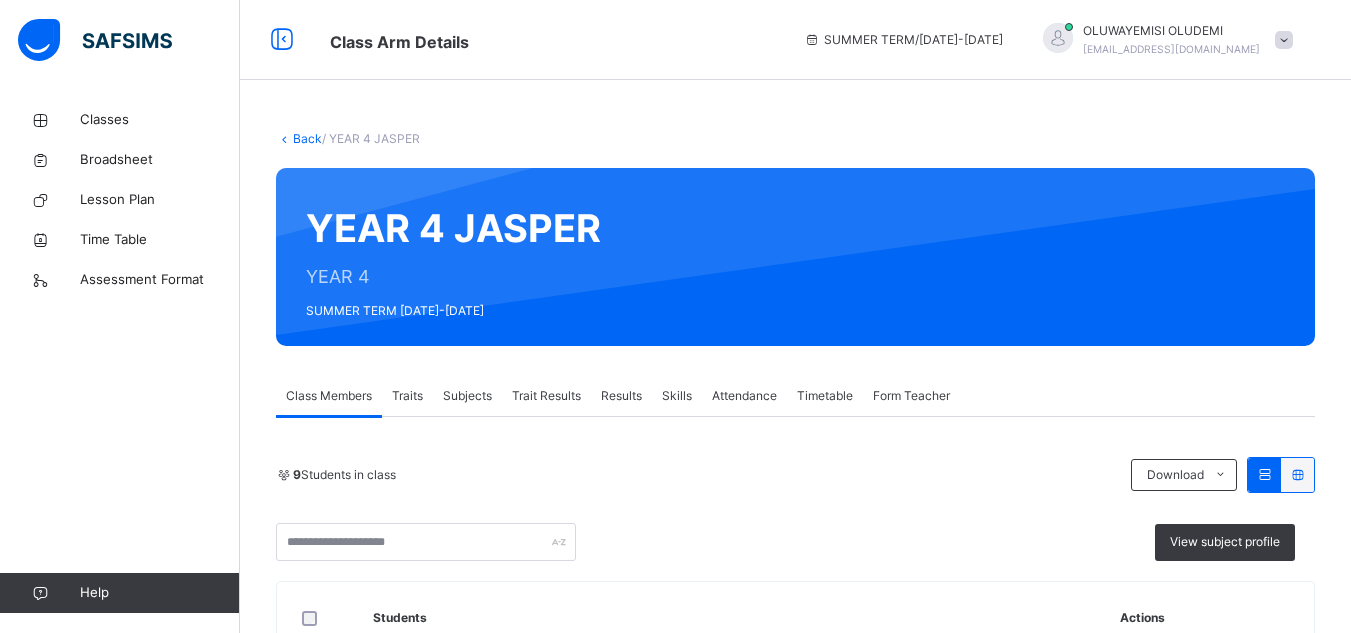 click on "Results" at bounding box center (621, 396) 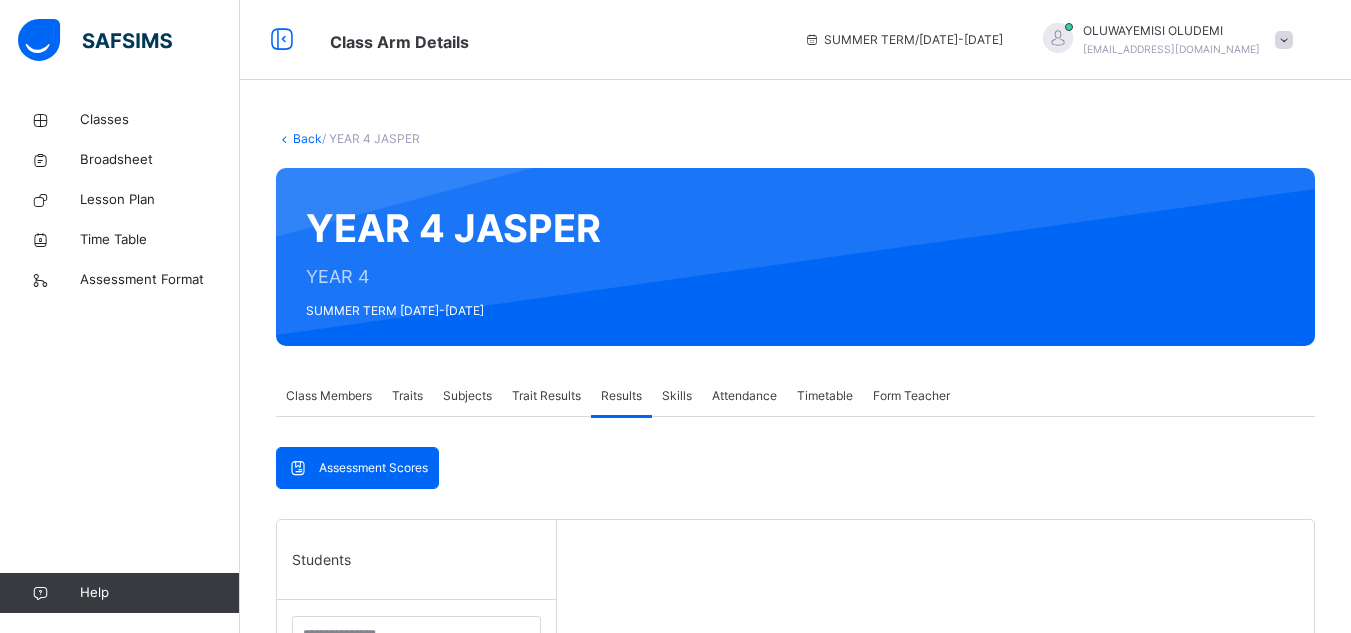 scroll, scrollTop: 553, scrollLeft: 0, axis: vertical 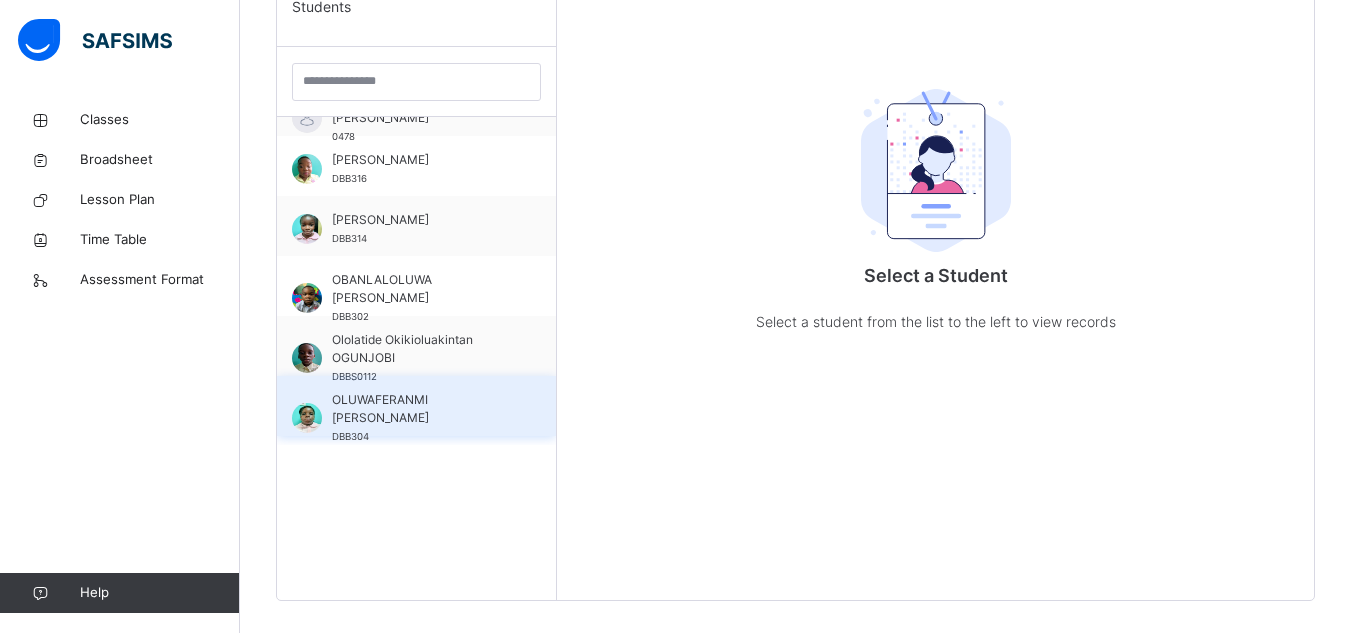click on "OLUWAFERANMI [PERSON_NAME]" at bounding box center [421, 409] 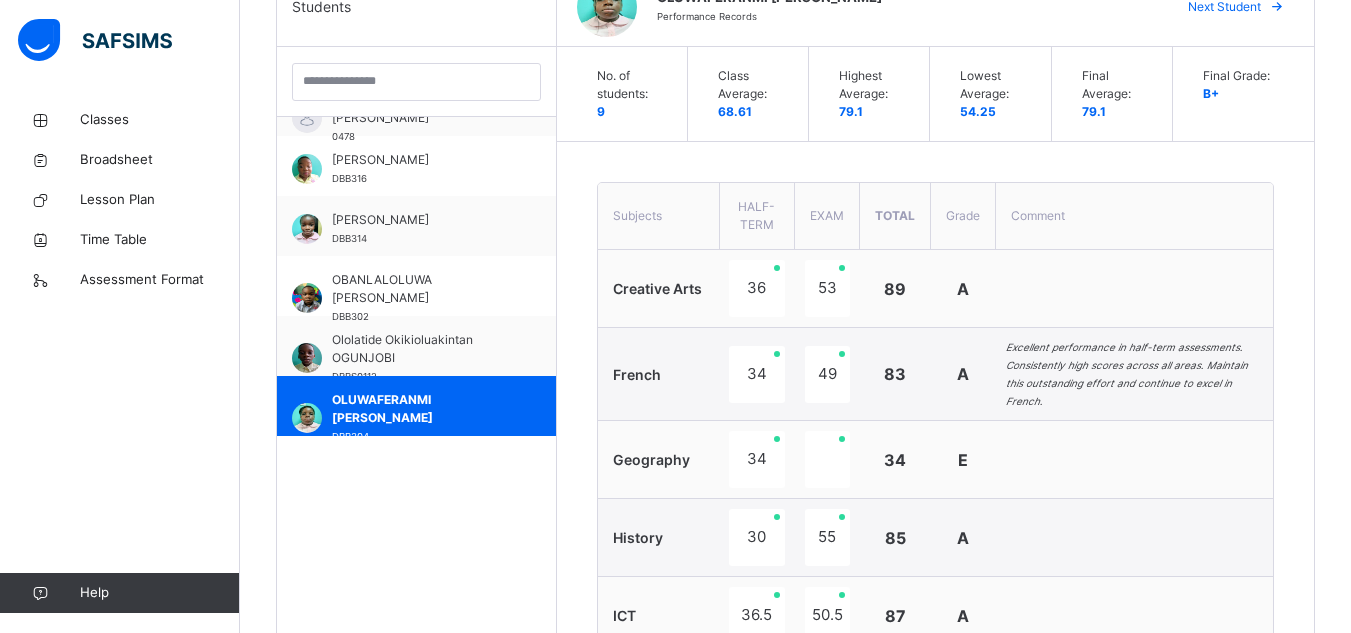 scroll, scrollTop: 1106, scrollLeft: 0, axis: vertical 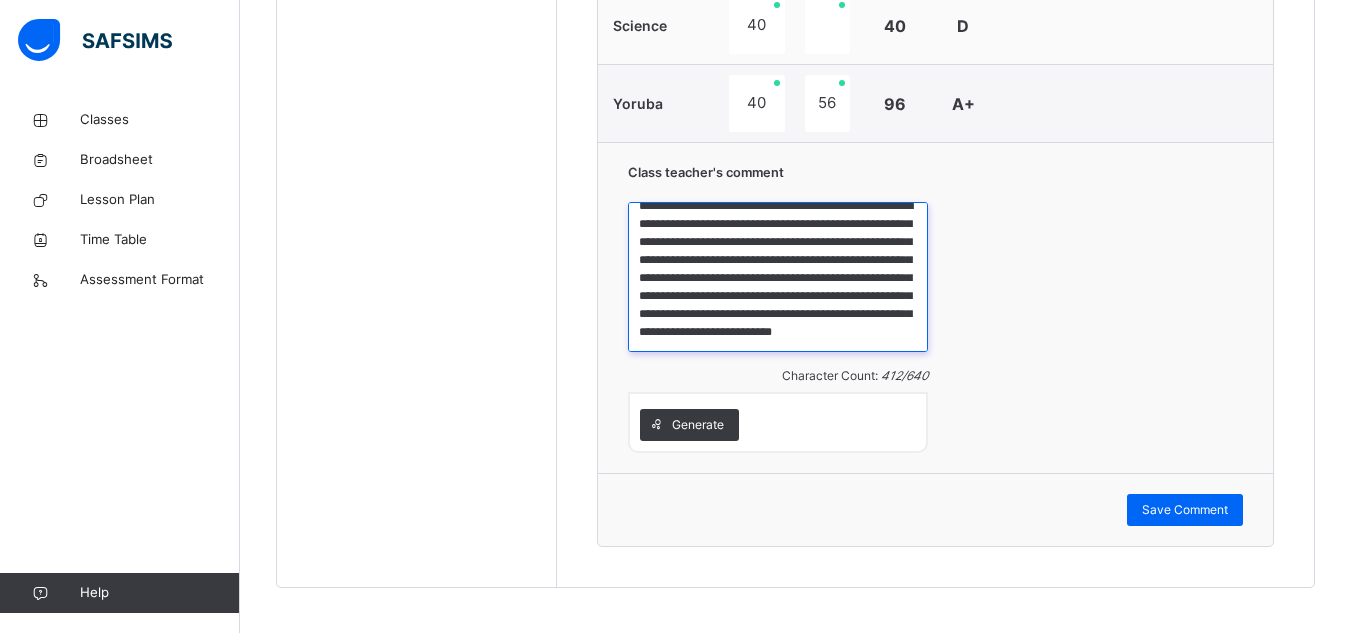 drag, startPoint x: 638, startPoint y: 204, endPoint x: 796, endPoint y: 338, distance: 207.17143 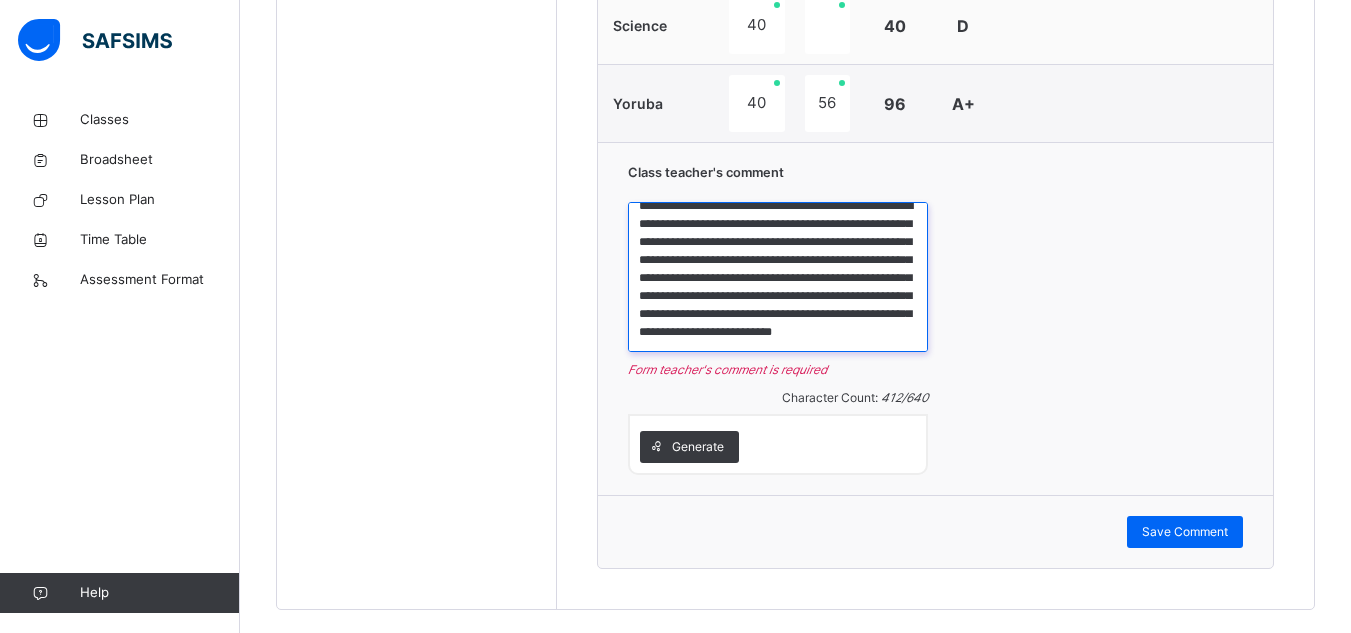 scroll, scrollTop: 41, scrollLeft: 0, axis: vertical 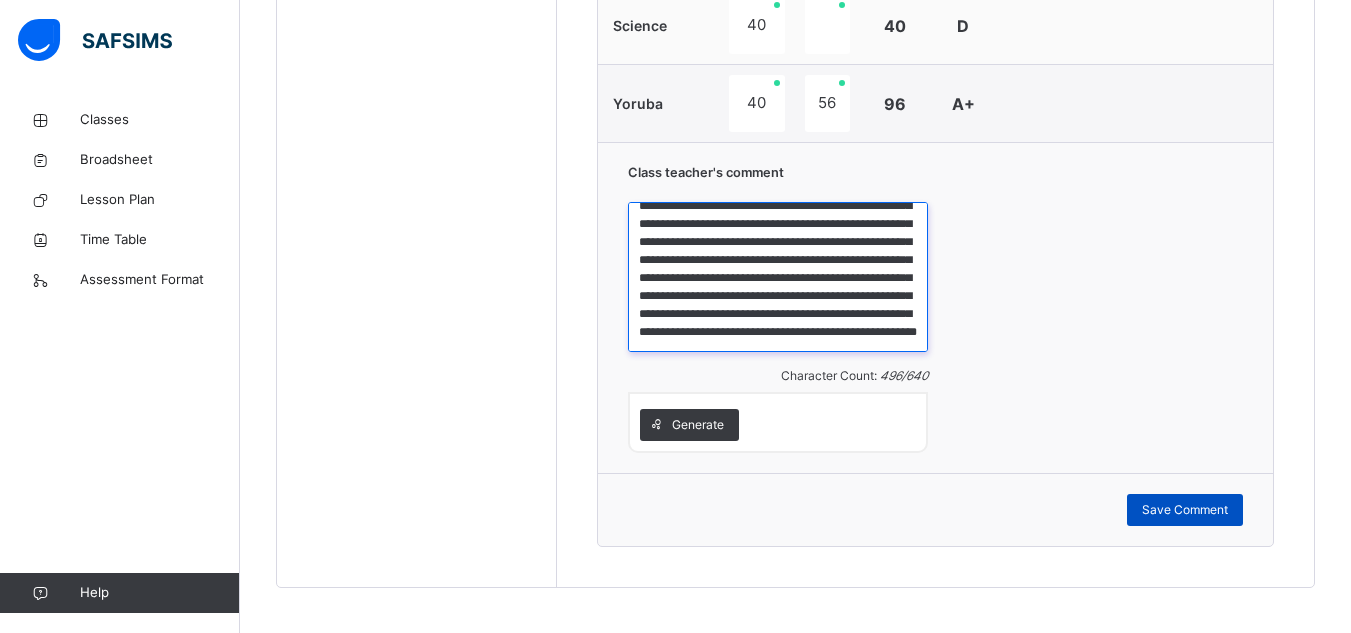 type on "**********" 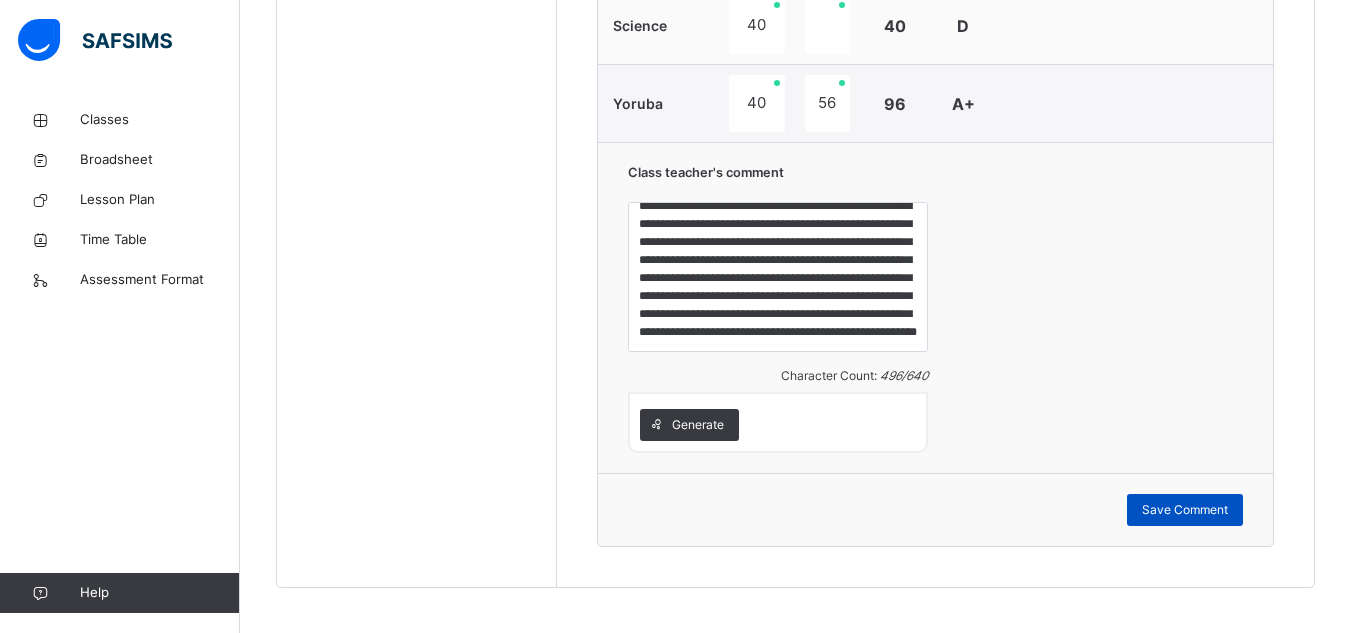 click on "Save Comment" at bounding box center (1185, 510) 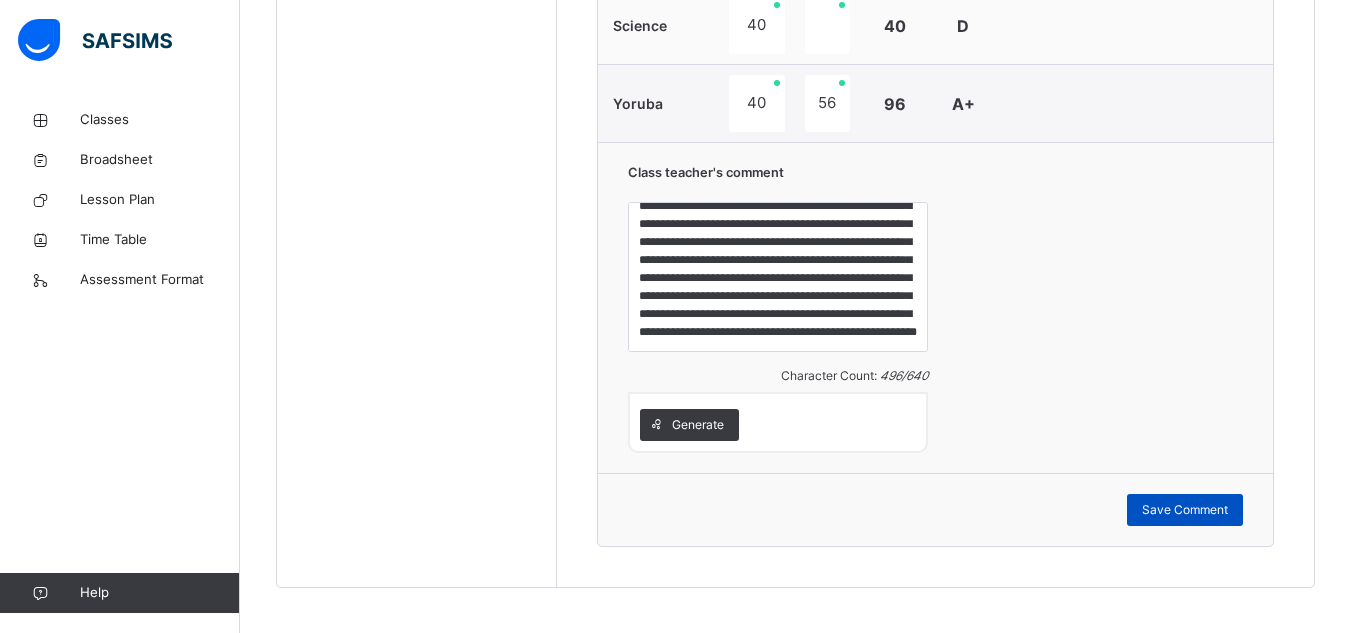 click on "Save Comment" at bounding box center [1185, 510] 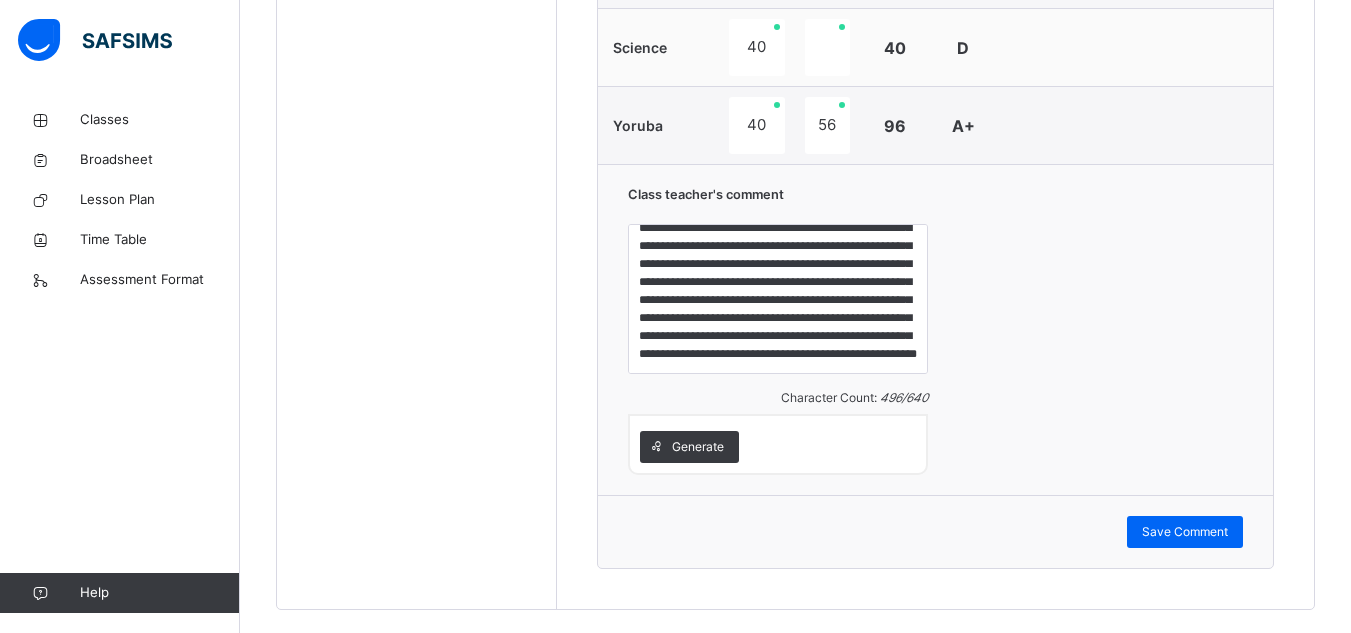 scroll, scrollTop: 1415, scrollLeft: 0, axis: vertical 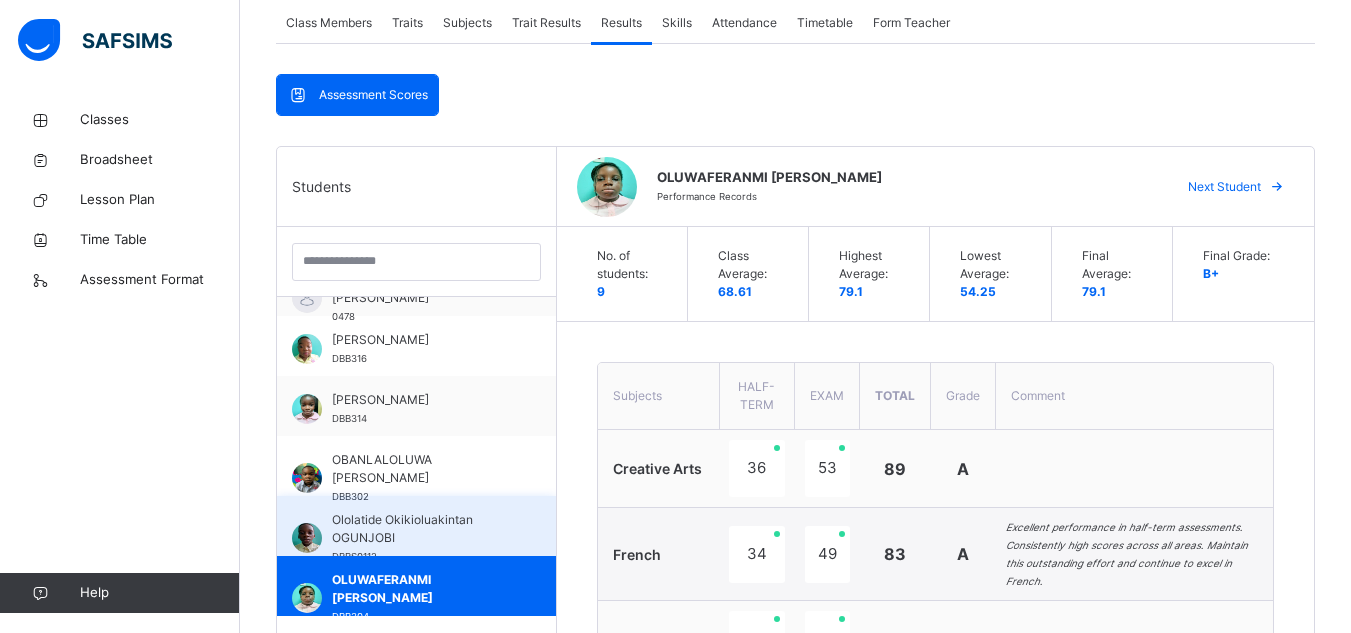 click on "Ololatide Okikioluakintan OGUNJOBI" at bounding box center [421, 529] 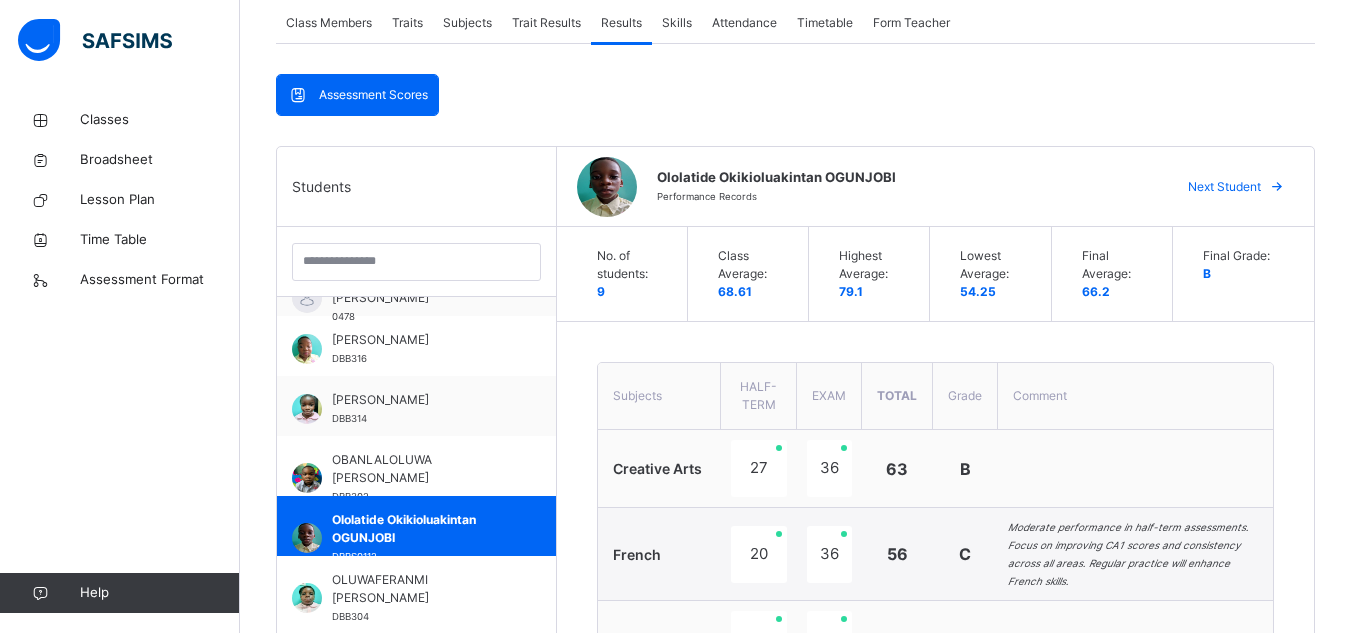 scroll, scrollTop: 926, scrollLeft: 0, axis: vertical 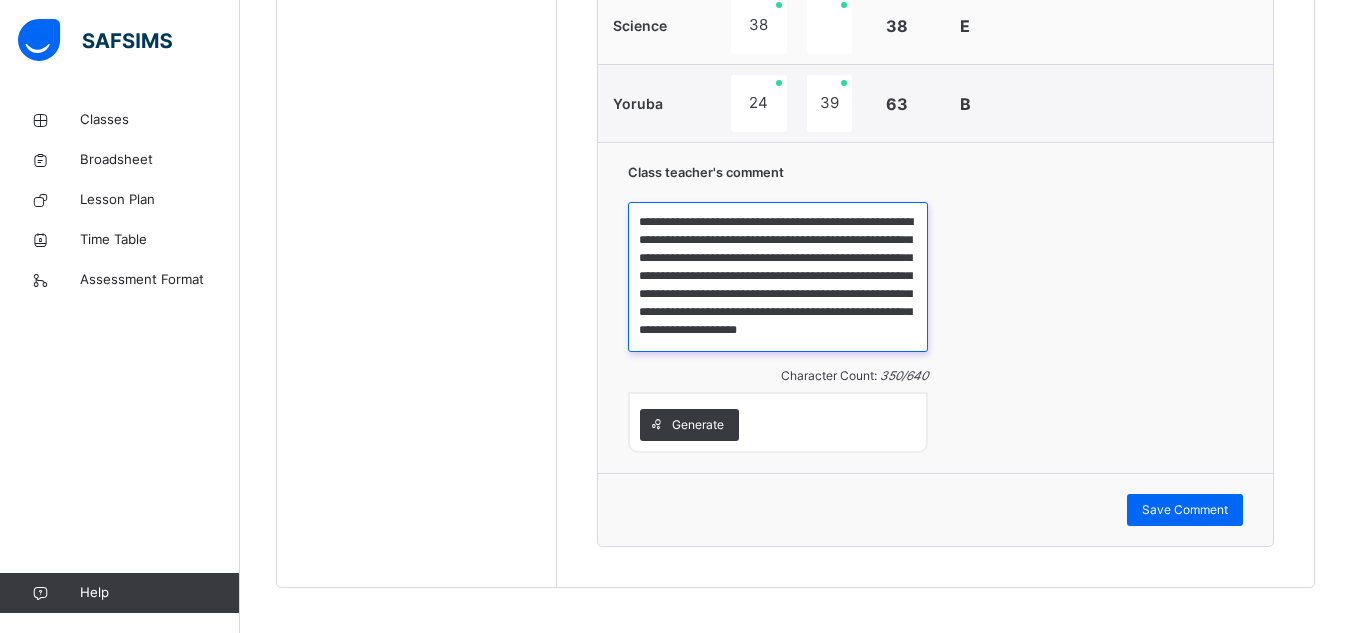 click on "**********" at bounding box center (778, 277) 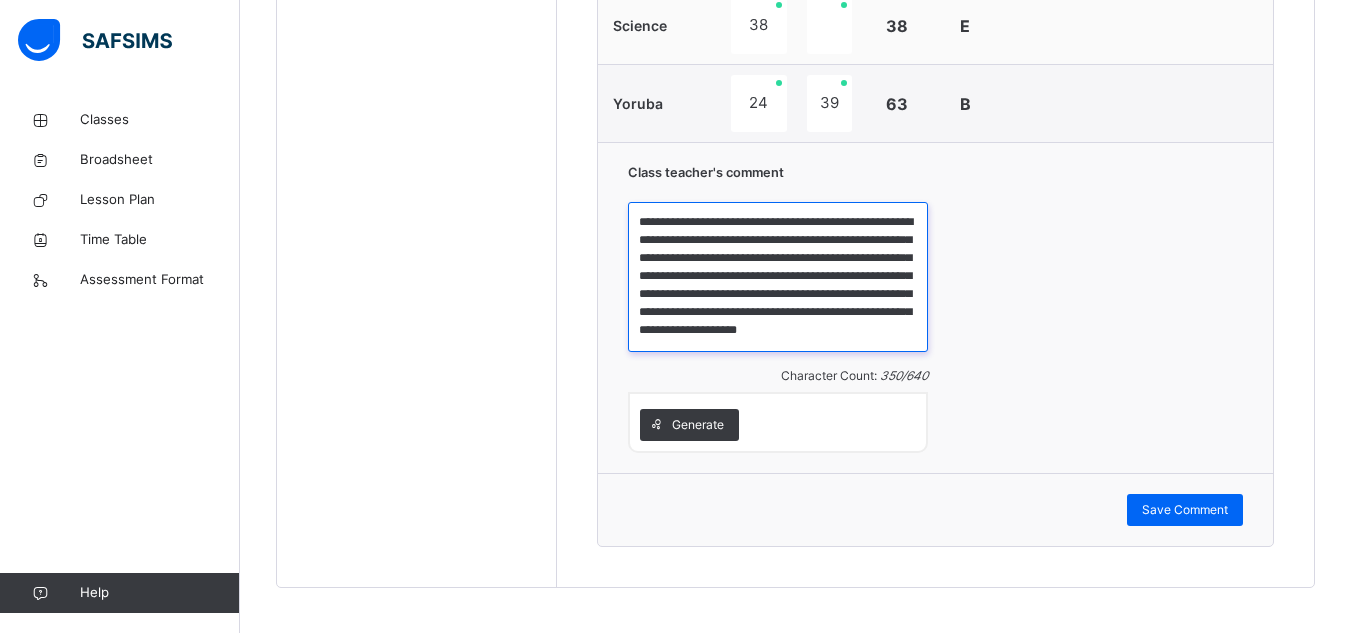 paste on "**********" 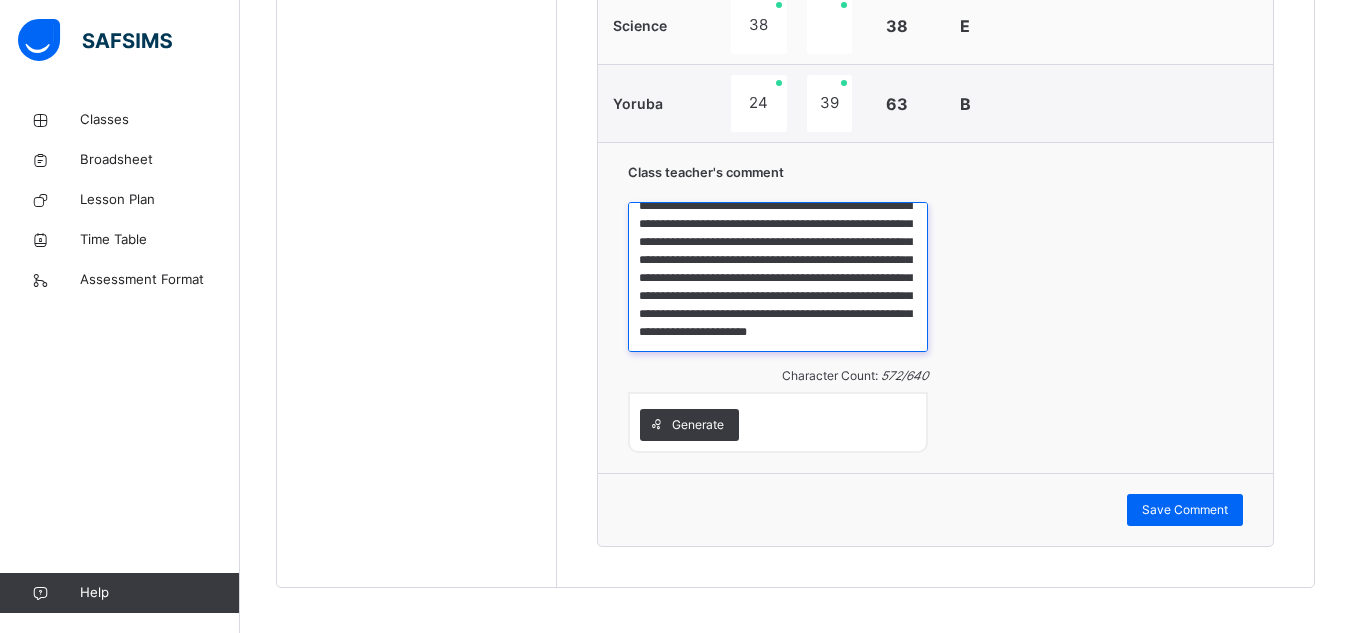 scroll, scrollTop: 11, scrollLeft: 0, axis: vertical 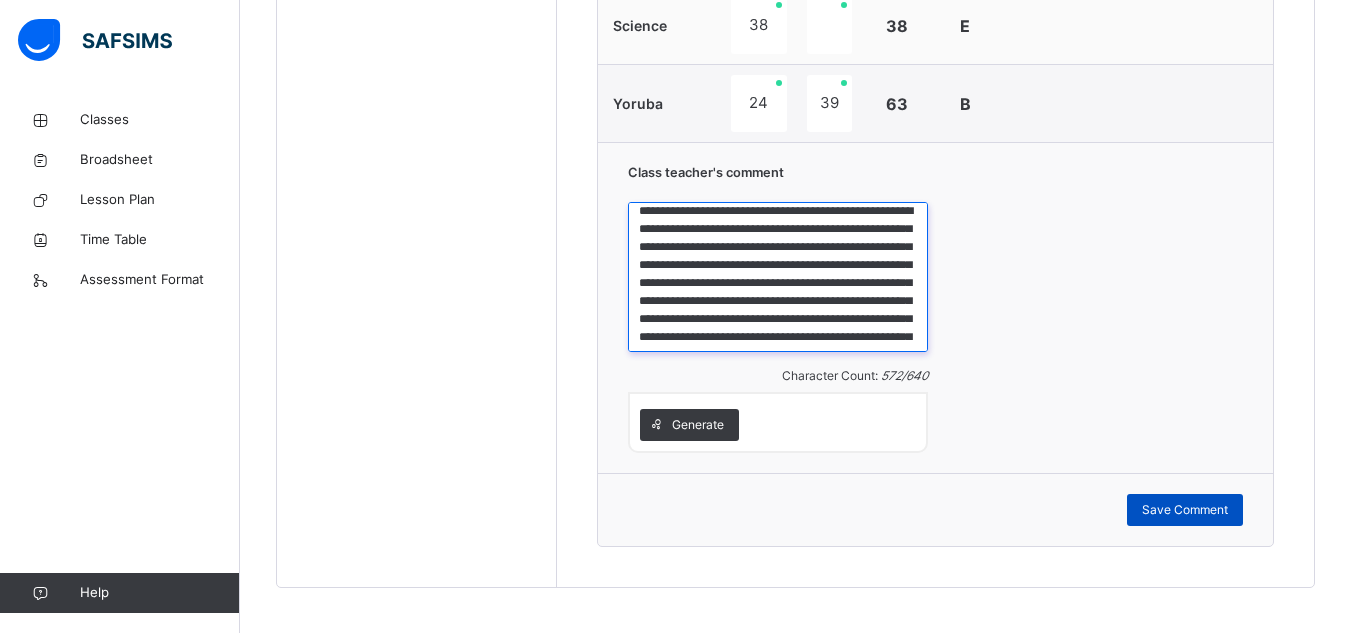 type on "**********" 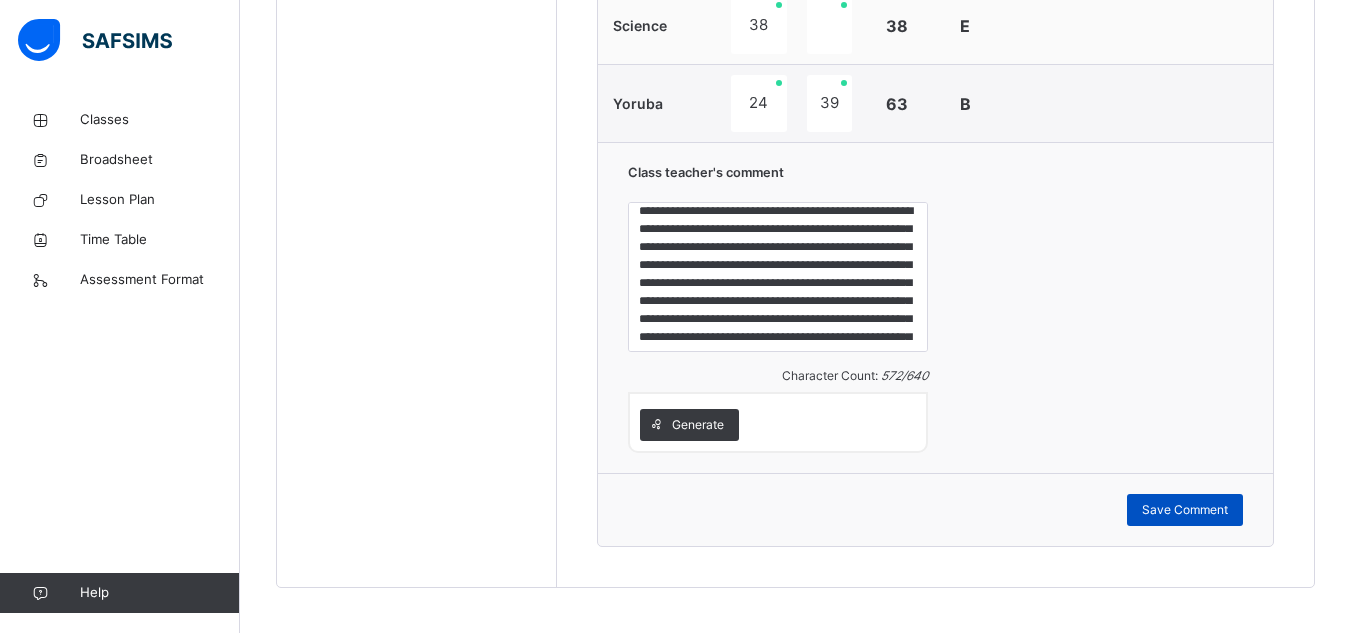 click on "Save Comment" at bounding box center [1185, 510] 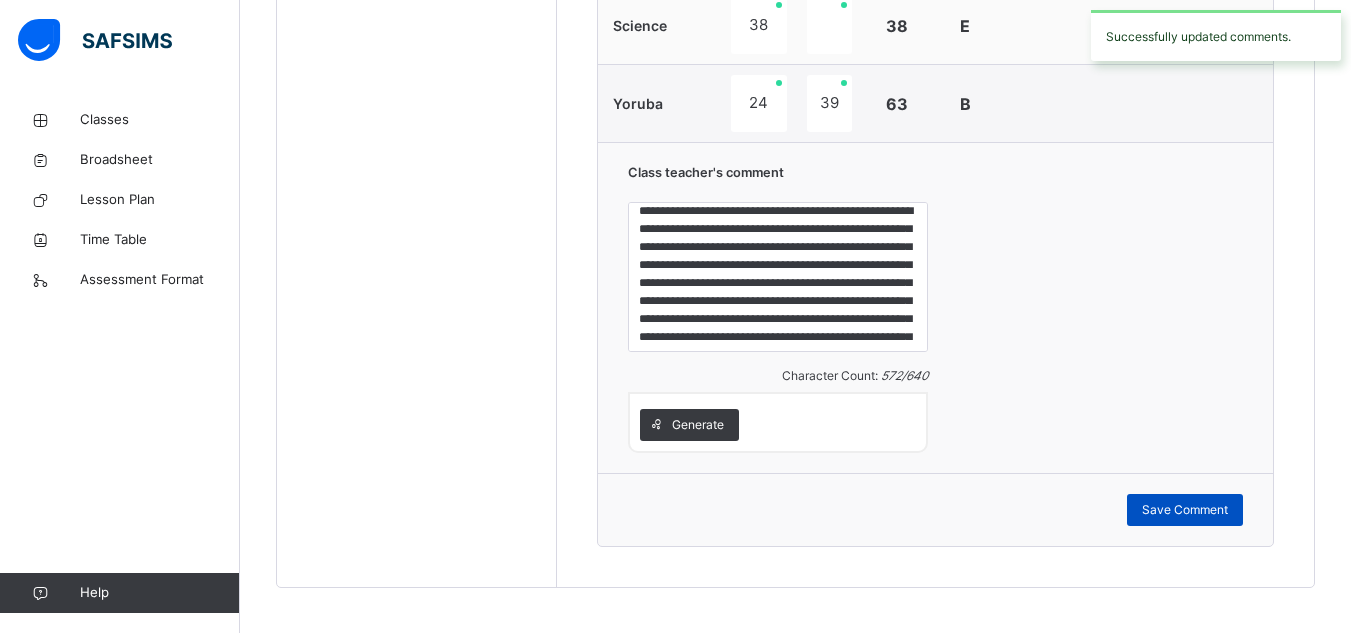 click on "Save Comment" at bounding box center [1185, 510] 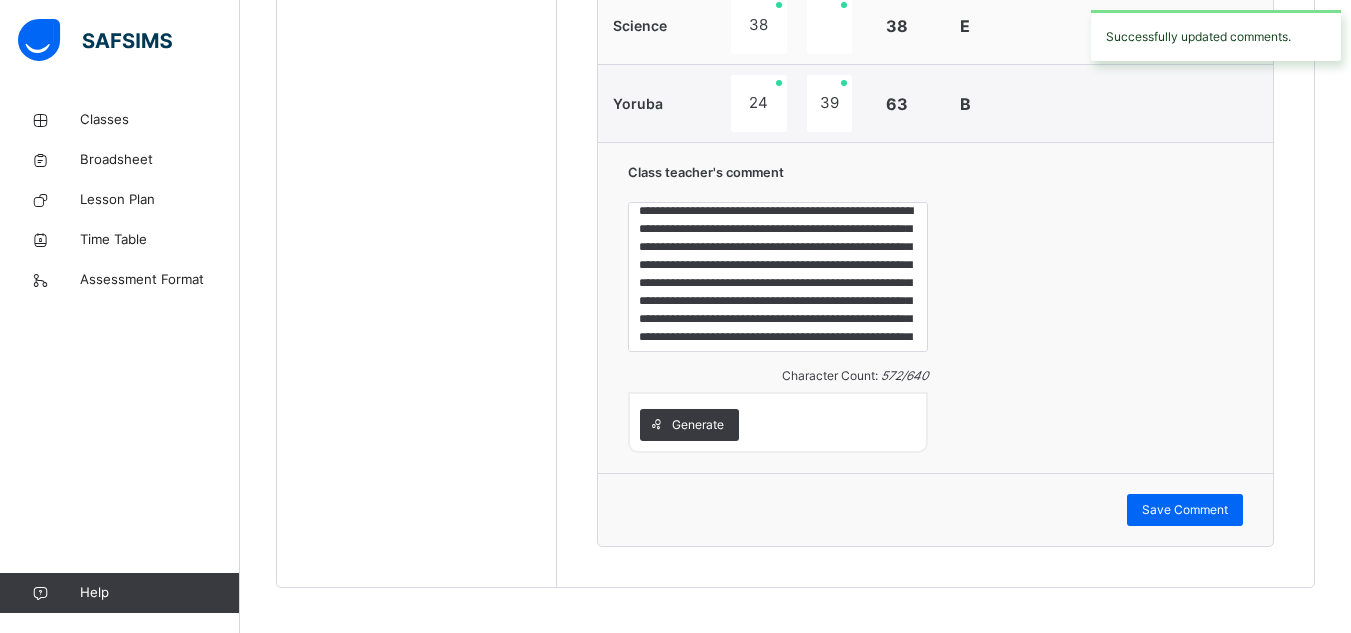 scroll, scrollTop: 902, scrollLeft: 0, axis: vertical 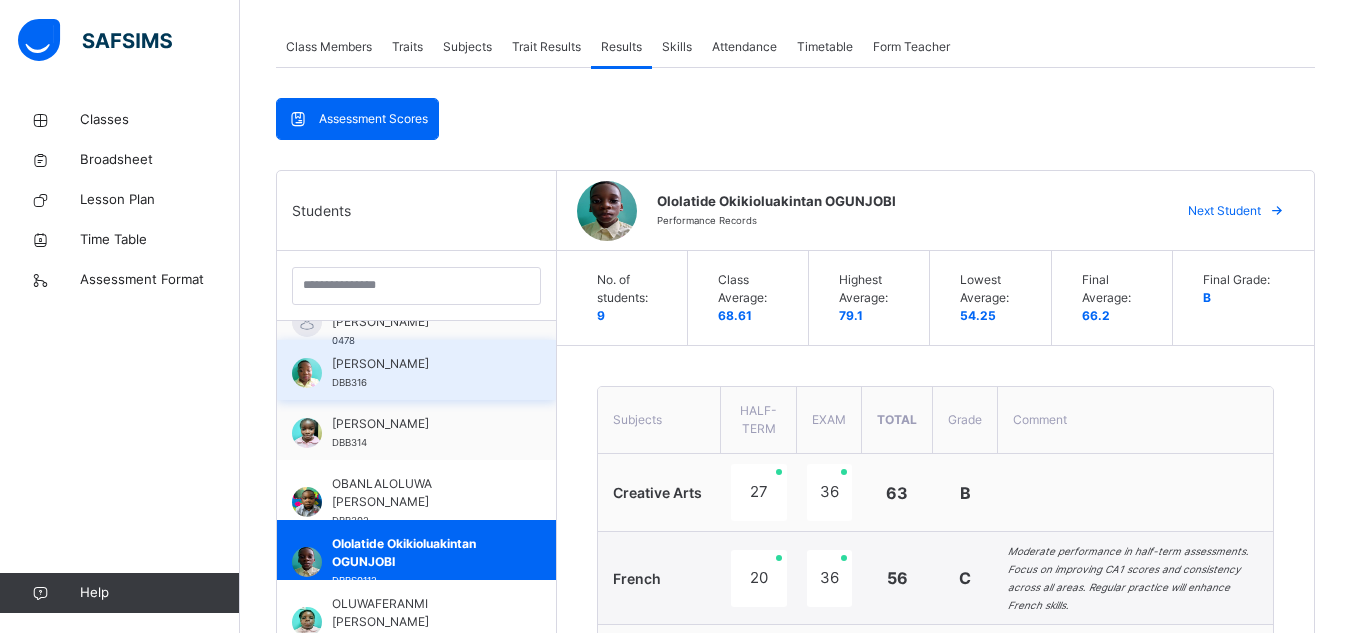 click on "[PERSON_NAME]" at bounding box center (421, 364) 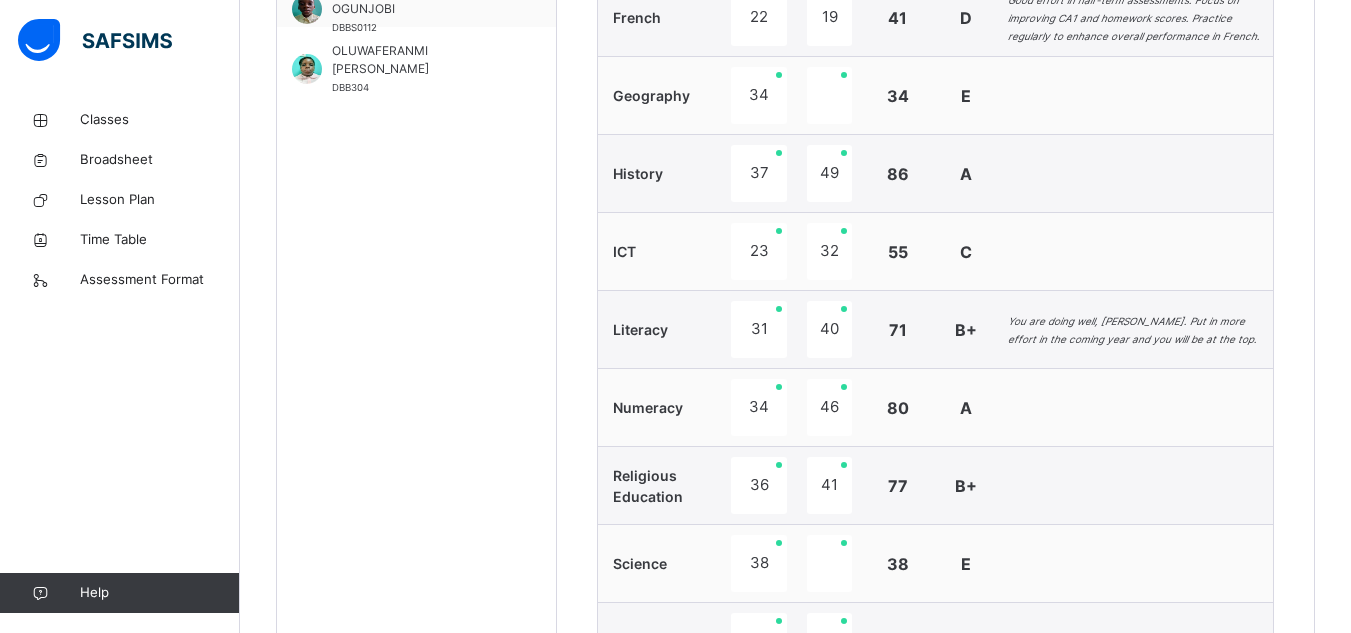 scroll, scrollTop: 1455, scrollLeft: 0, axis: vertical 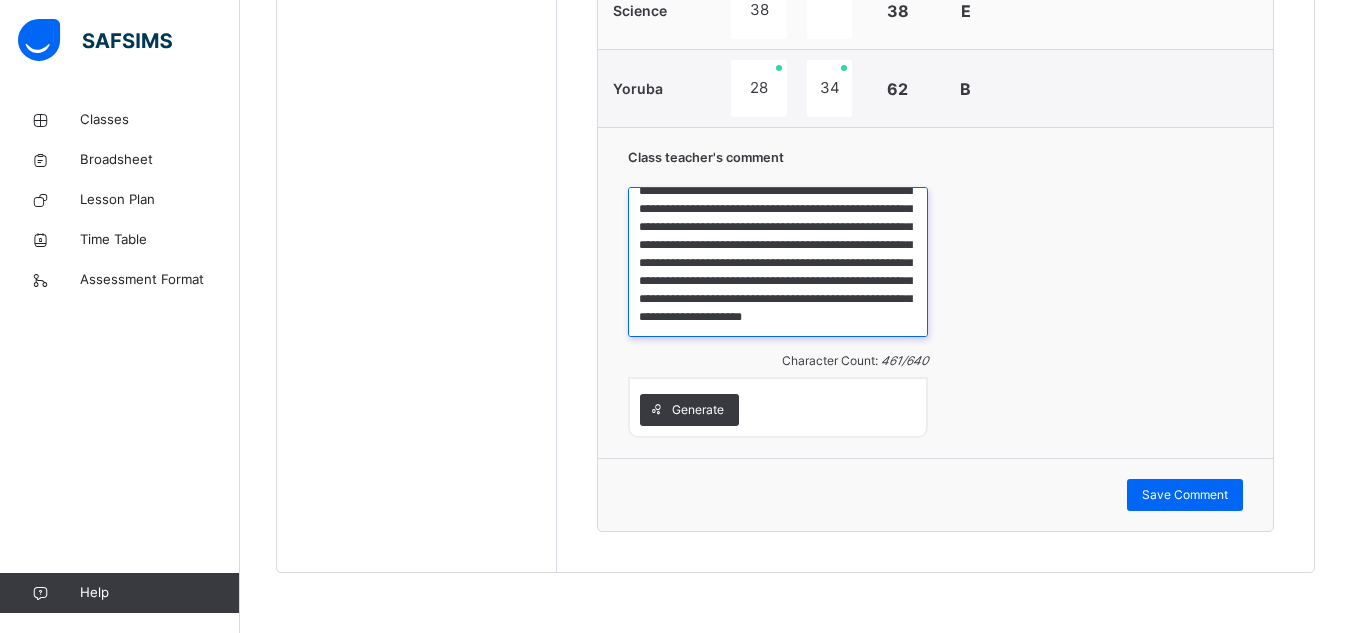 drag, startPoint x: 640, startPoint y: 206, endPoint x: 904, endPoint y: 333, distance: 292.95905 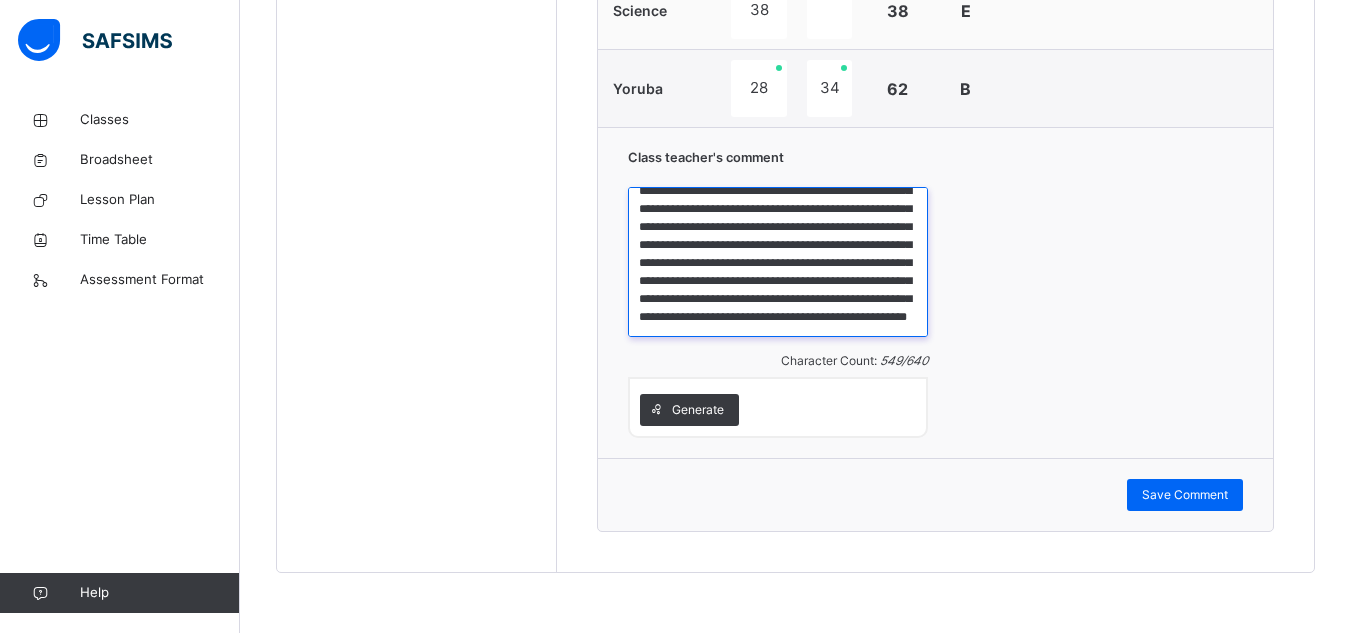 scroll, scrollTop: 11, scrollLeft: 0, axis: vertical 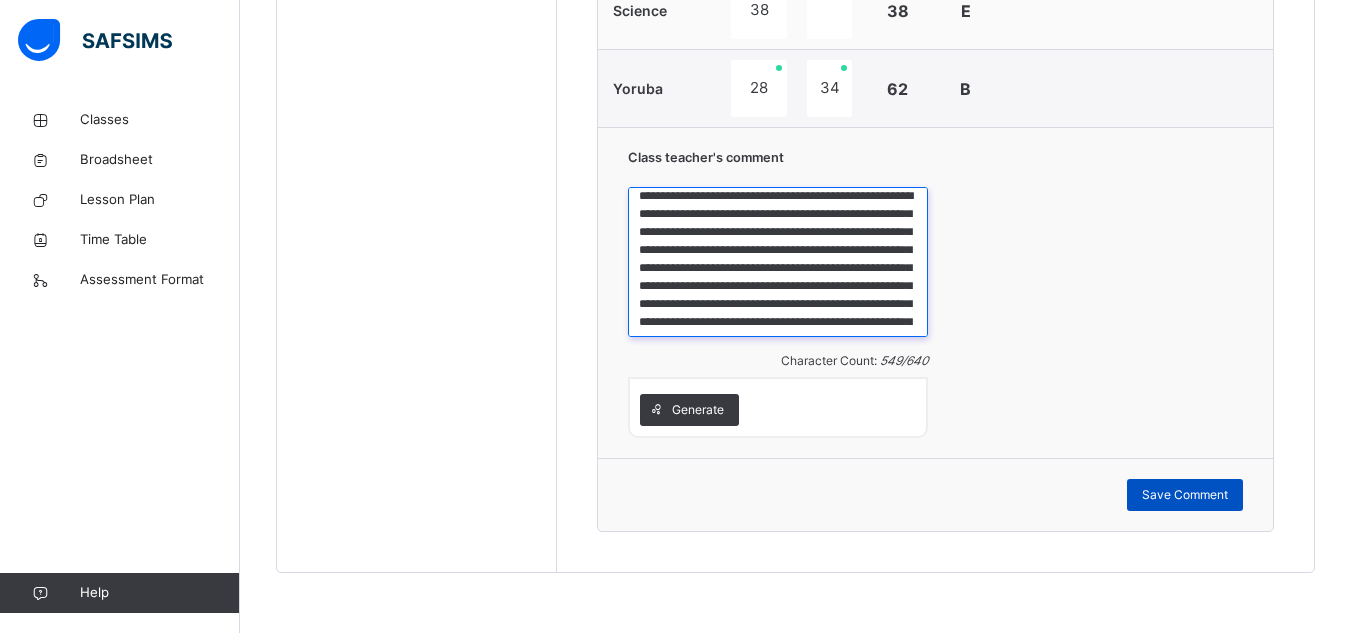 type on "**********" 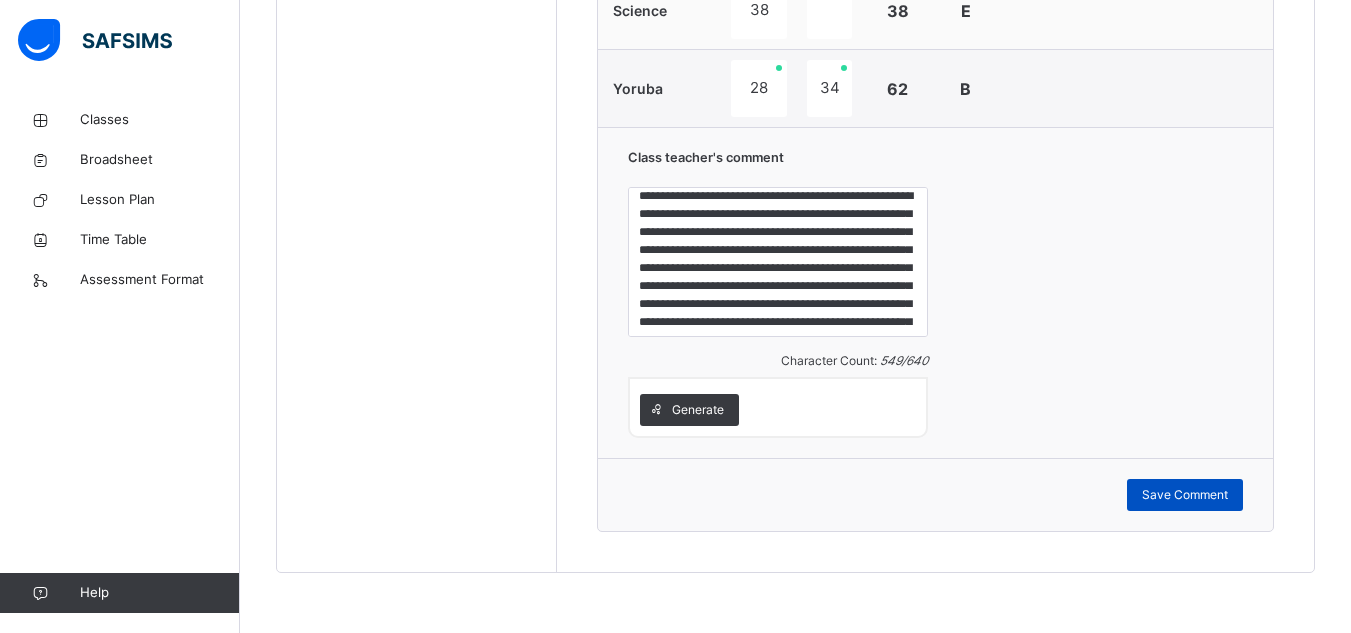 click on "Save Comment" at bounding box center (1185, 495) 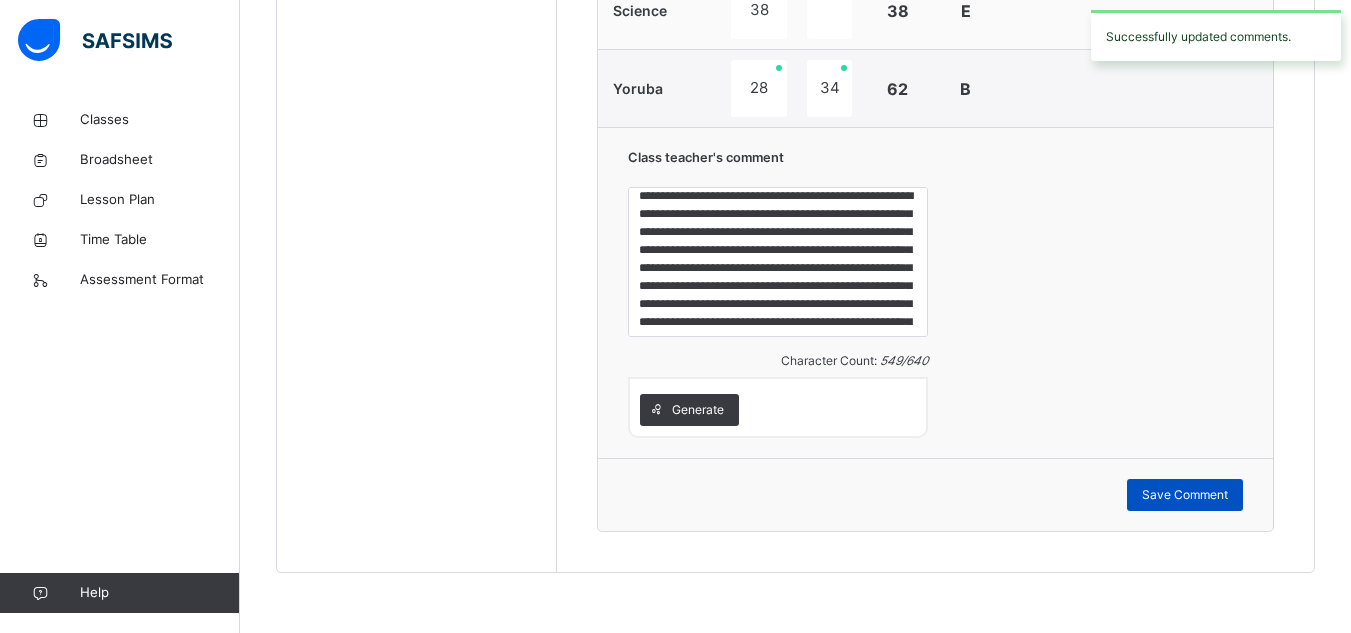 click on "Save Comment" at bounding box center (1185, 495) 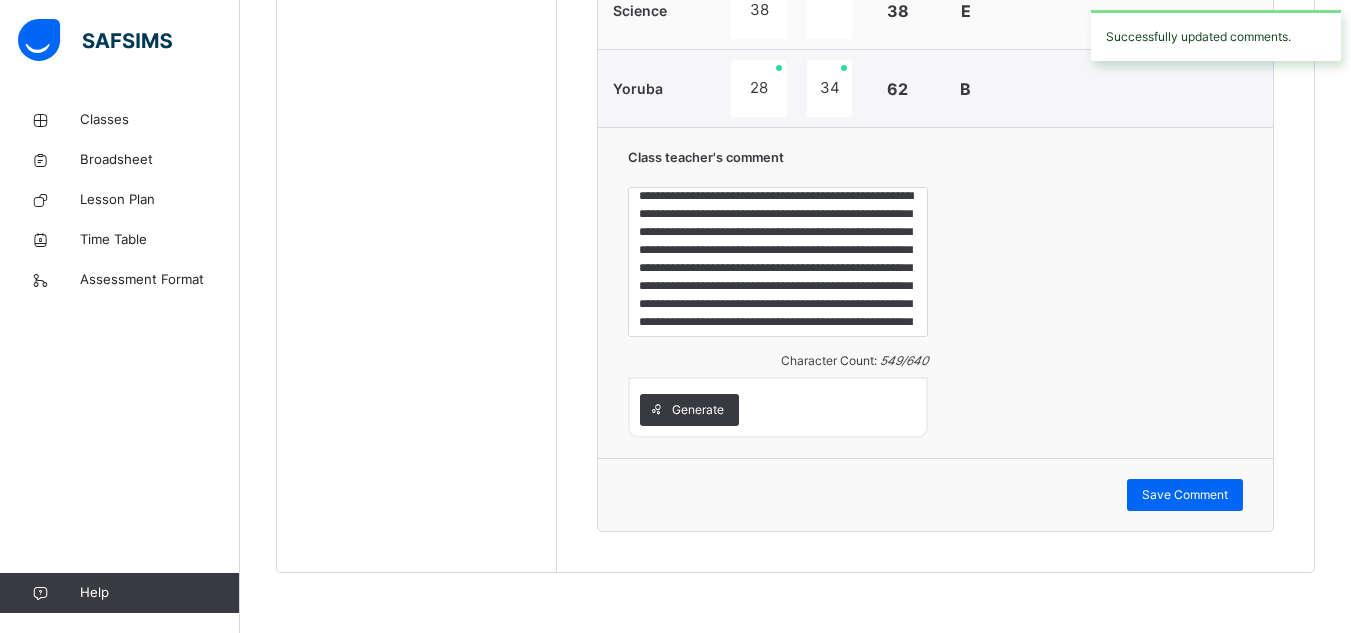 scroll, scrollTop: 902, scrollLeft: 0, axis: vertical 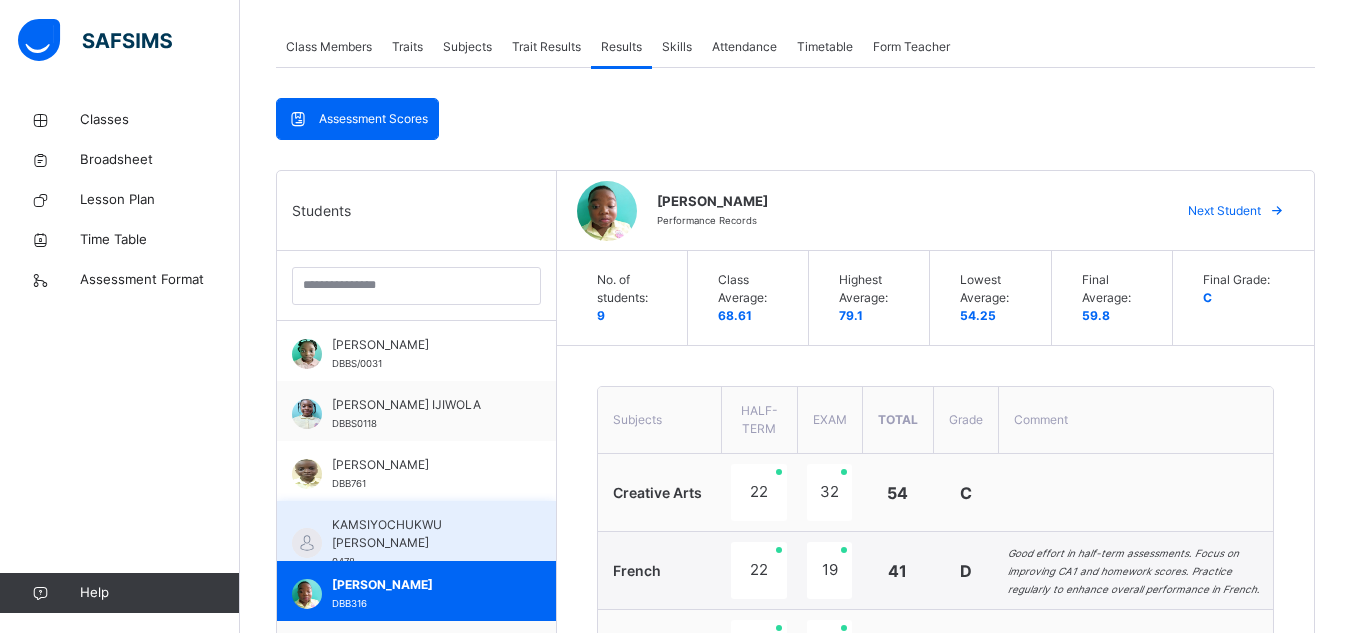 click on "KAMSIYOCHUKWU JESSE IHEJIAHI 0478" at bounding box center (416, 531) 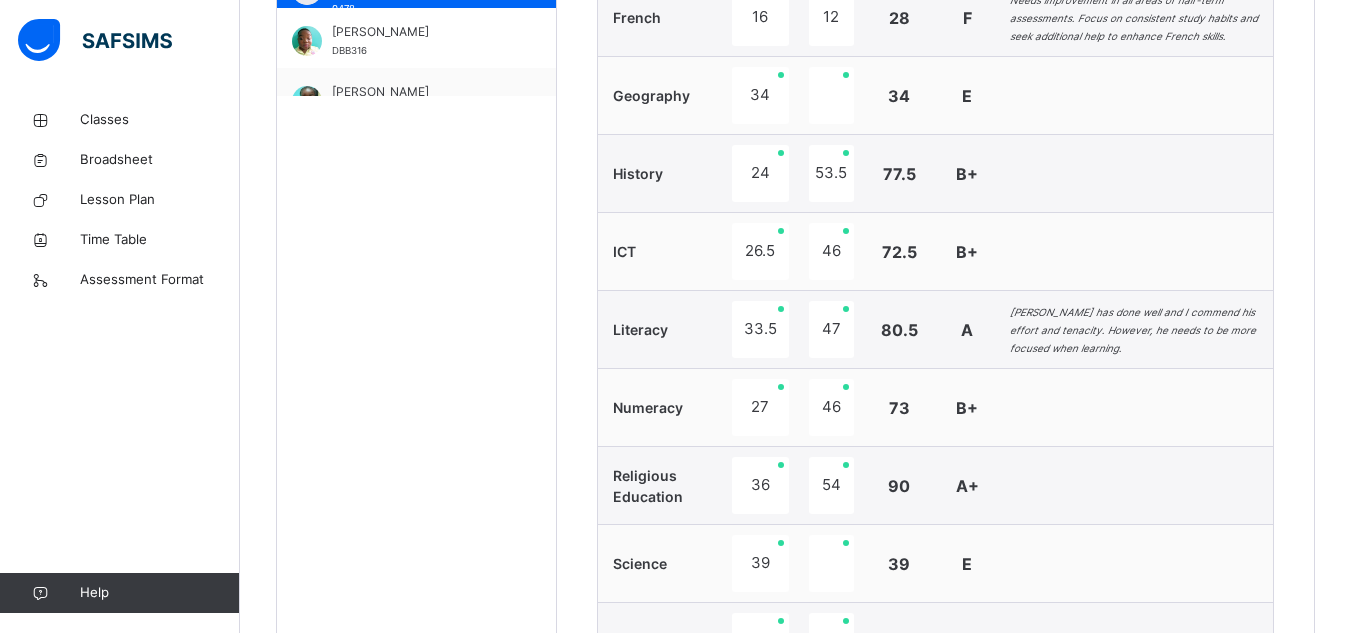 scroll, scrollTop: 1455, scrollLeft: 0, axis: vertical 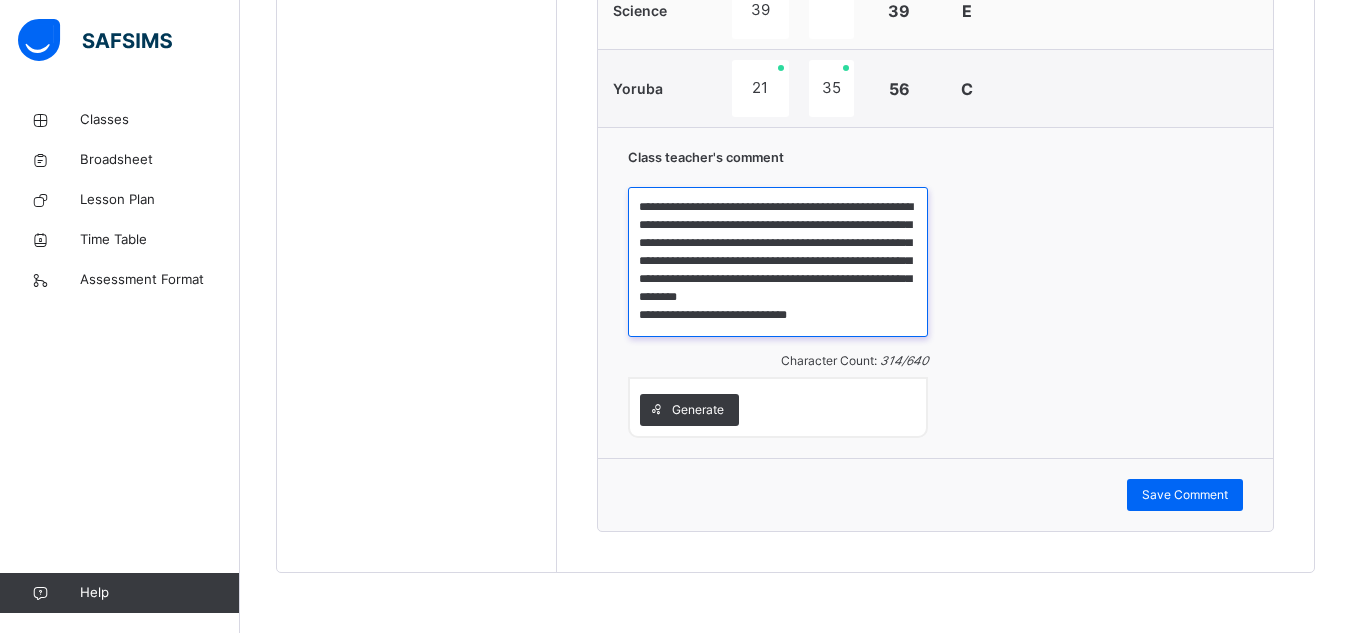 drag, startPoint x: 639, startPoint y: 206, endPoint x: 873, endPoint y: 337, distance: 268.17346 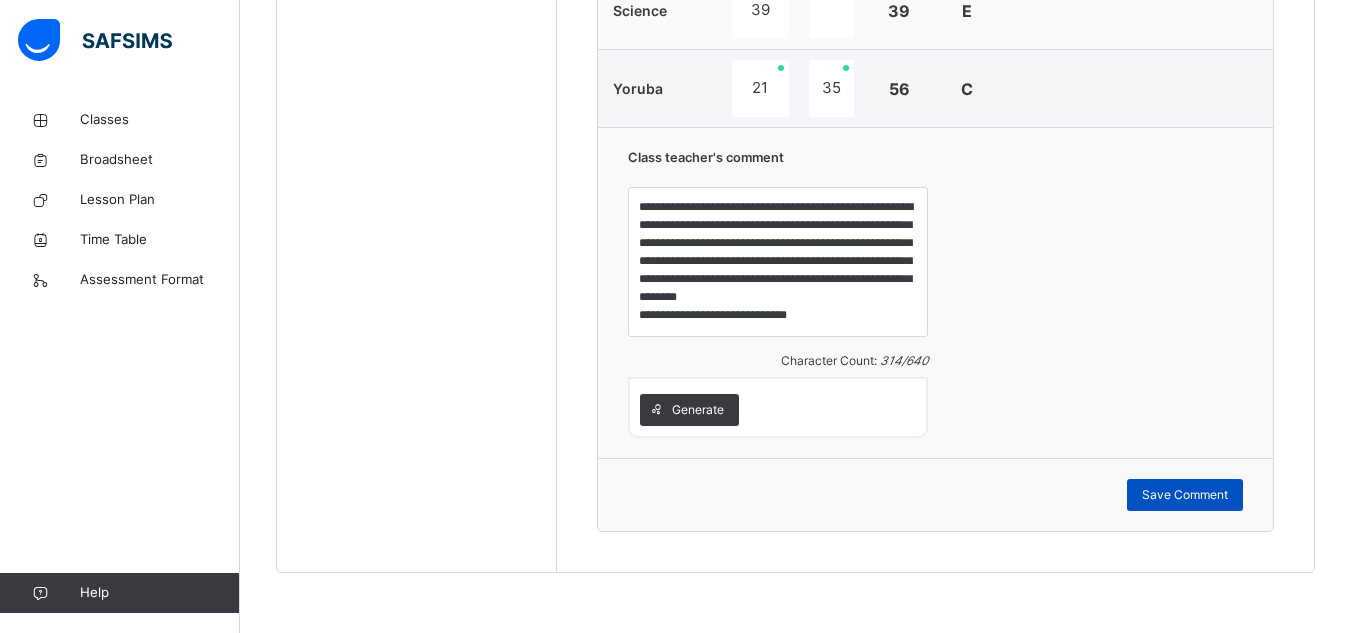 click on "Save Comment" at bounding box center (1185, 495) 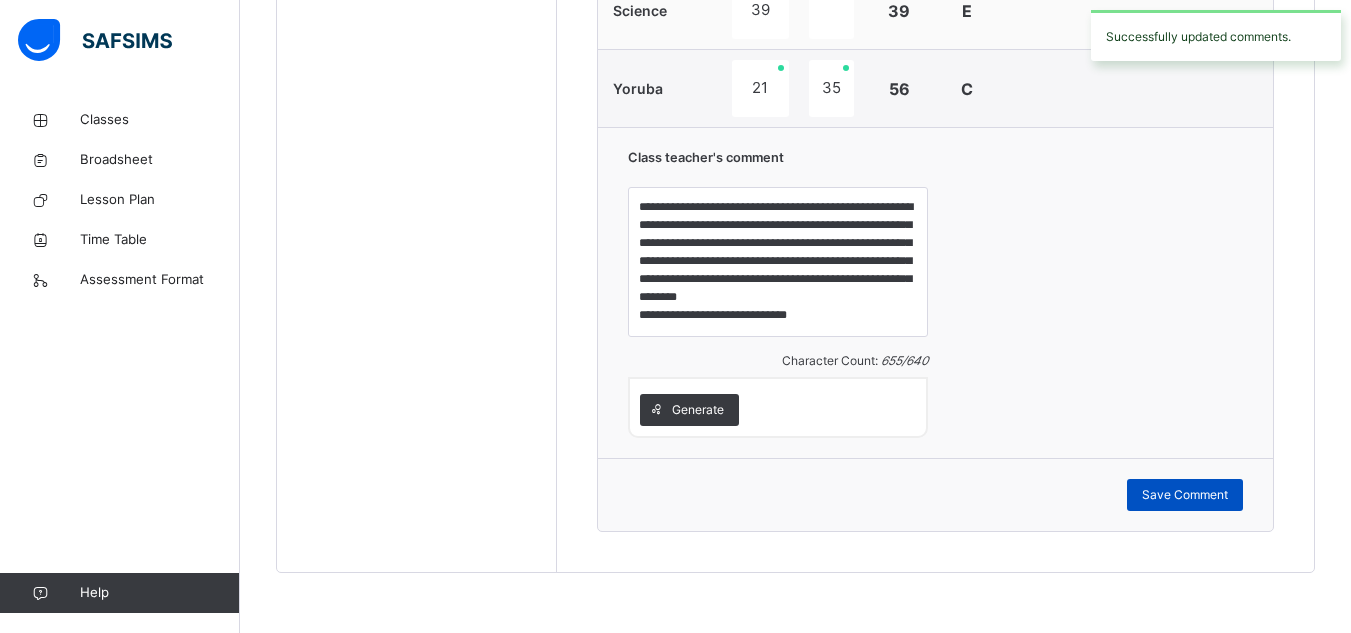 type on "**********" 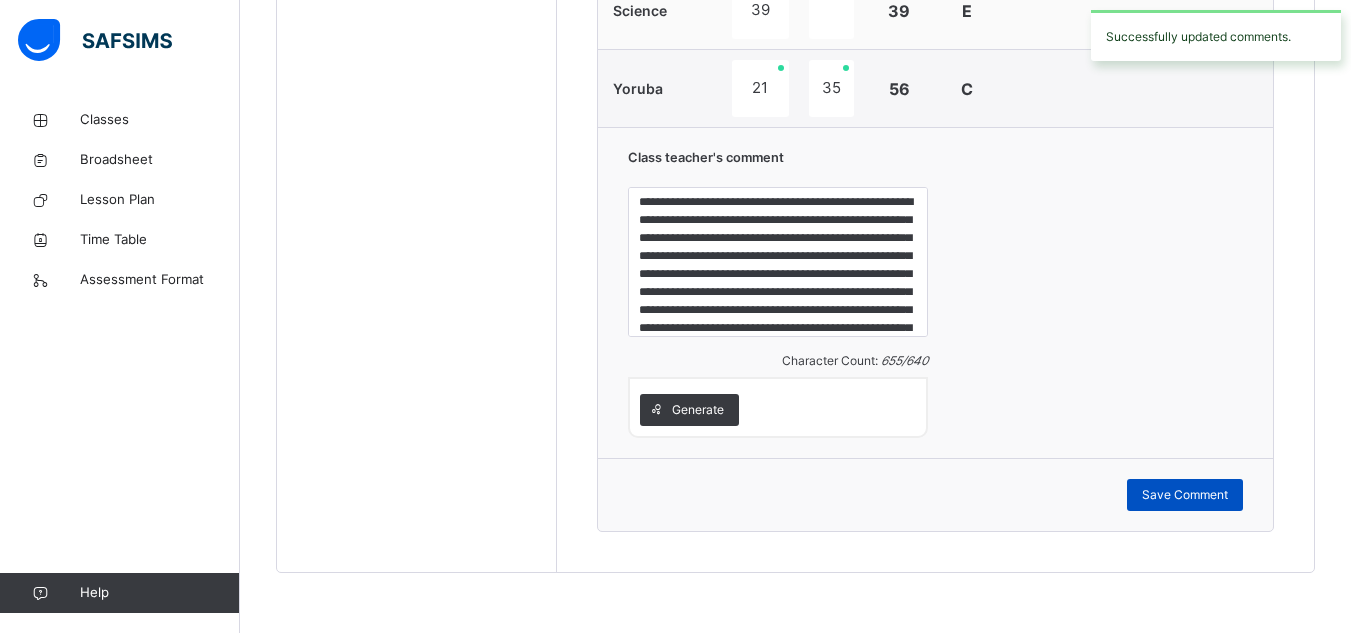 click on "Save Comment" at bounding box center (1185, 495) 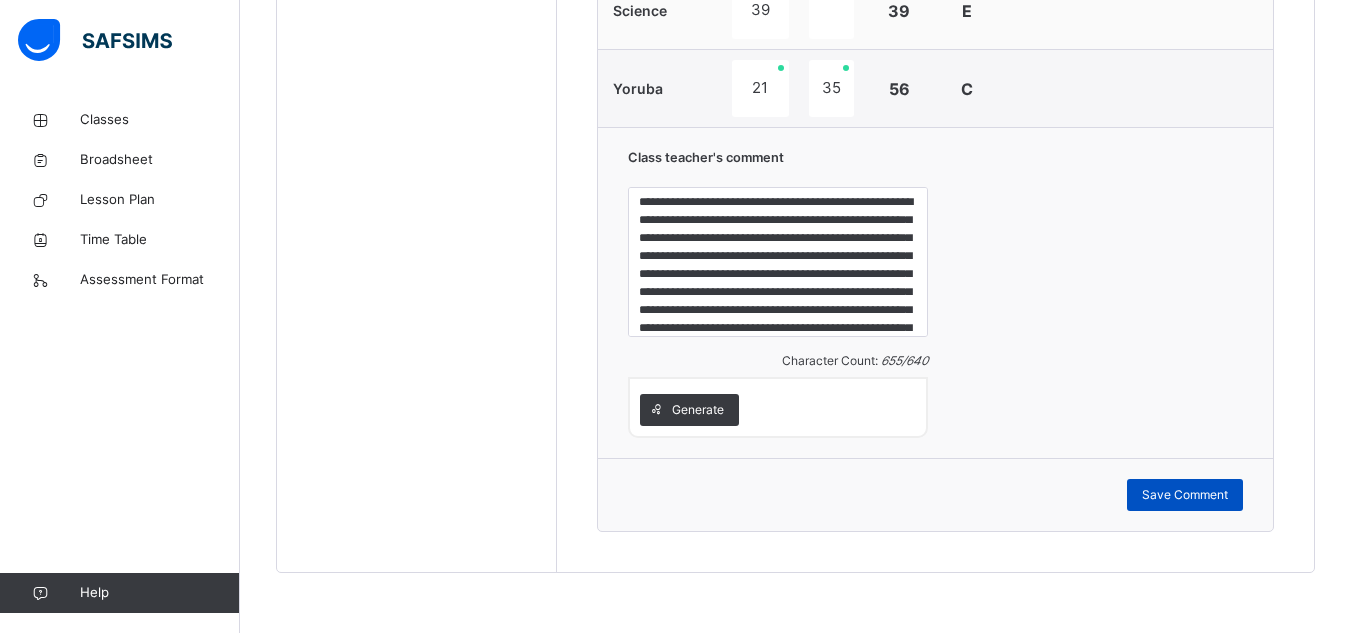 click on "Save Comment" at bounding box center (1185, 495) 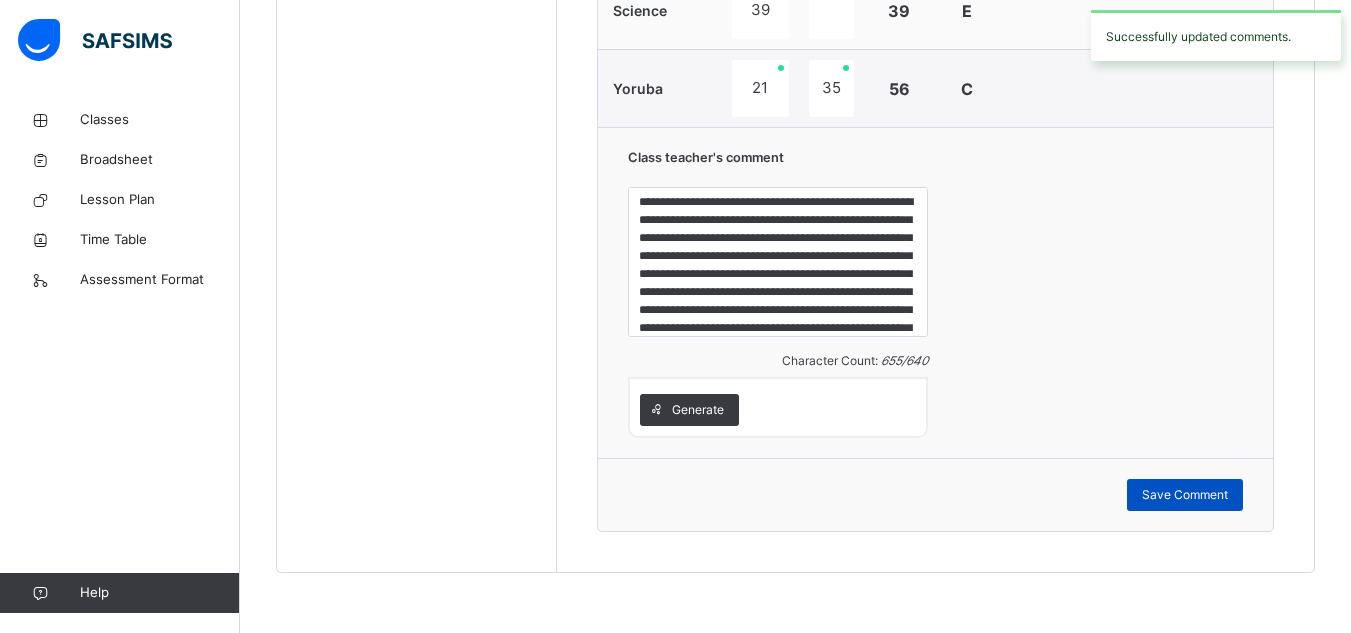 click on "Save Comment" at bounding box center [1185, 495] 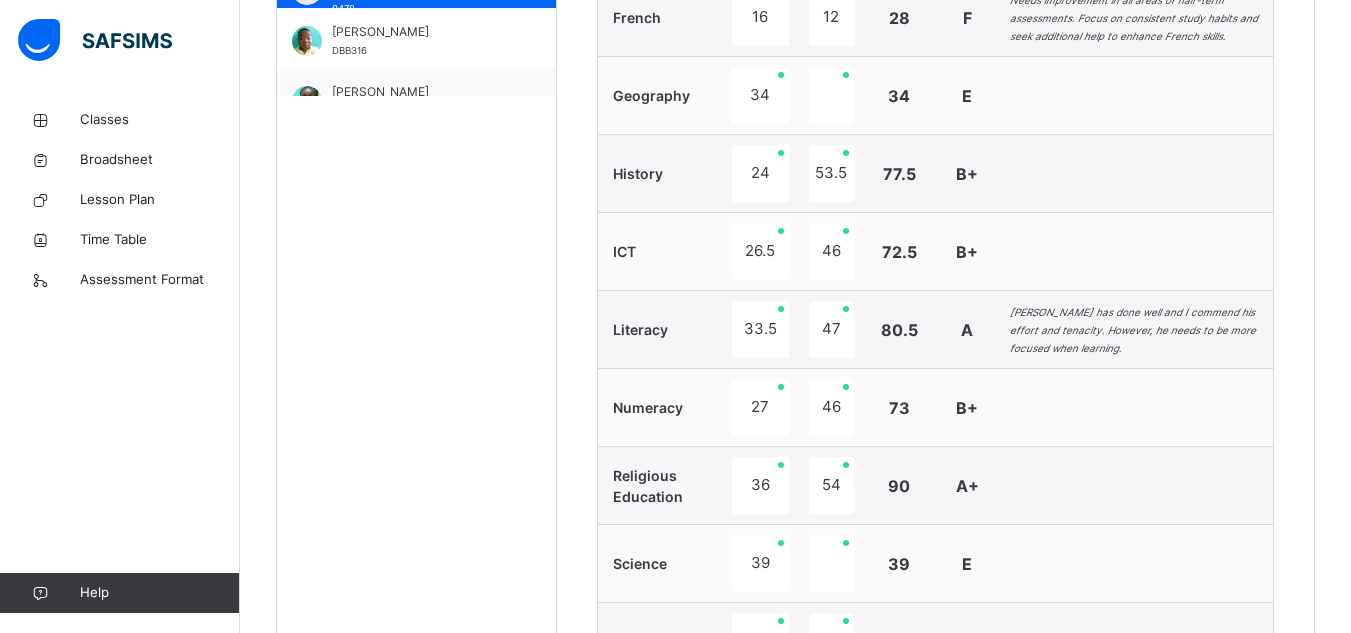scroll, scrollTop: 349, scrollLeft: 0, axis: vertical 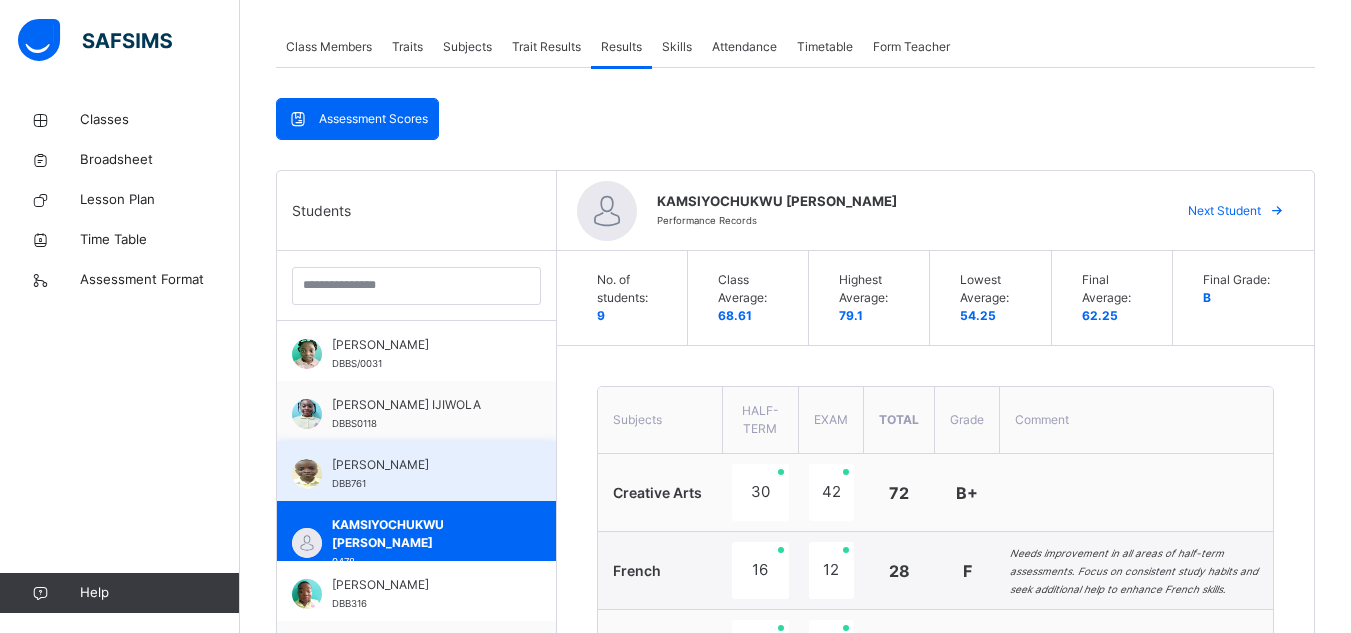 click on "[PERSON_NAME]" at bounding box center (421, 465) 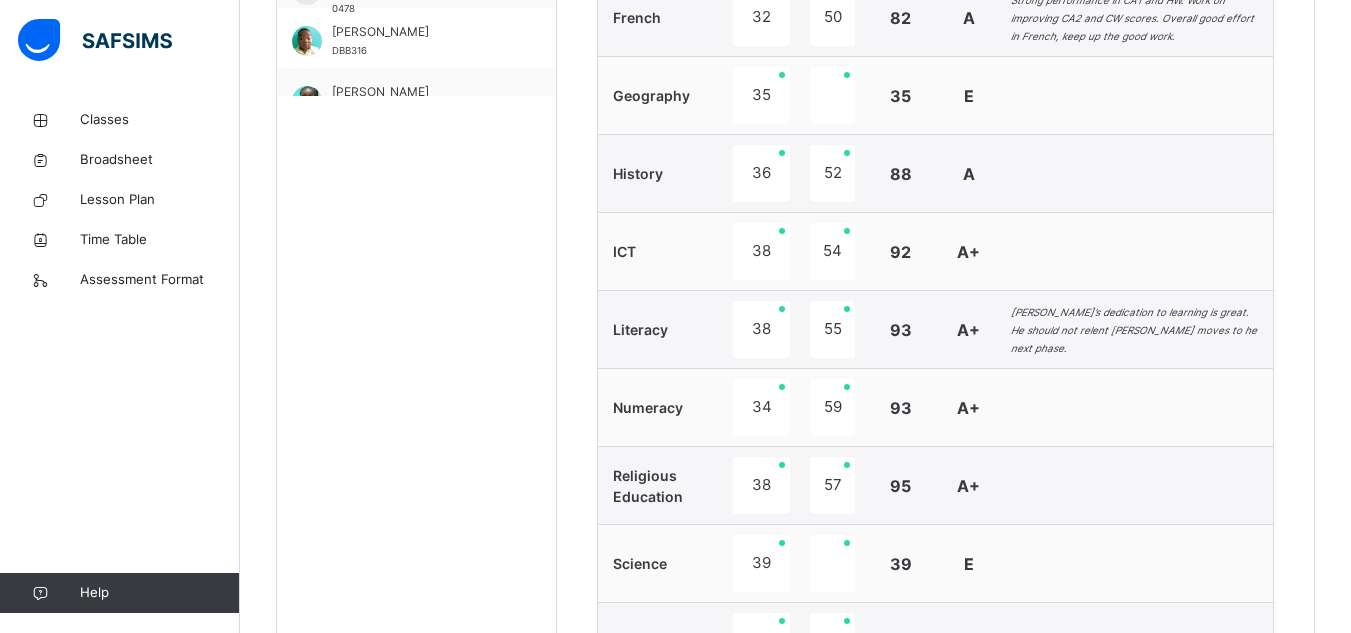 scroll, scrollTop: 1455, scrollLeft: 0, axis: vertical 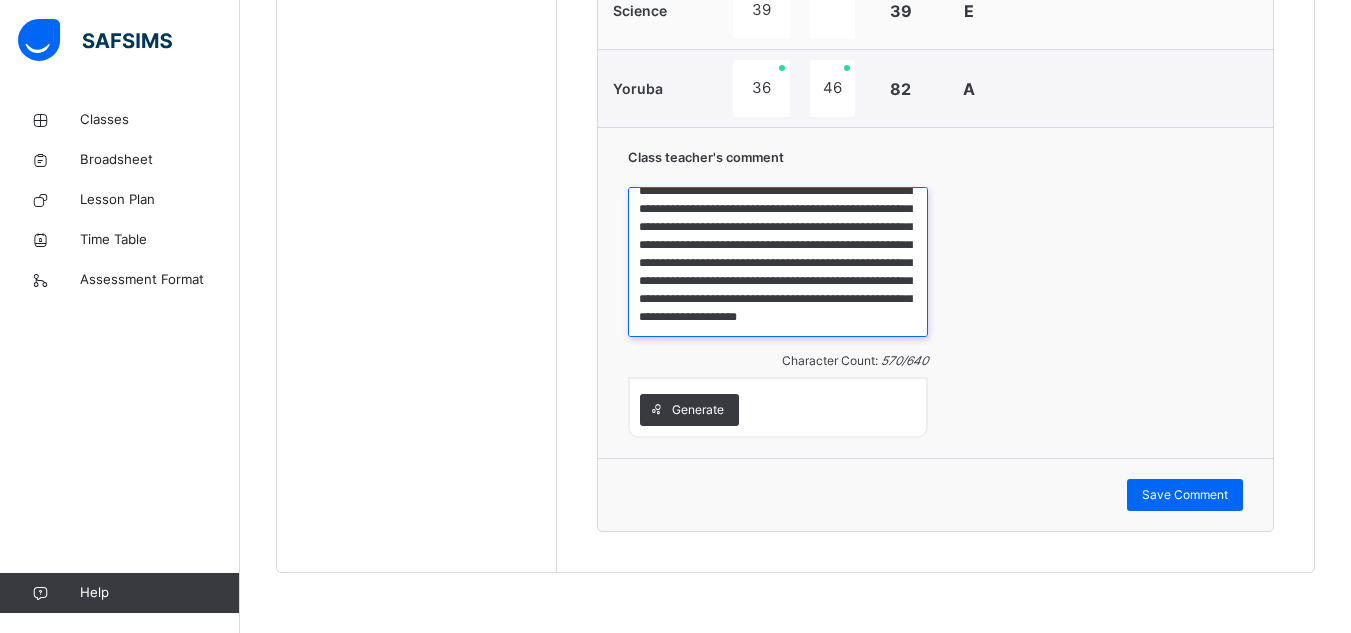 drag, startPoint x: 638, startPoint y: 207, endPoint x: 931, endPoint y: 340, distance: 321.77322 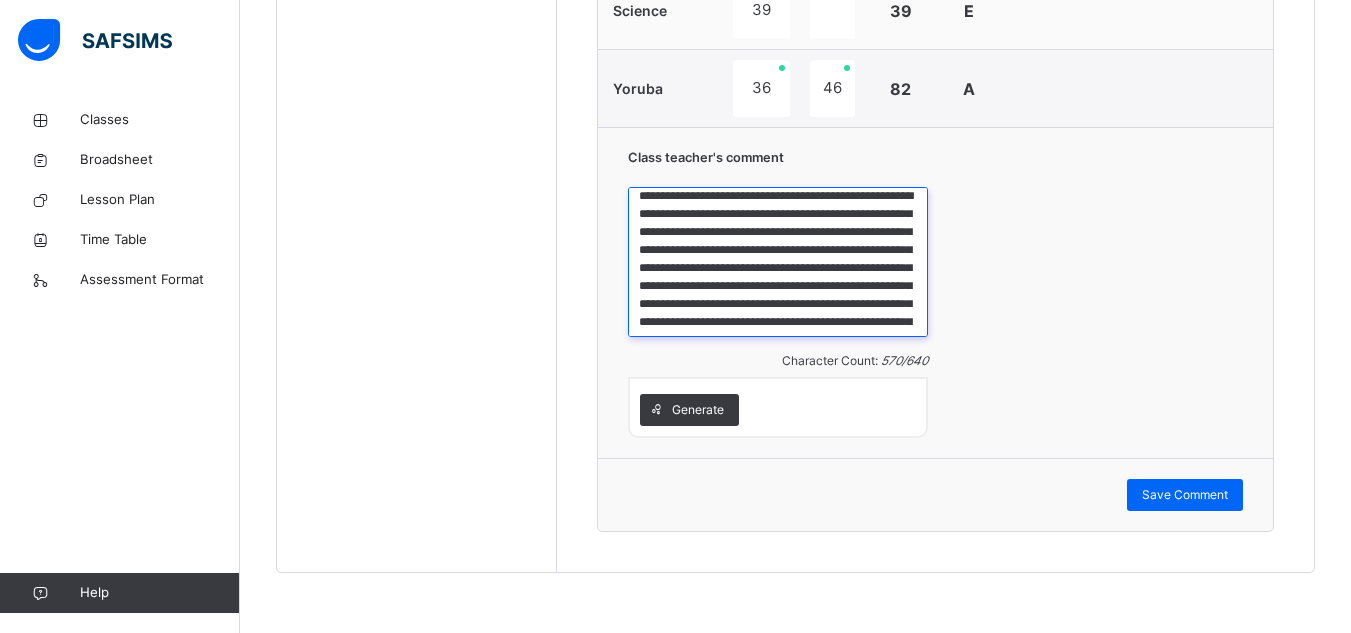 click on "**********" at bounding box center [778, 262] 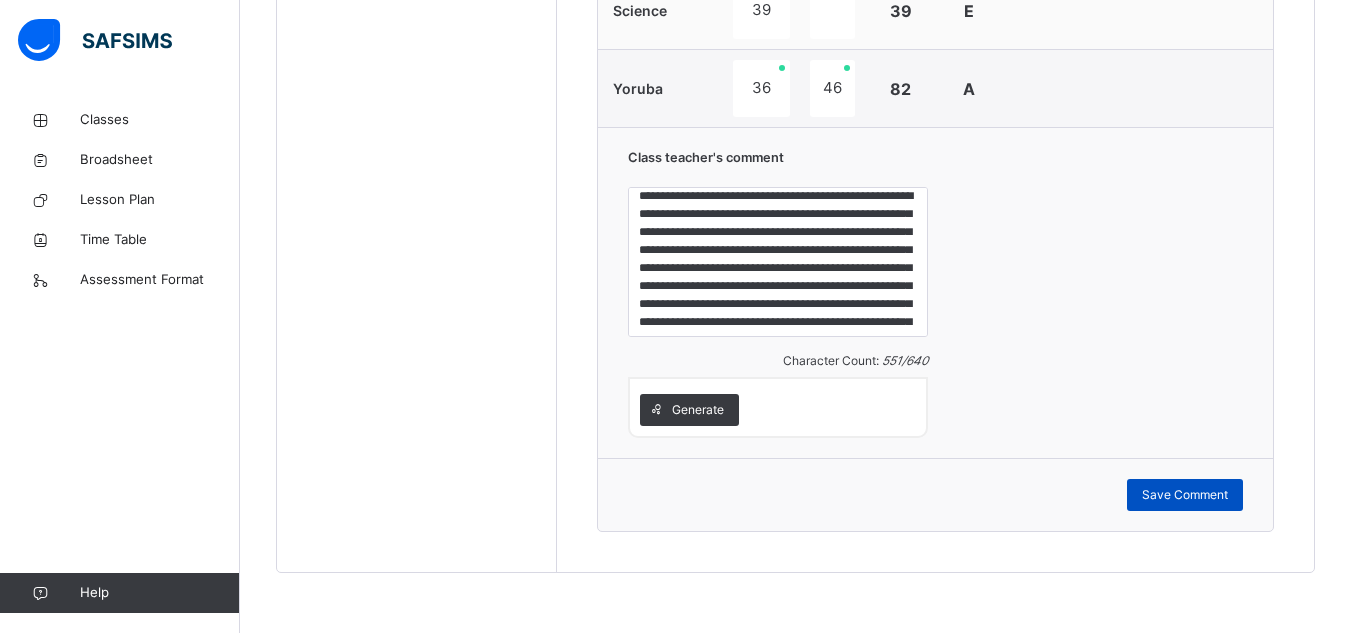 click on "Save Comment" at bounding box center (1185, 495) 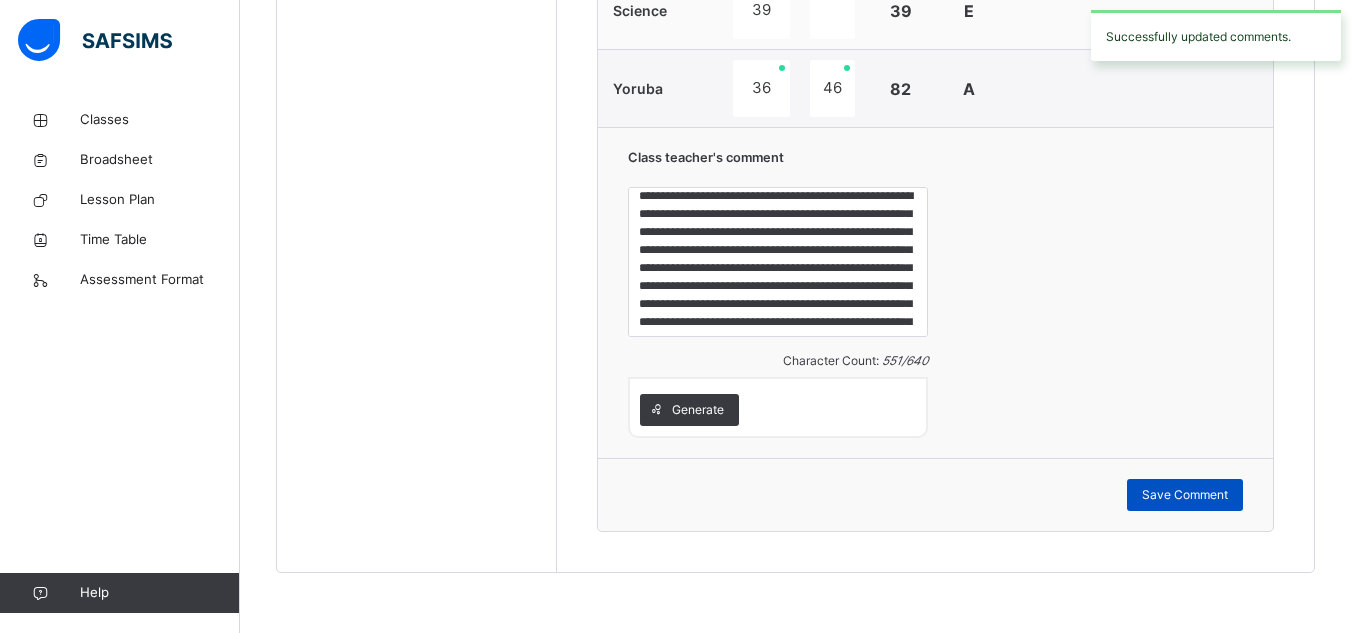 click on "Save Comment" at bounding box center (1185, 495) 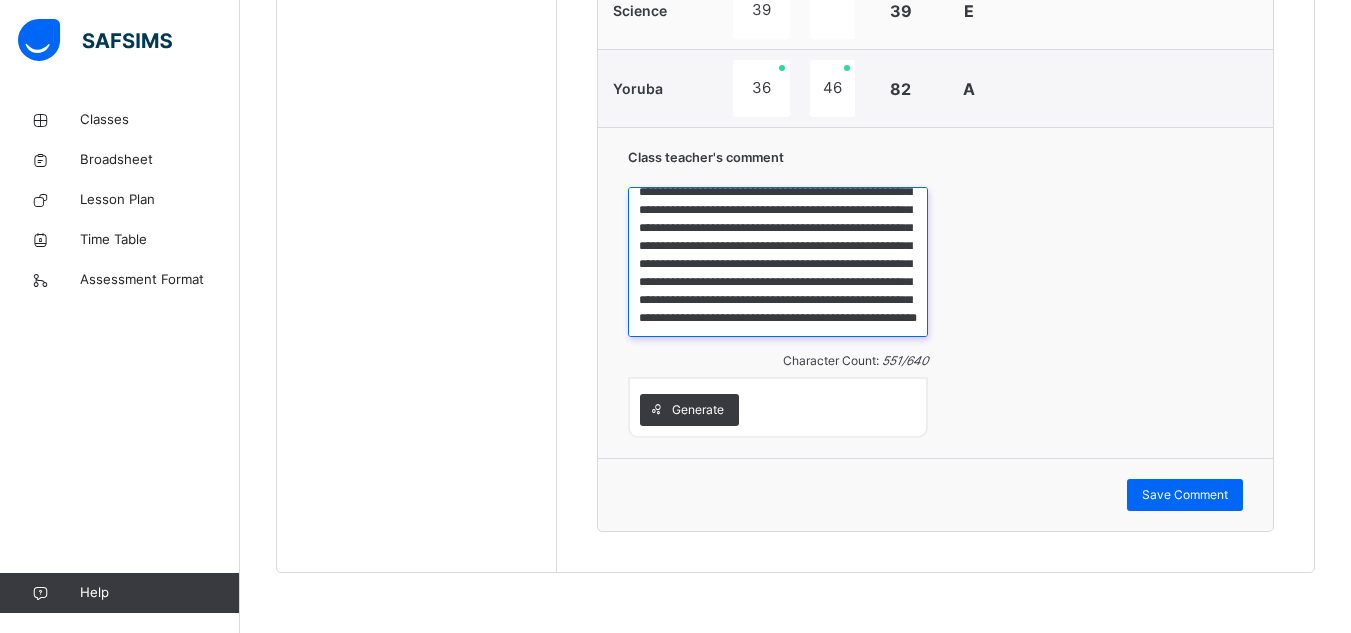 scroll, scrollTop: 106, scrollLeft: 0, axis: vertical 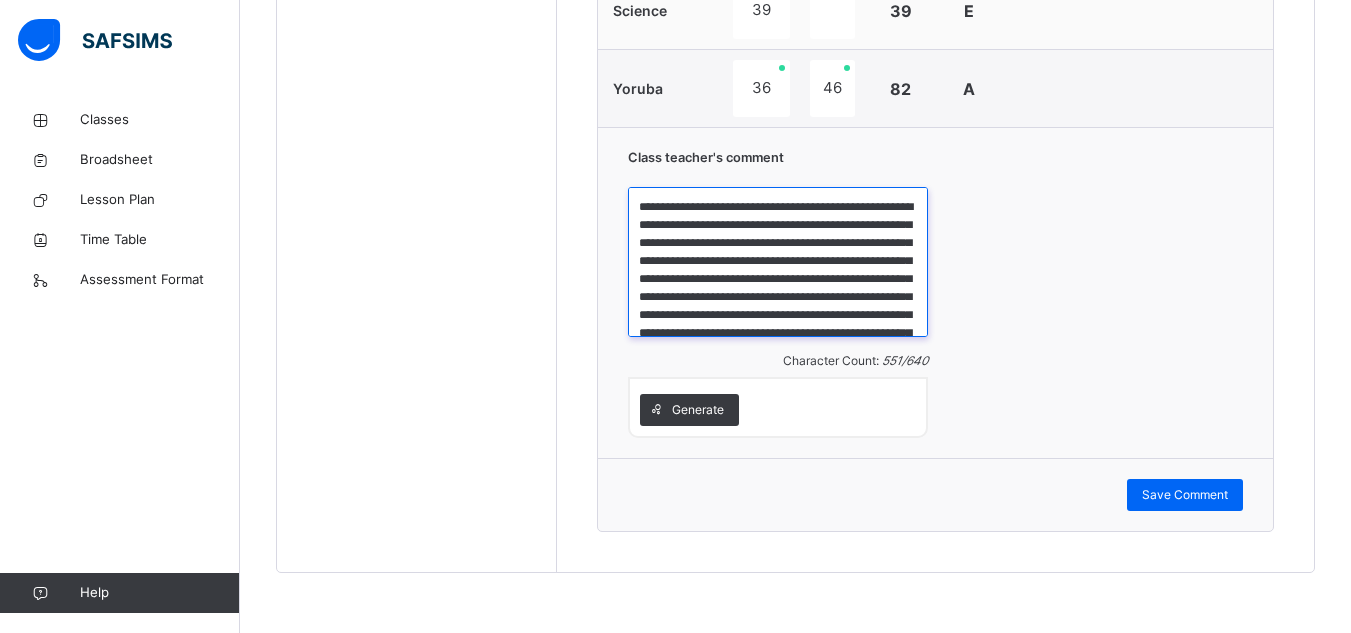click on "**********" at bounding box center (778, 262) 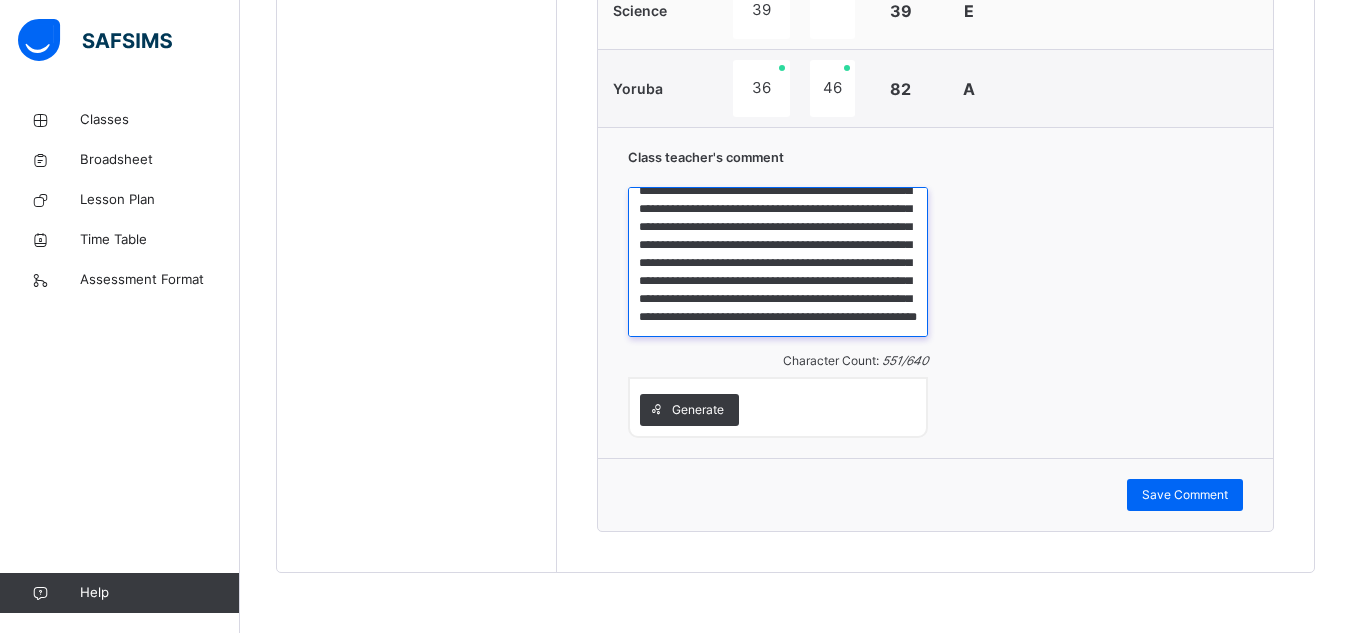 drag, startPoint x: 637, startPoint y: 204, endPoint x: 898, endPoint y: 355, distance: 301.53275 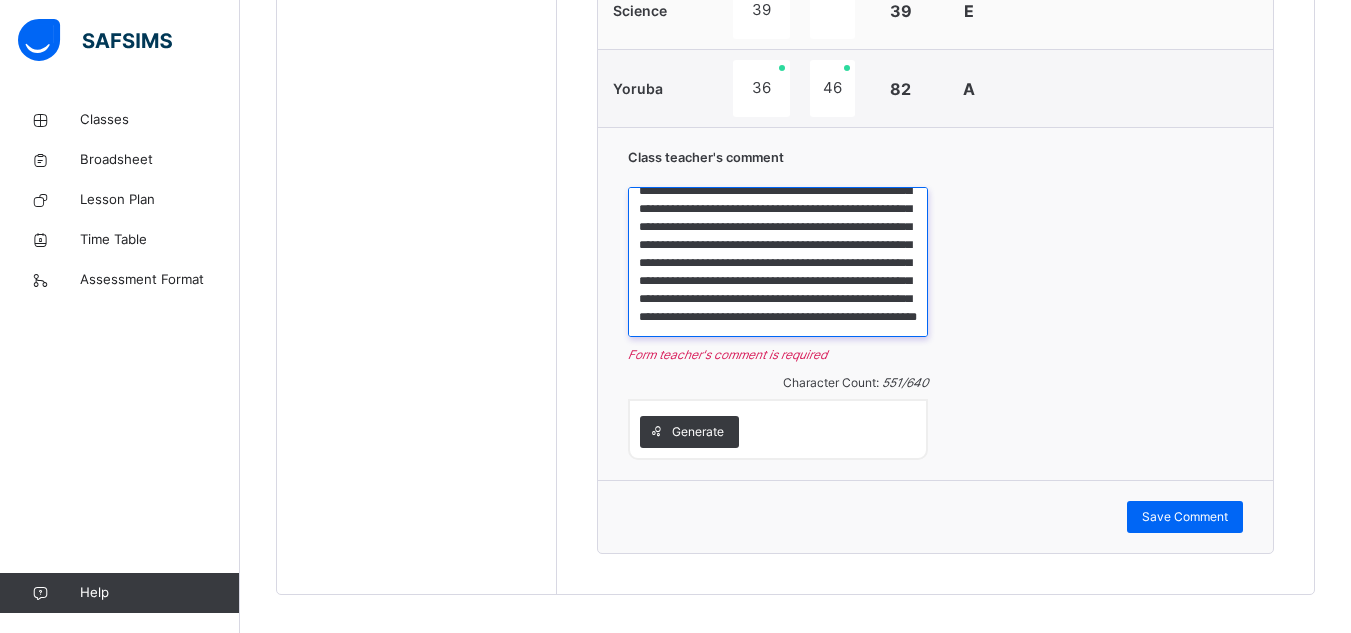 scroll, scrollTop: 95, scrollLeft: 0, axis: vertical 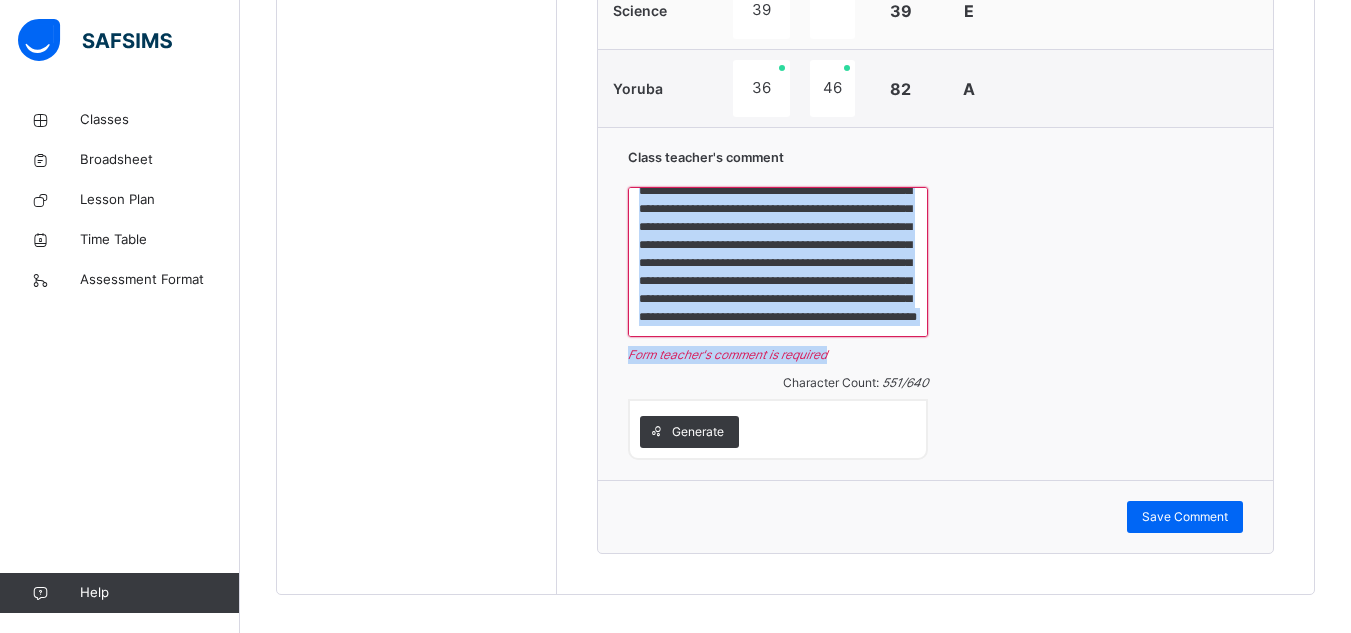 drag, startPoint x: 898, startPoint y: 355, endPoint x: 881, endPoint y: 334, distance: 27.018513 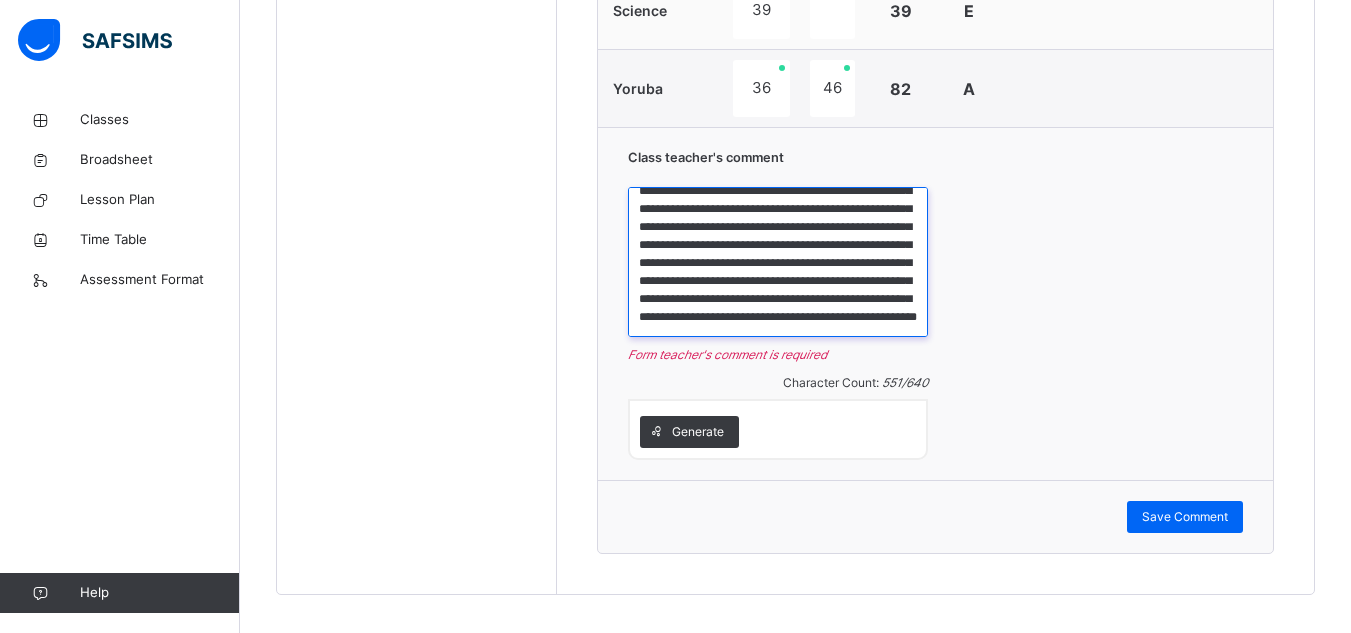 click on "**********" at bounding box center (778, 262) 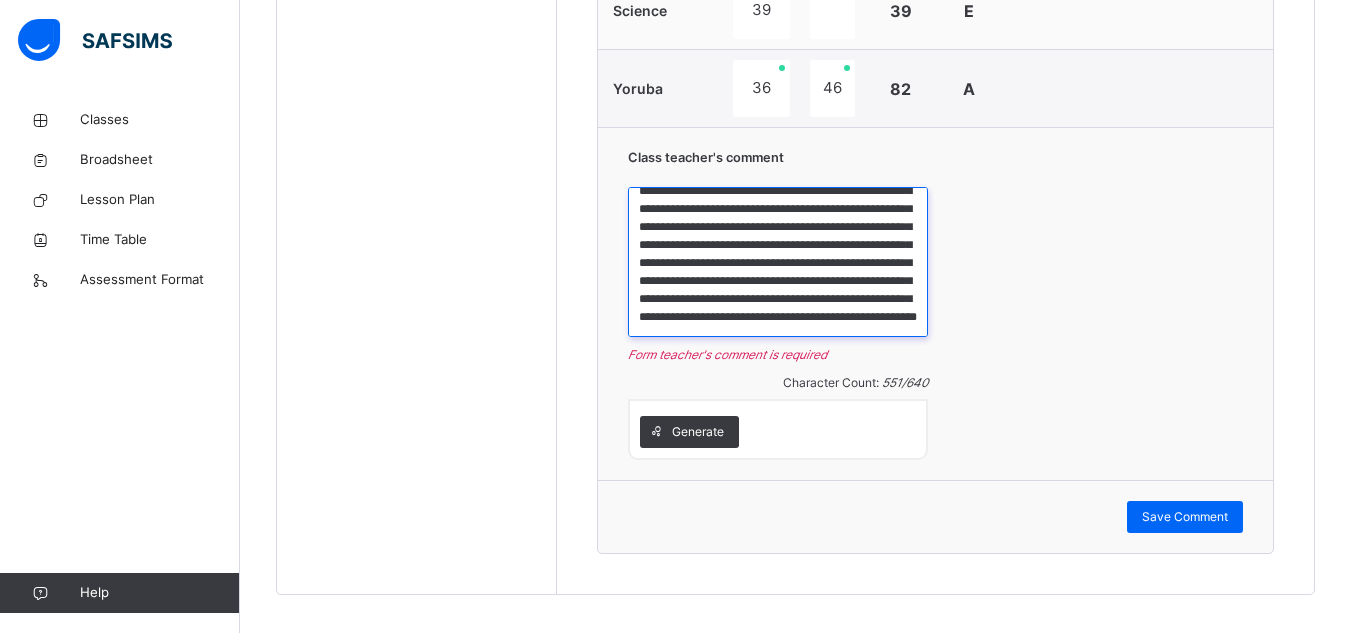 scroll, scrollTop: 0, scrollLeft: 0, axis: both 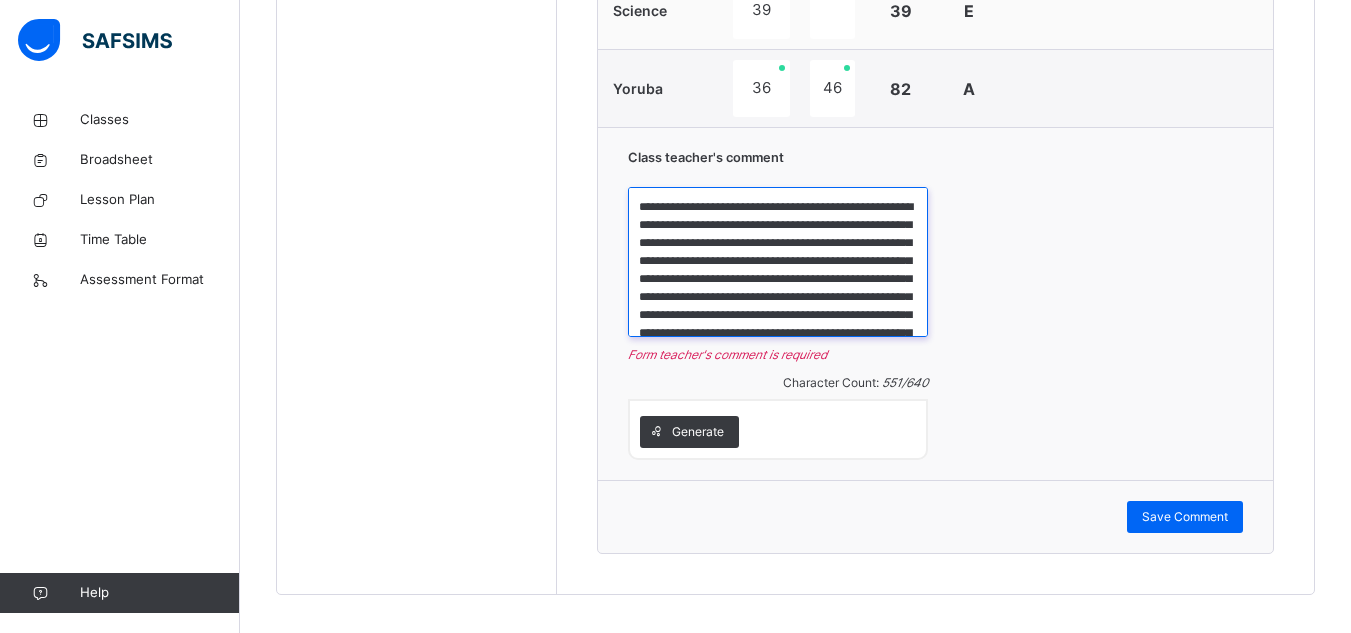 drag, startPoint x: 867, startPoint y: 321, endPoint x: 634, endPoint y: 197, distance: 263.94128 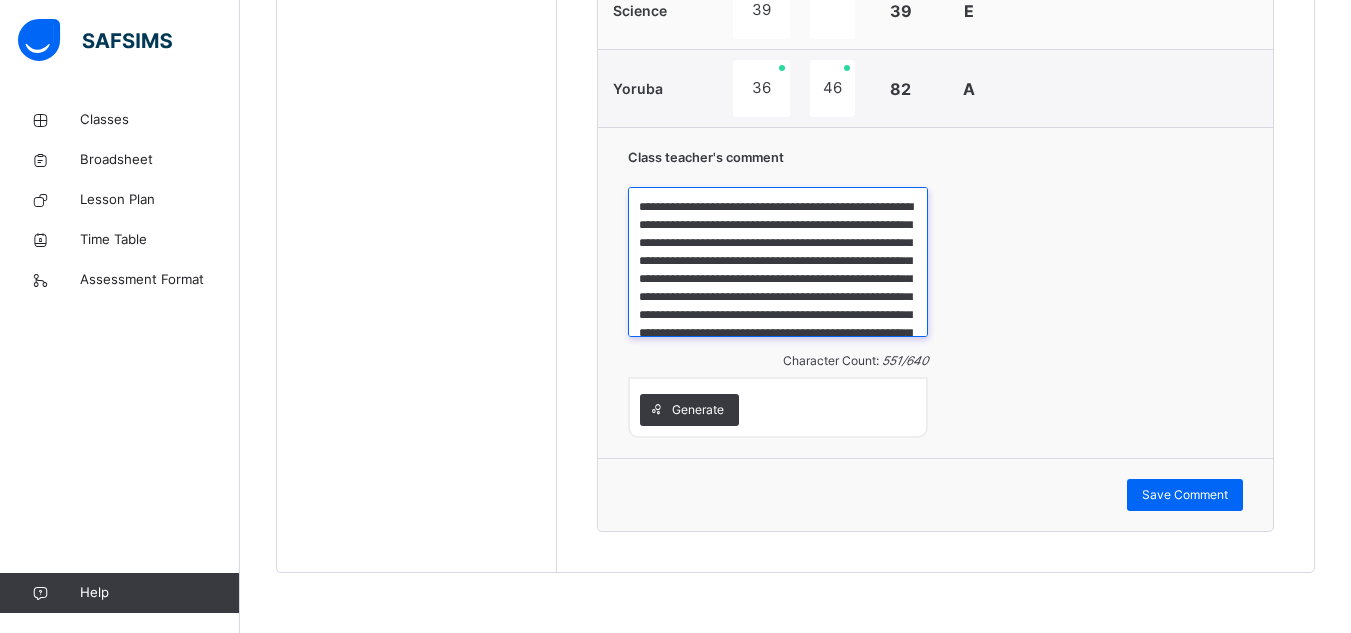scroll, scrollTop: 95, scrollLeft: 0, axis: vertical 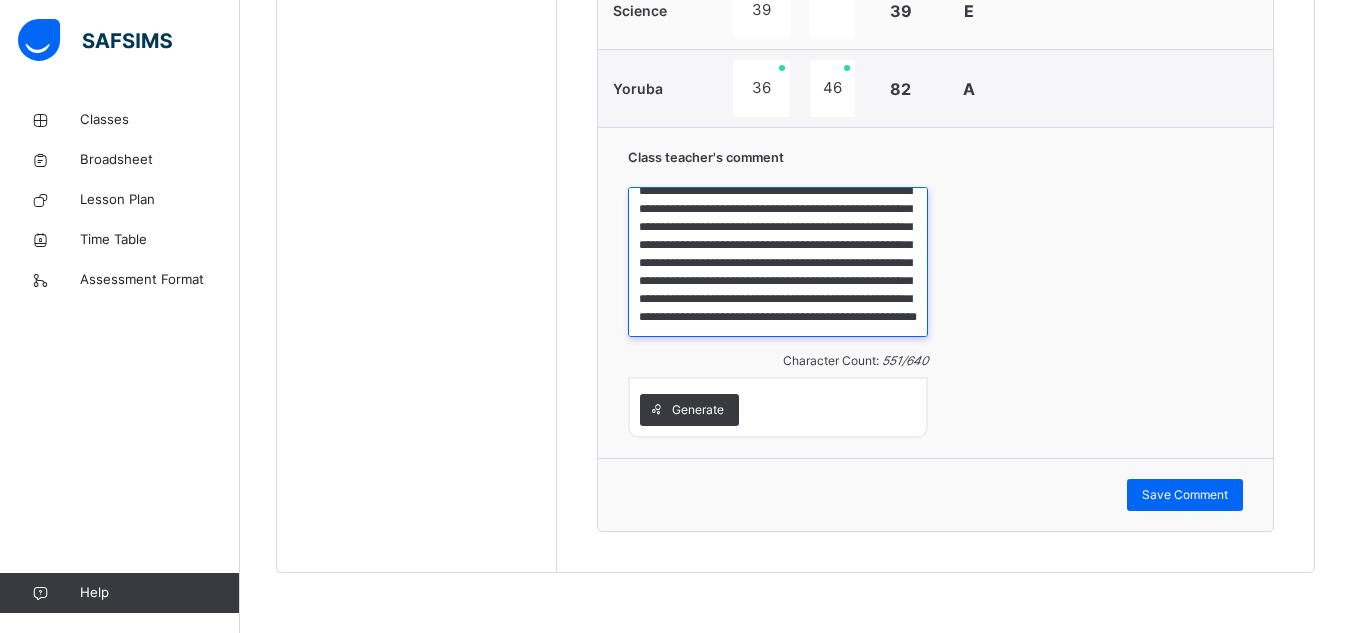 click on "**********" at bounding box center [778, 262] 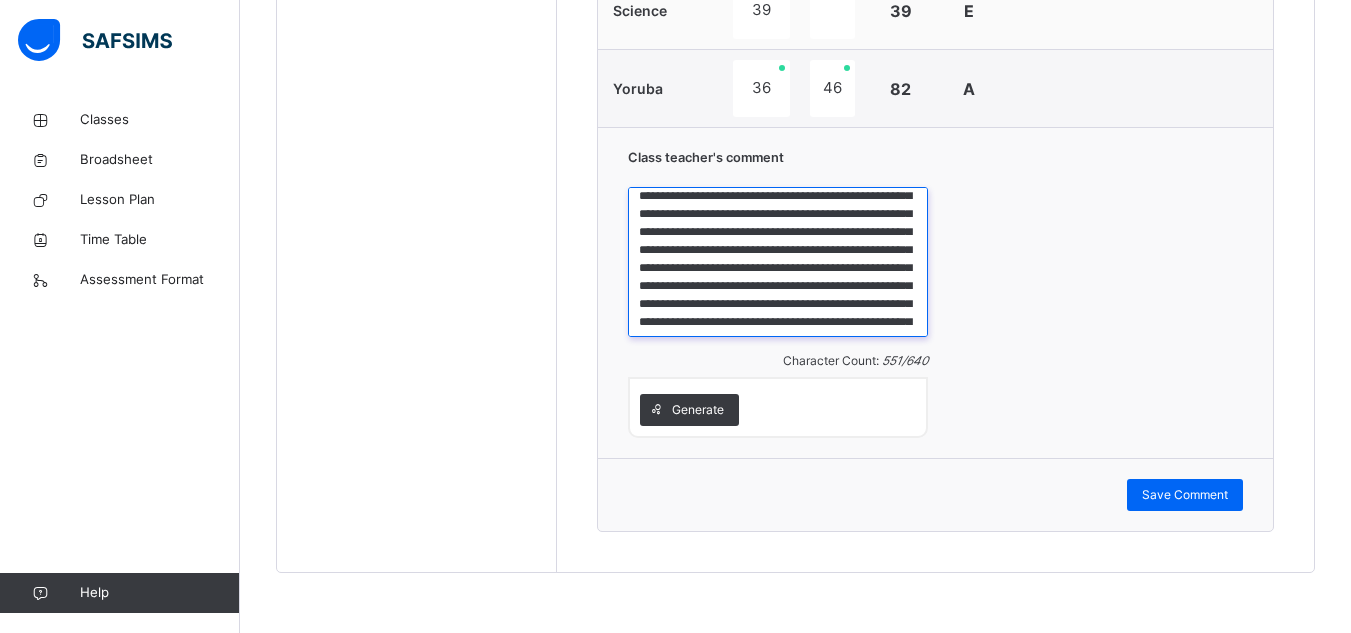 scroll, scrollTop: 0, scrollLeft: 0, axis: both 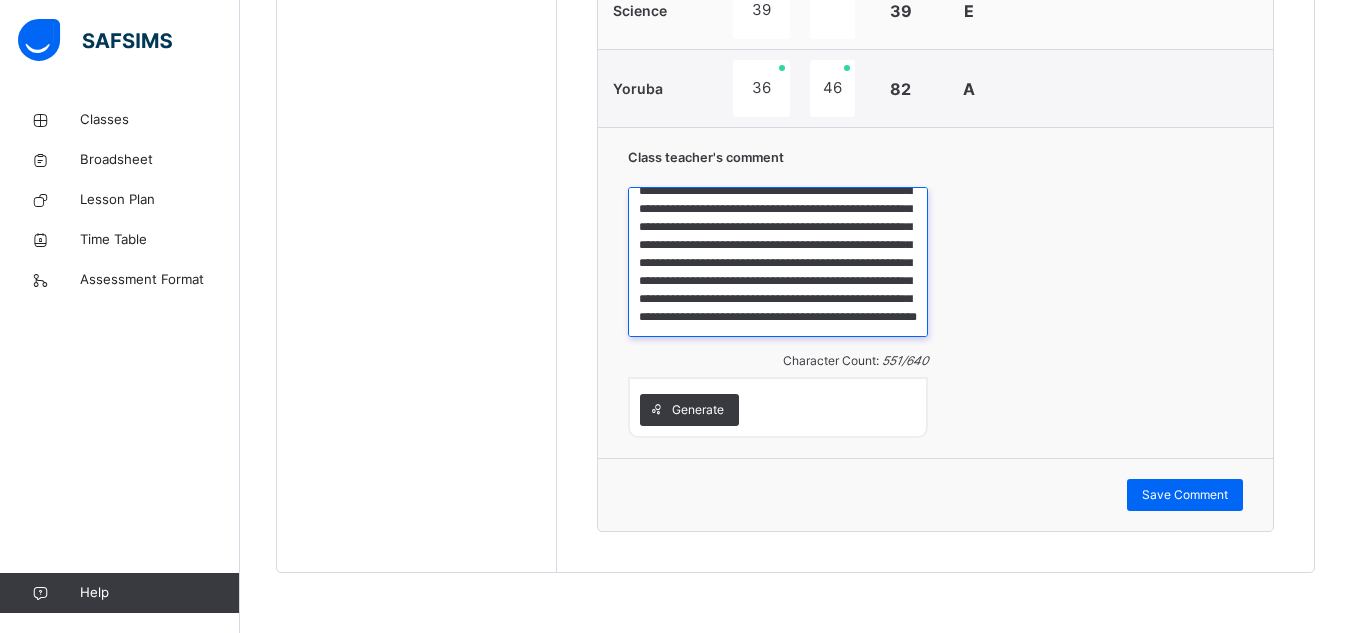 drag, startPoint x: 641, startPoint y: 203, endPoint x: 927, endPoint y: 335, distance: 314.99207 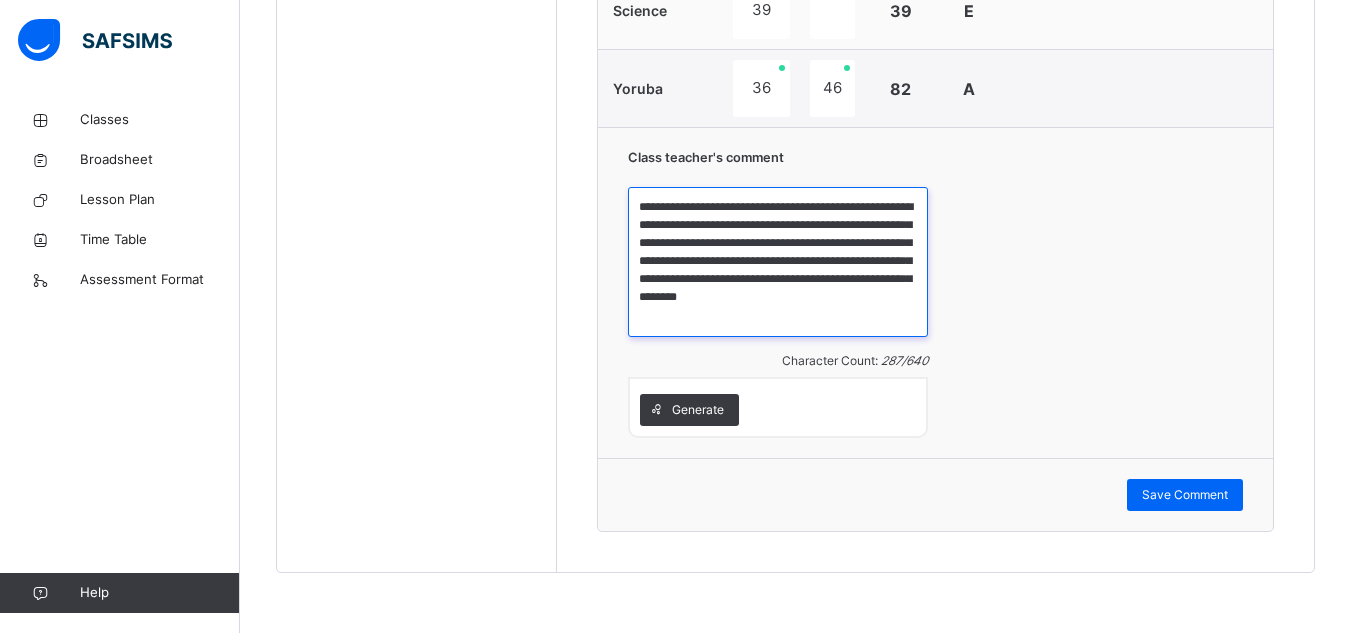 scroll, scrollTop: 0, scrollLeft: 0, axis: both 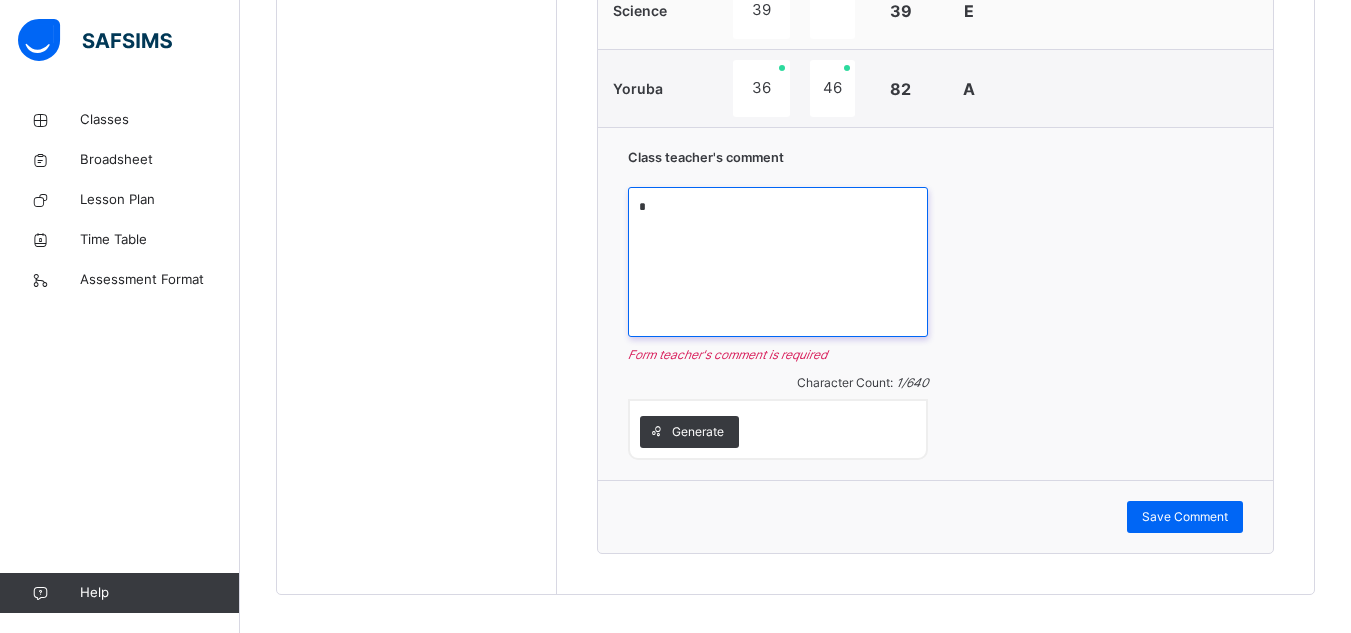 paste 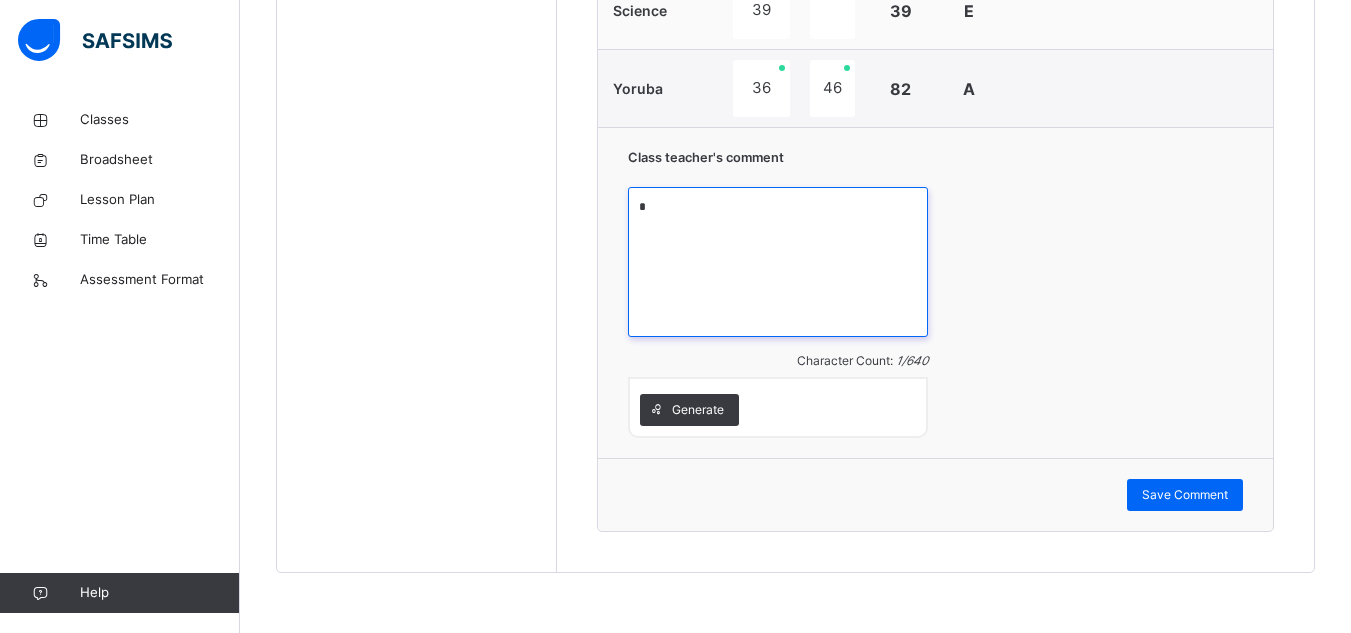 click on "*" at bounding box center (778, 262) 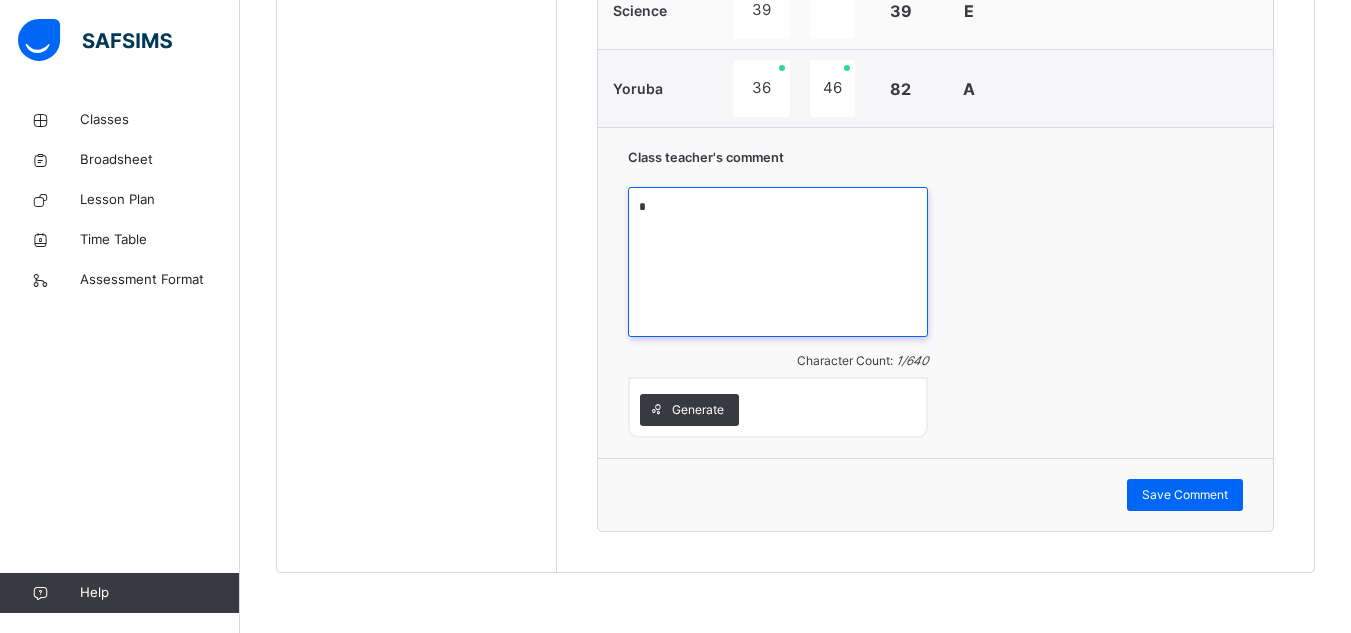 click on "*" at bounding box center [778, 262] 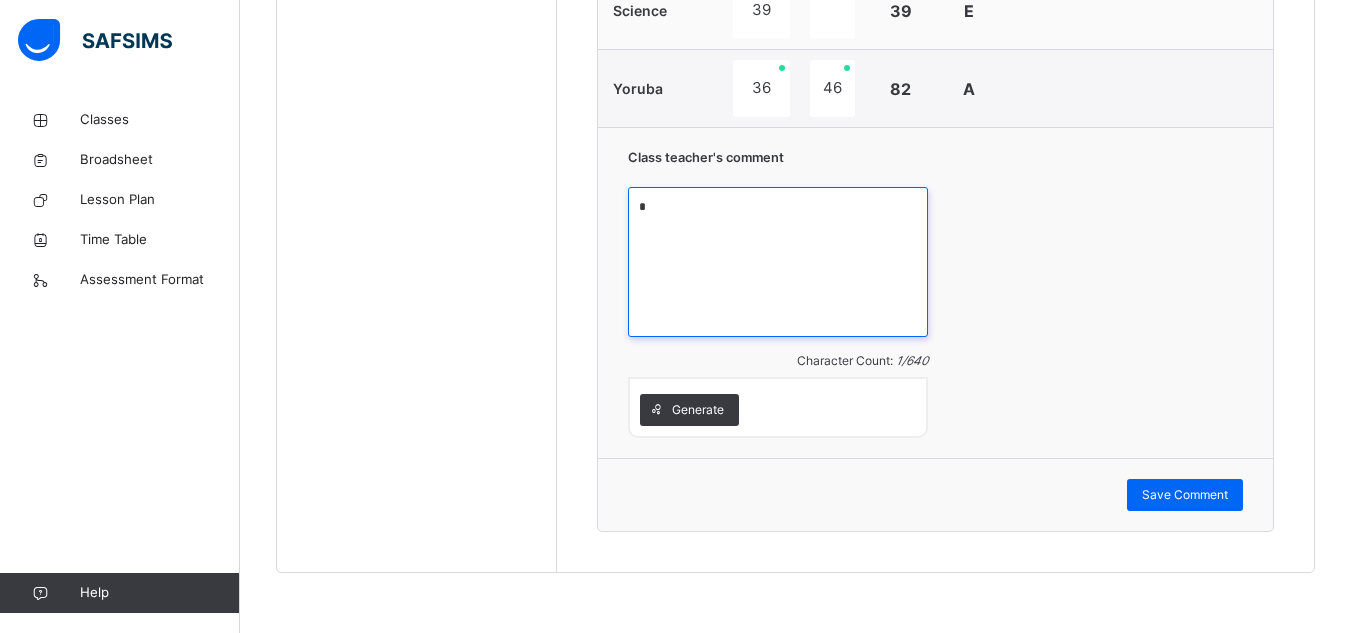 paste 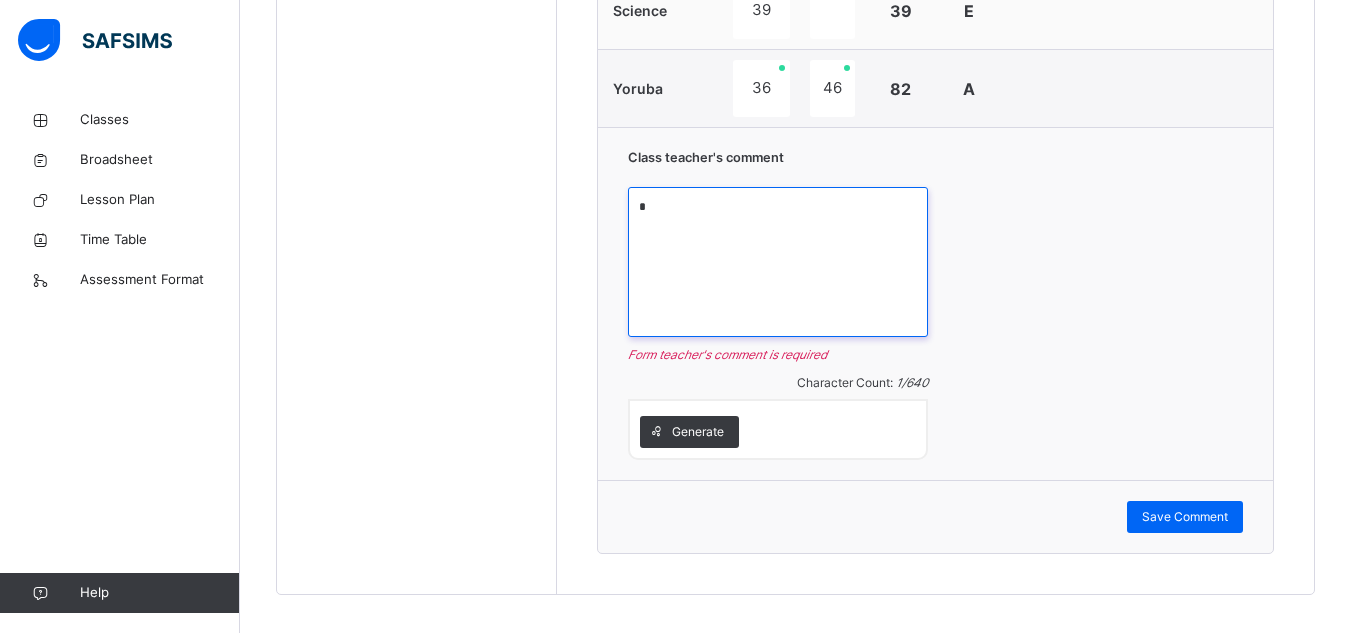 click on "*" at bounding box center (778, 262) 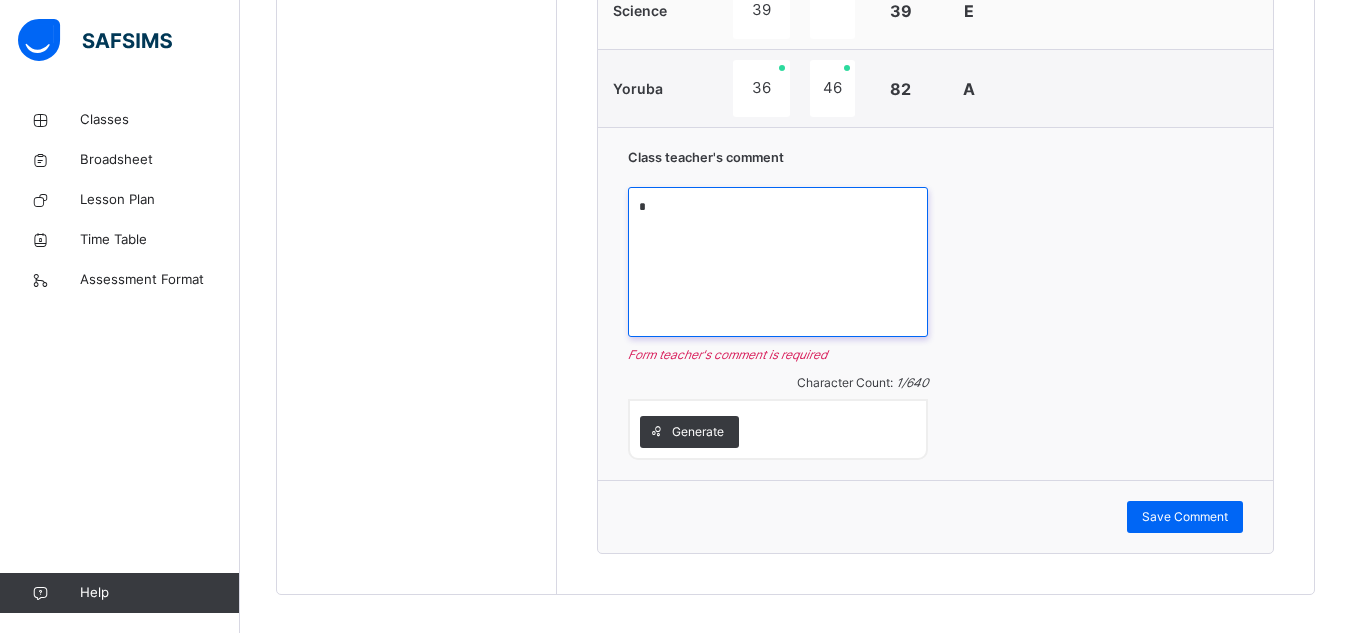 paste 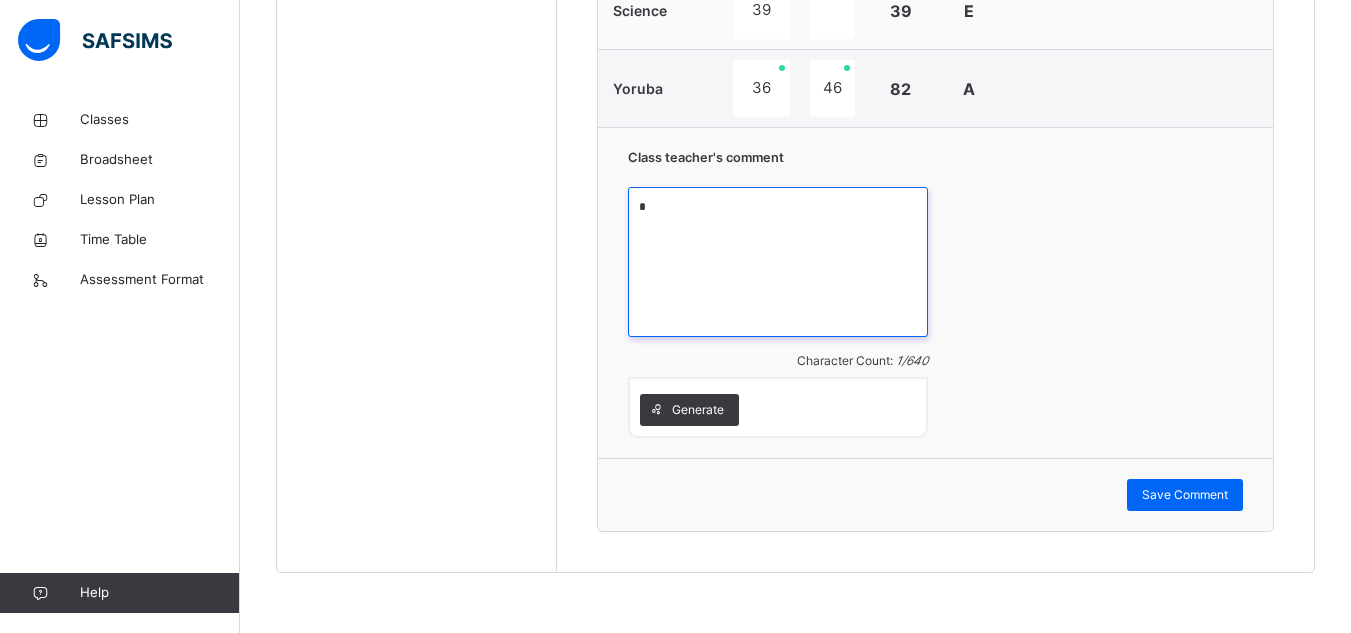 scroll, scrollTop: 902, scrollLeft: 0, axis: vertical 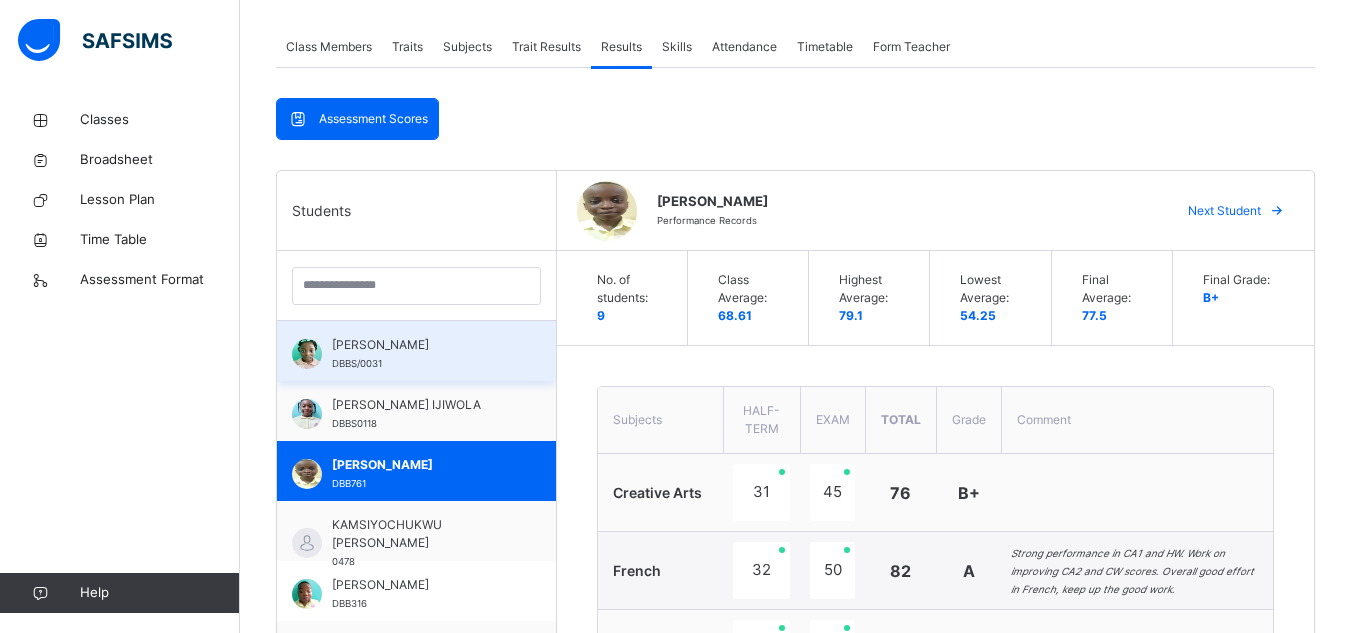 click on "[PERSON_NAME]" at bounding box center [421, 345] 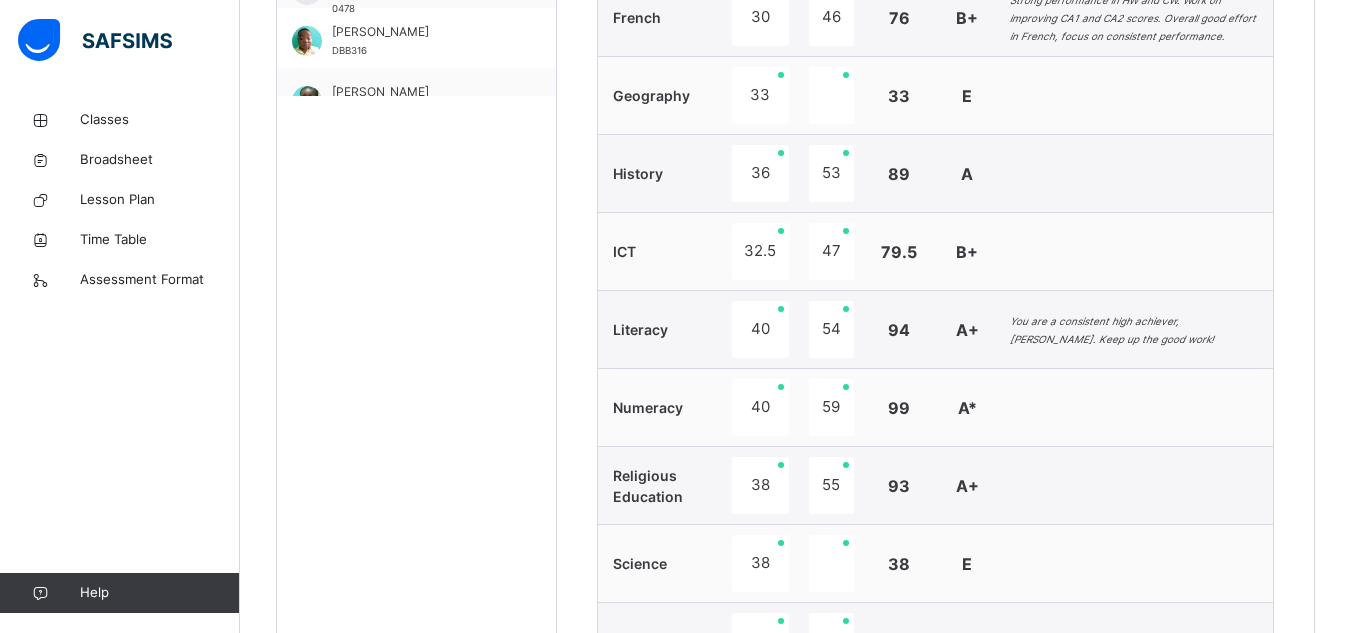 scroll, scrollTop: 1455, scrollLeft: 0, axis: vertical 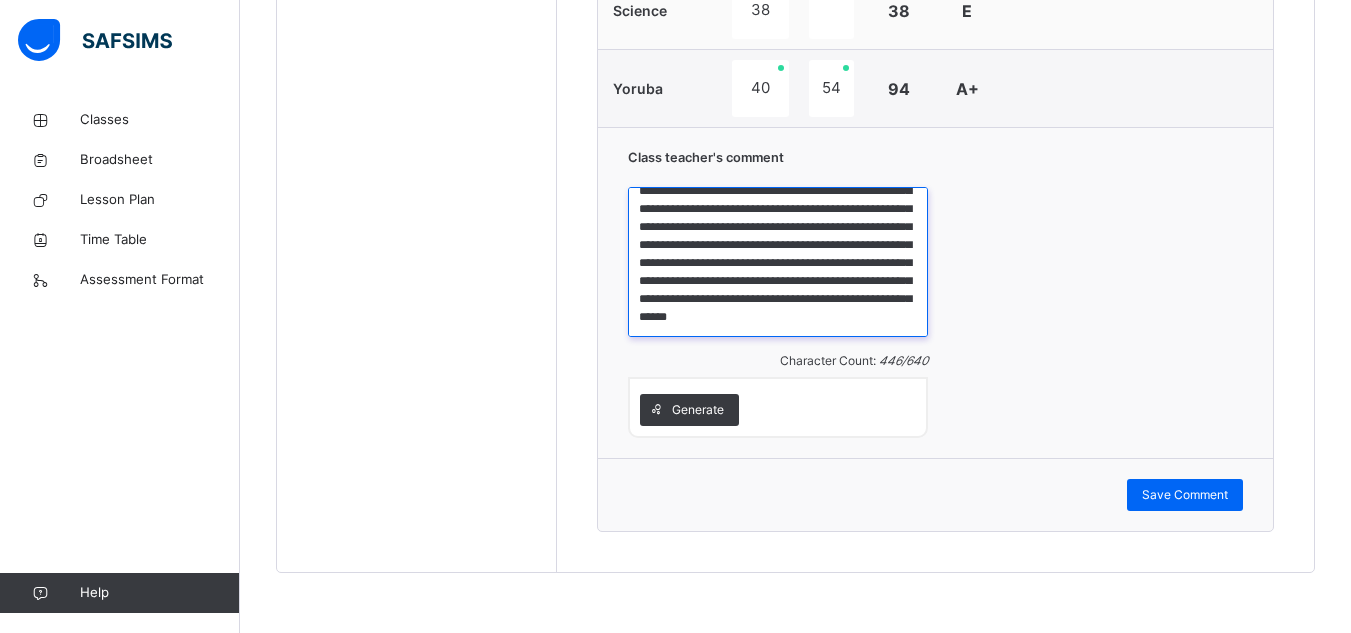 drag, startPoint x: 639, startPoint y: 207, endPoint x: 874, endPoint y: 347, distance: 273.5416 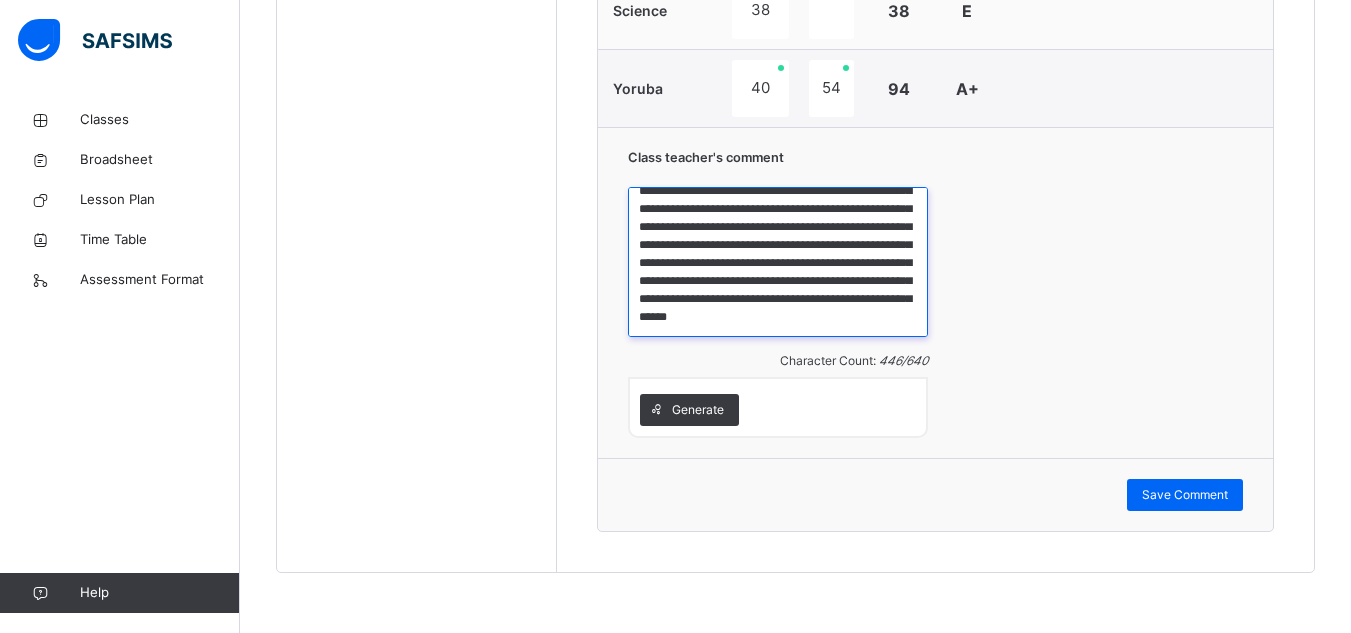 paste 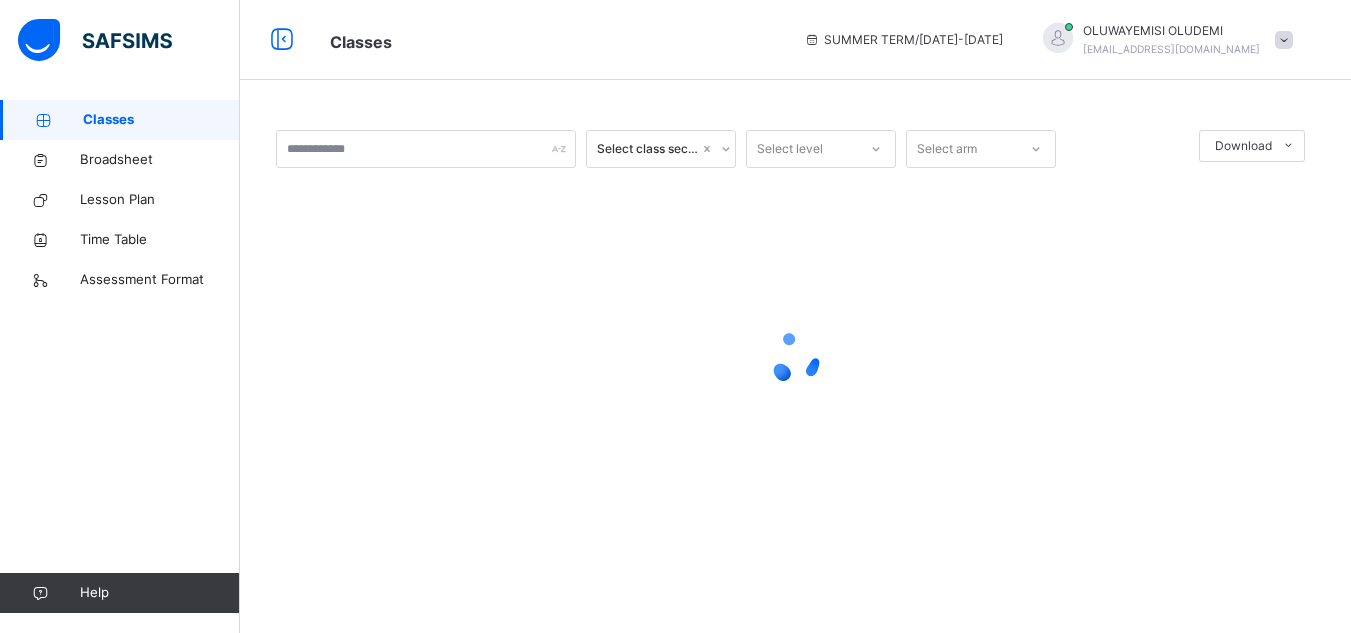 scroll, scrollTop: 0, scrollLeft: 0, axis: both 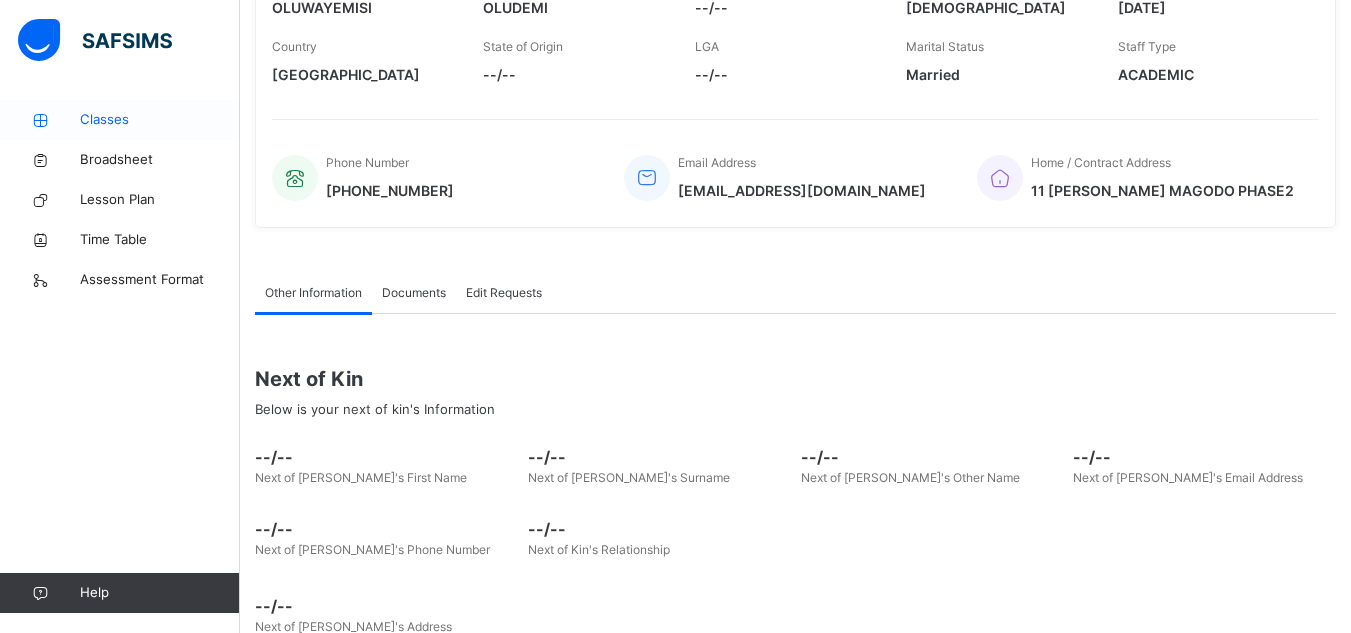 click on "Classes" at bounding box center [160, 120] 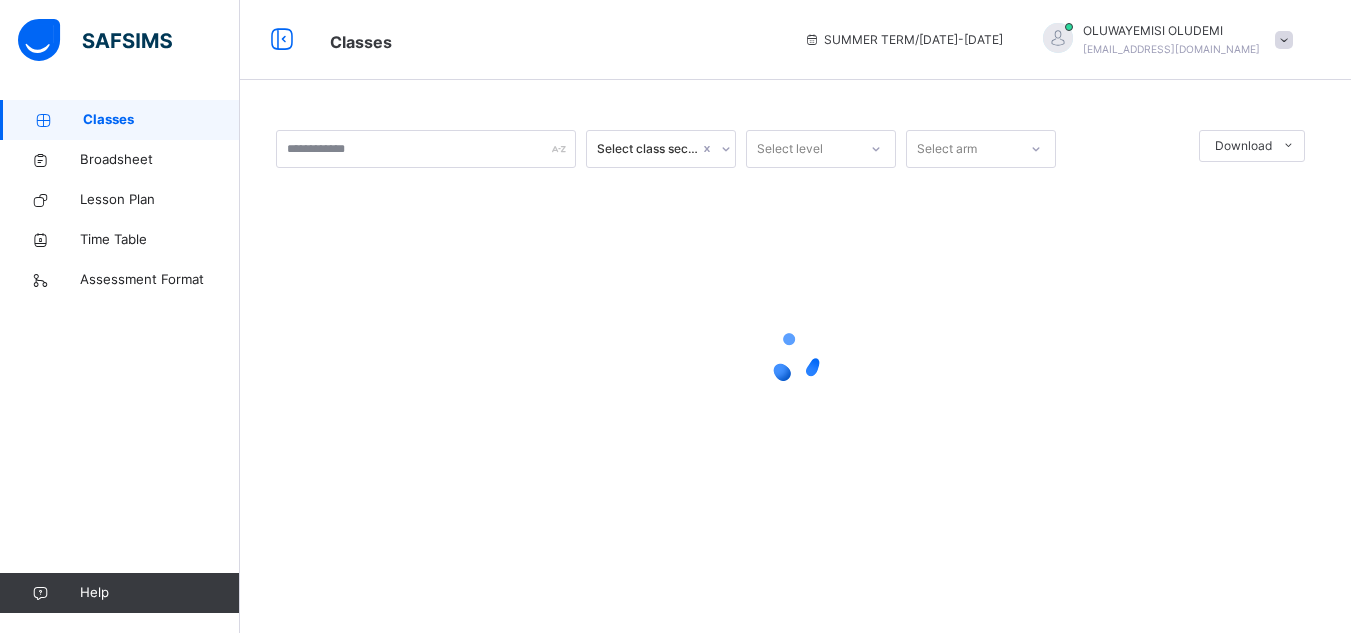 scroll, scrollTop: 0, scrollLeft: 0, axis: both 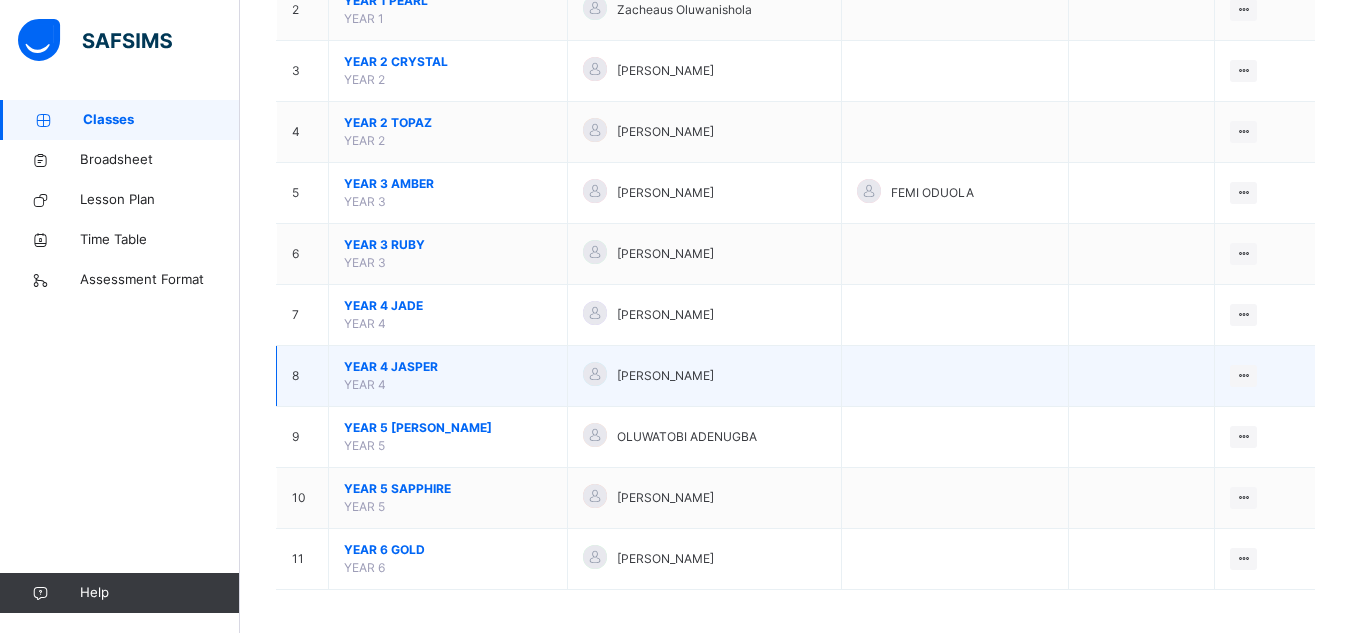click on "YEAR 4   JASPER" at bounding box center (448, 367) 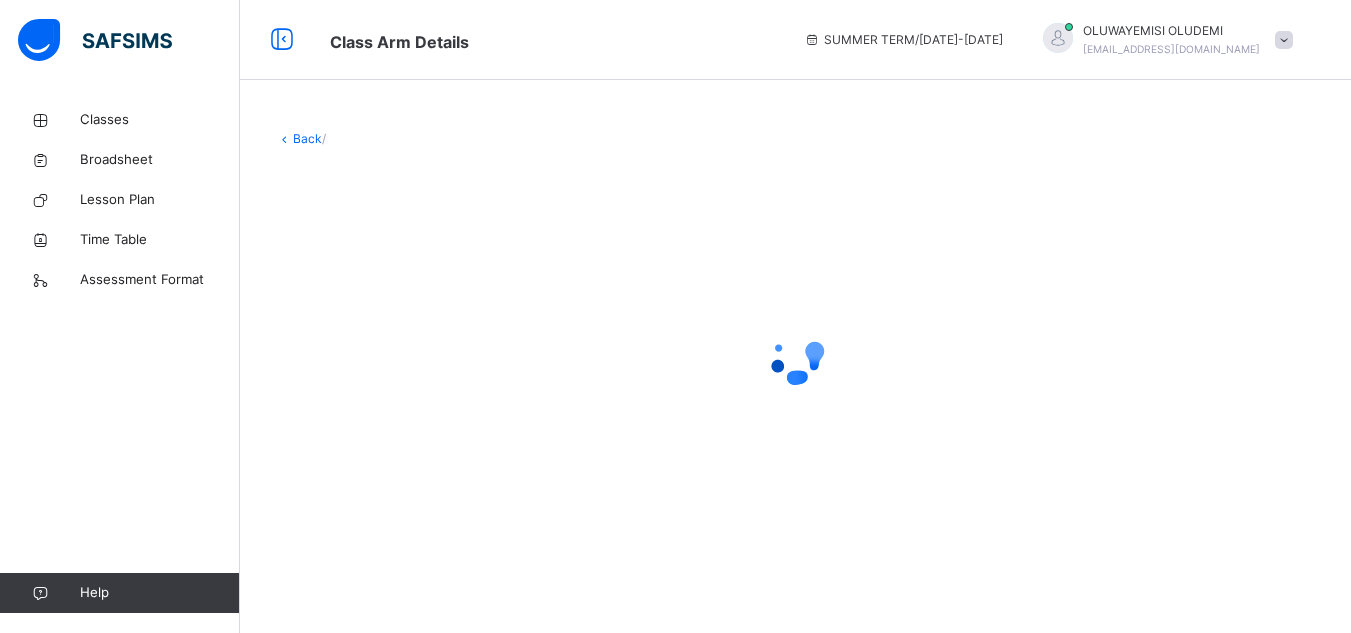 scroll, scrollTop: 0, scrollLeft: 0, axis: both 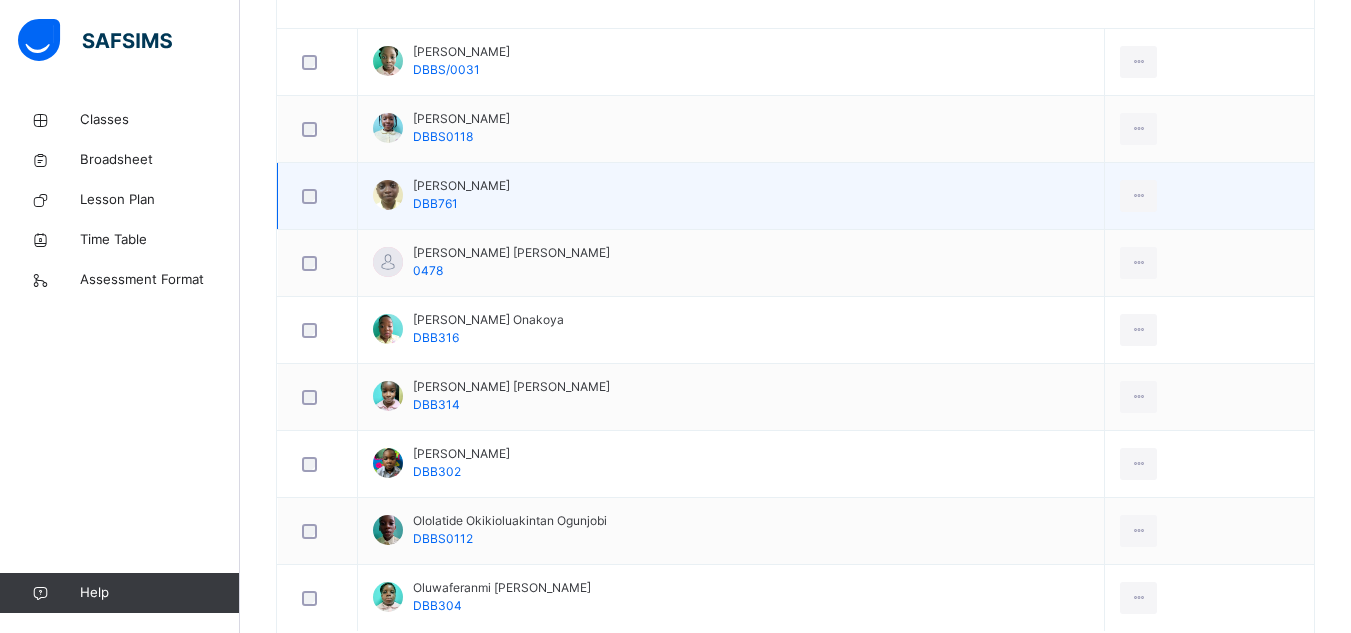 click on "[PERSON_NAME]" at bounding box center [461, 186] 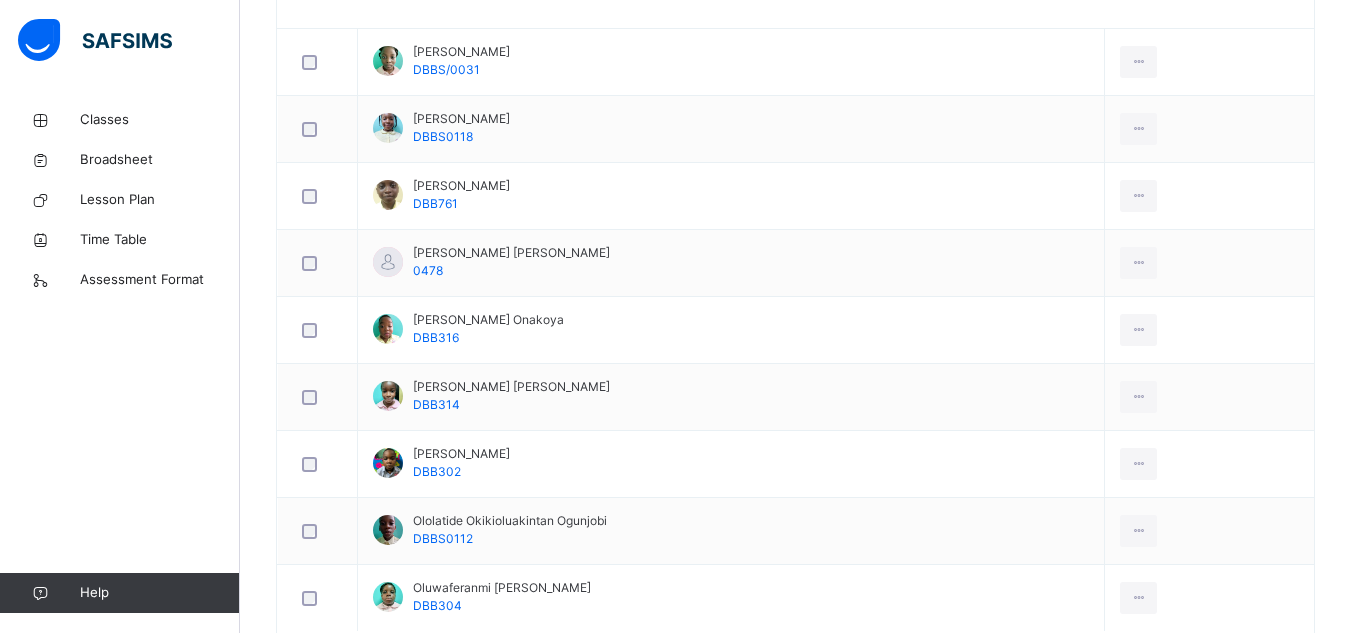 scroll, scrollTop: 73, scrollLeft: 0, axis: vertical 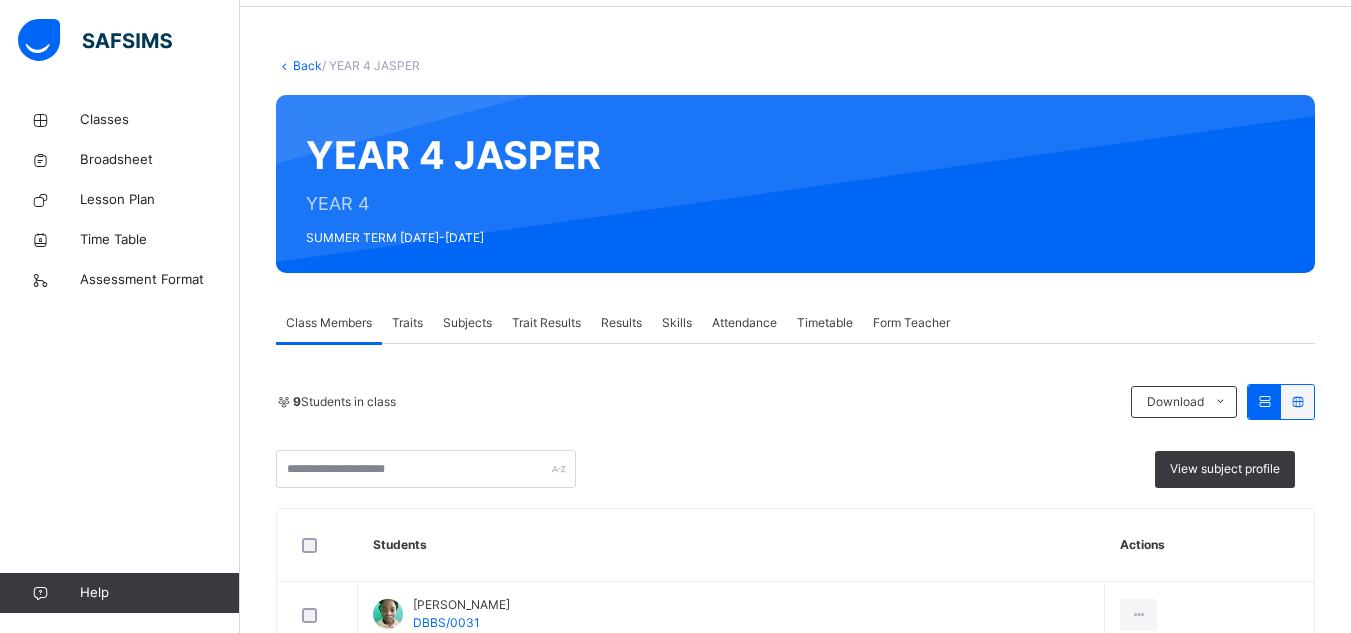 click on "Results" at bounding box center (621, 323) 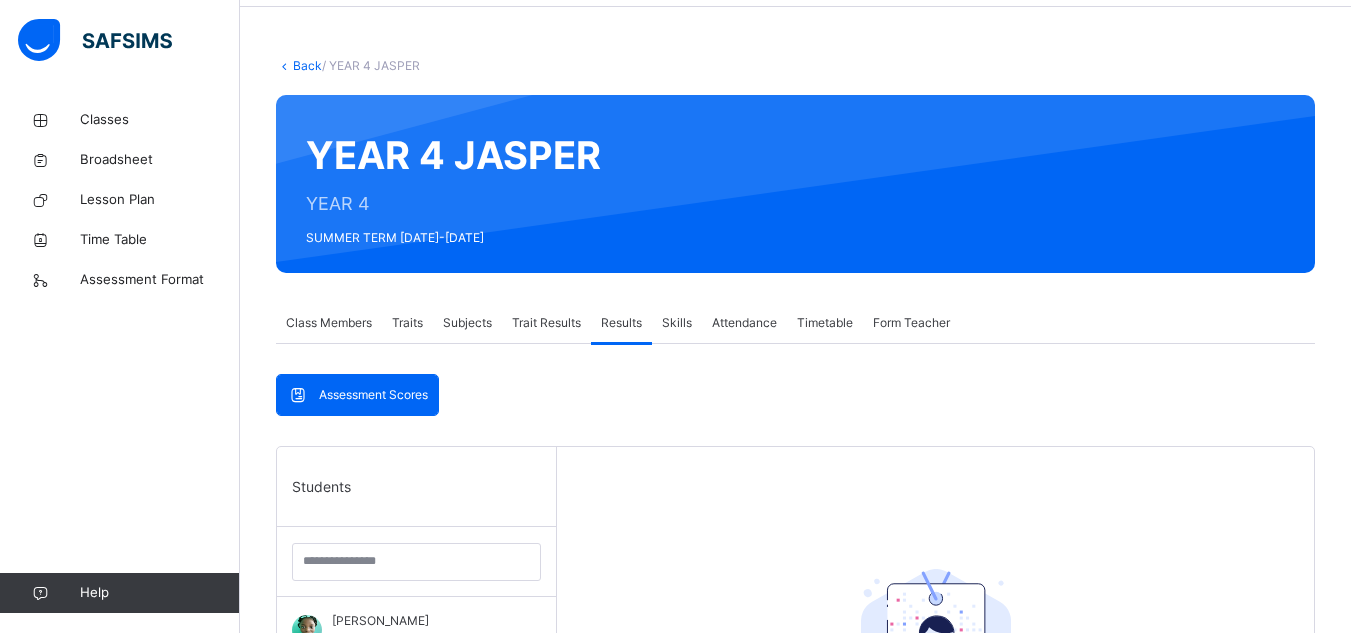scroll, scrollTop: 581, scrollLeft: 0, axis: vertical 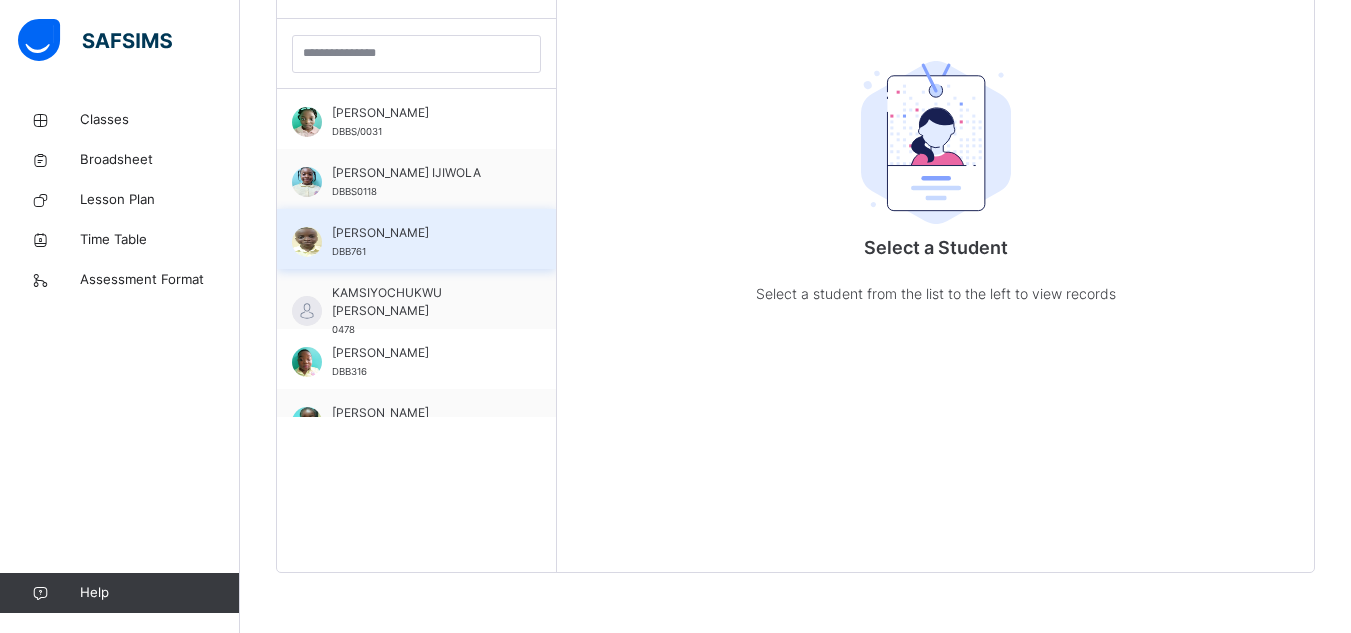 click on "[PERSON_NAME]" at bounding box center [421, 233] 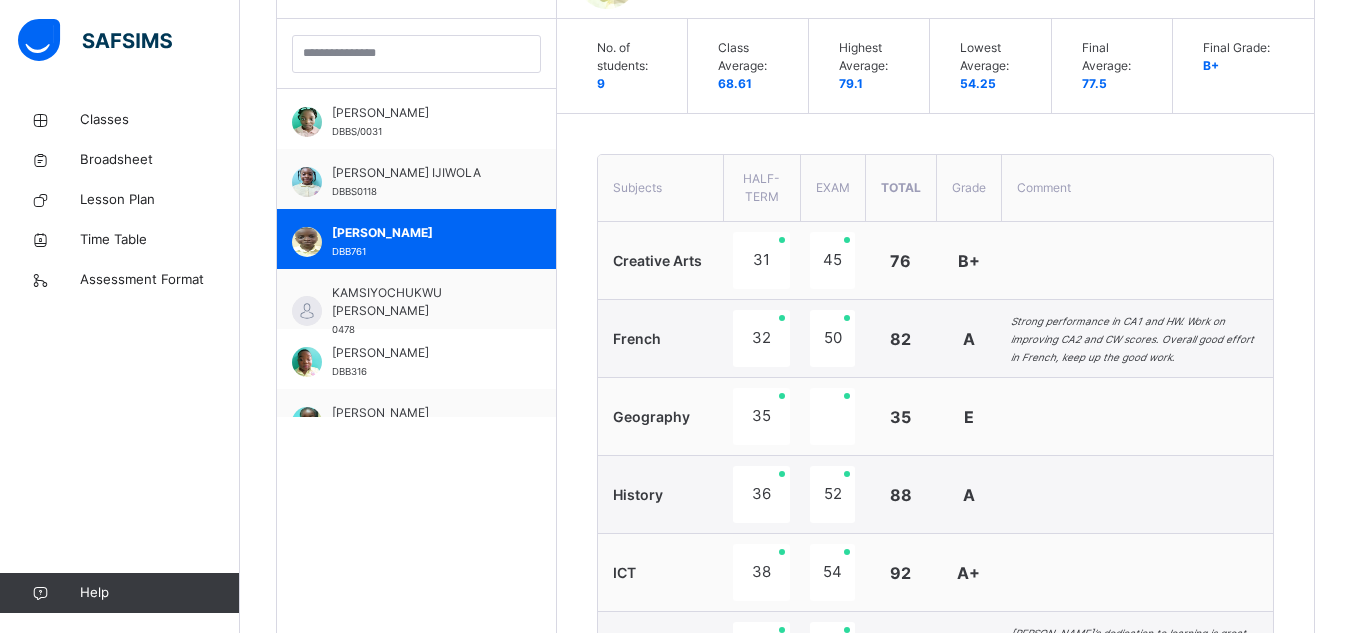 scroll, scrollTop: 1134, scrollLeft: 0, axis: vertical 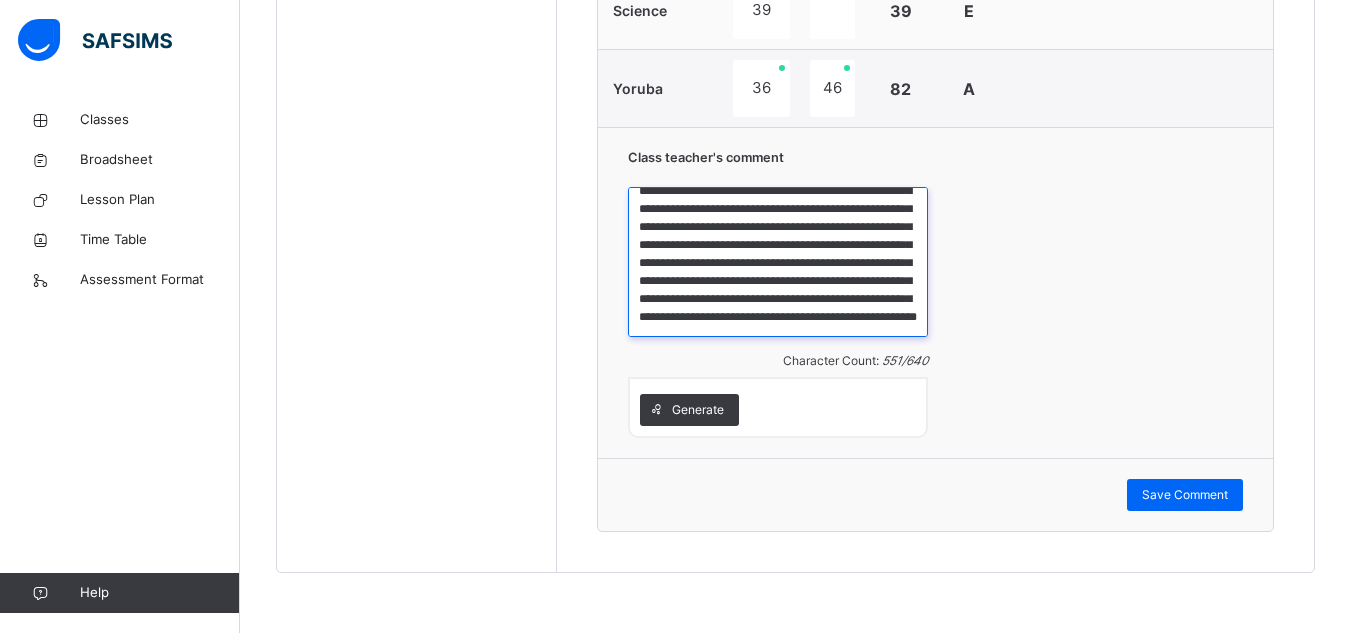 drag, startPoint x: 641, startPoint y: 206, endPoint x: 853, endPoint y: 329, distance: 245.09795 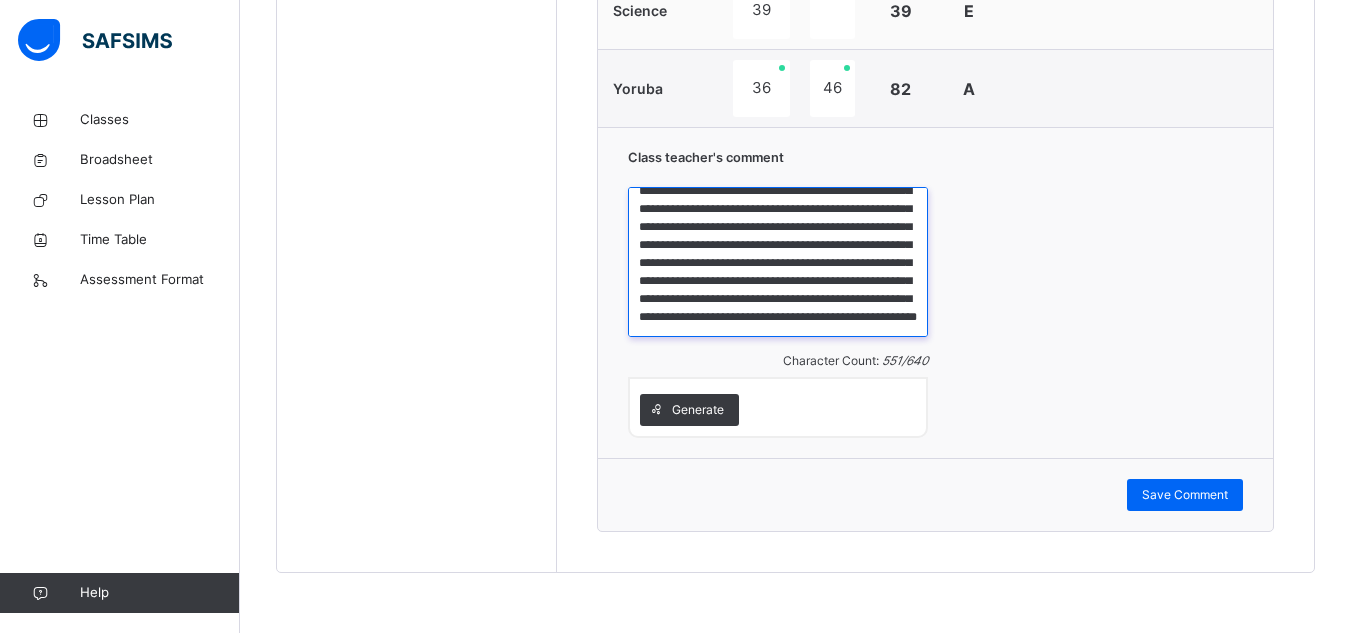 paste 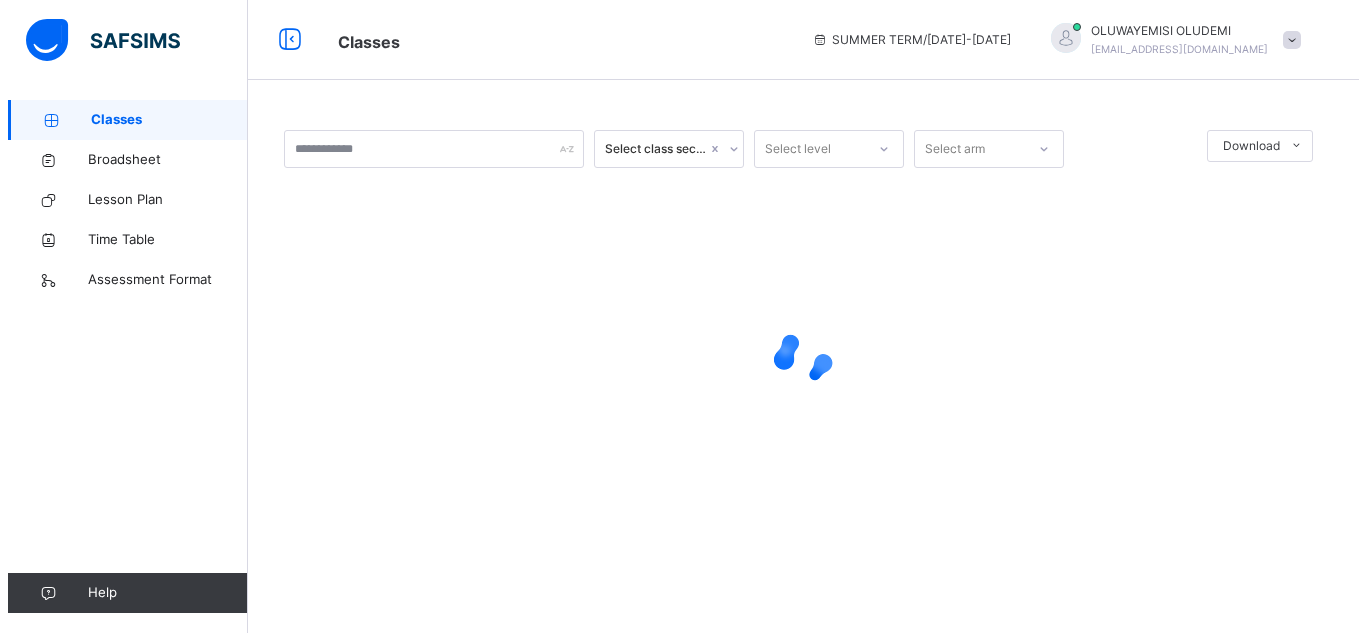 scroll, scrollTop: 0, scrollLeft: 0, axis: both 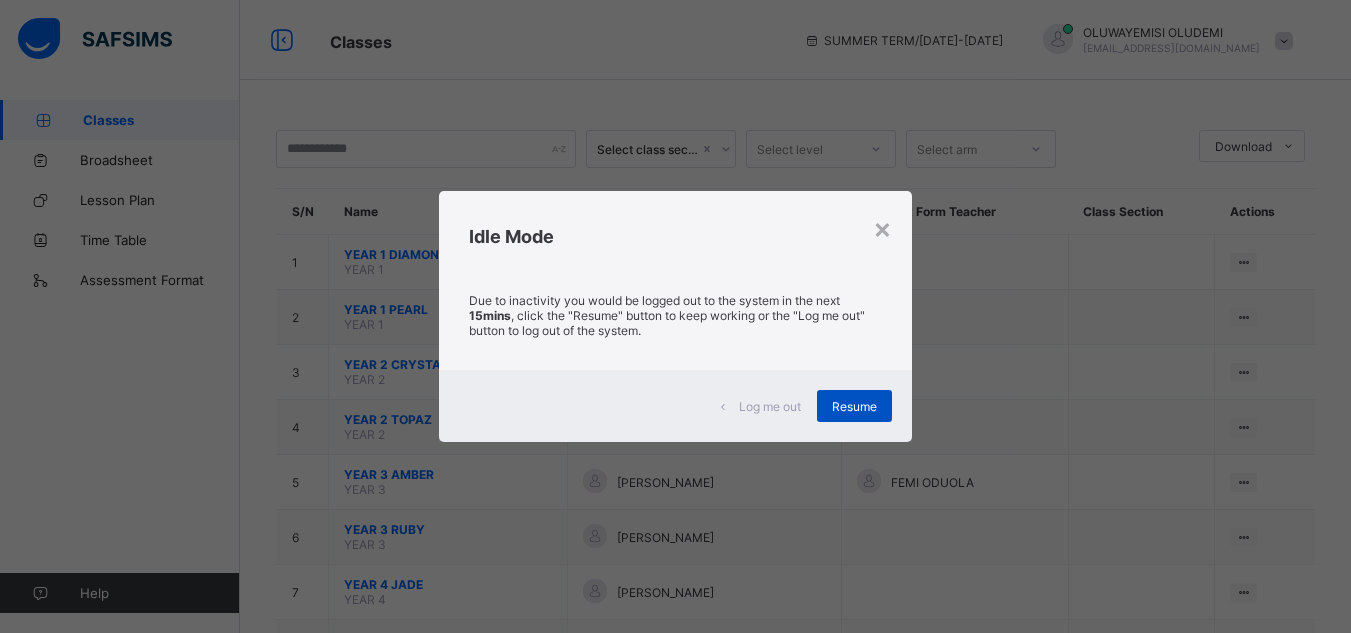click on "Resume" at bounding box center [854, 406] 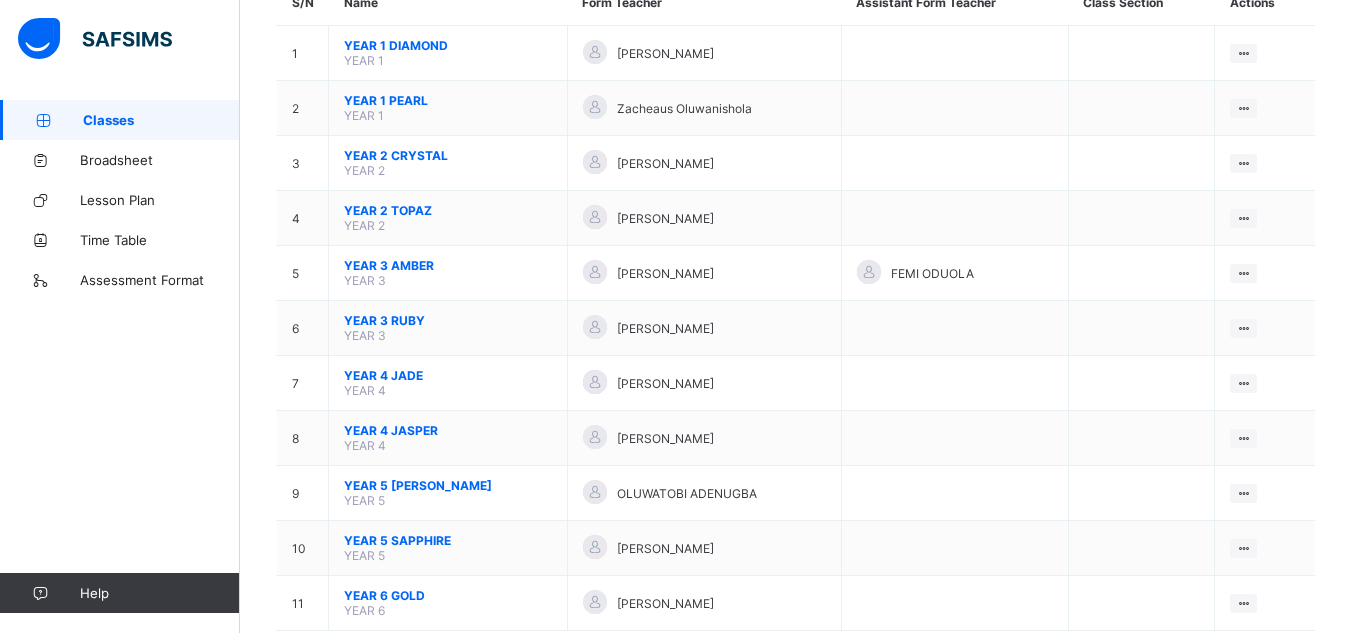 scroll, scrollTop: 226, scrollLeft: 0, axis: vertical 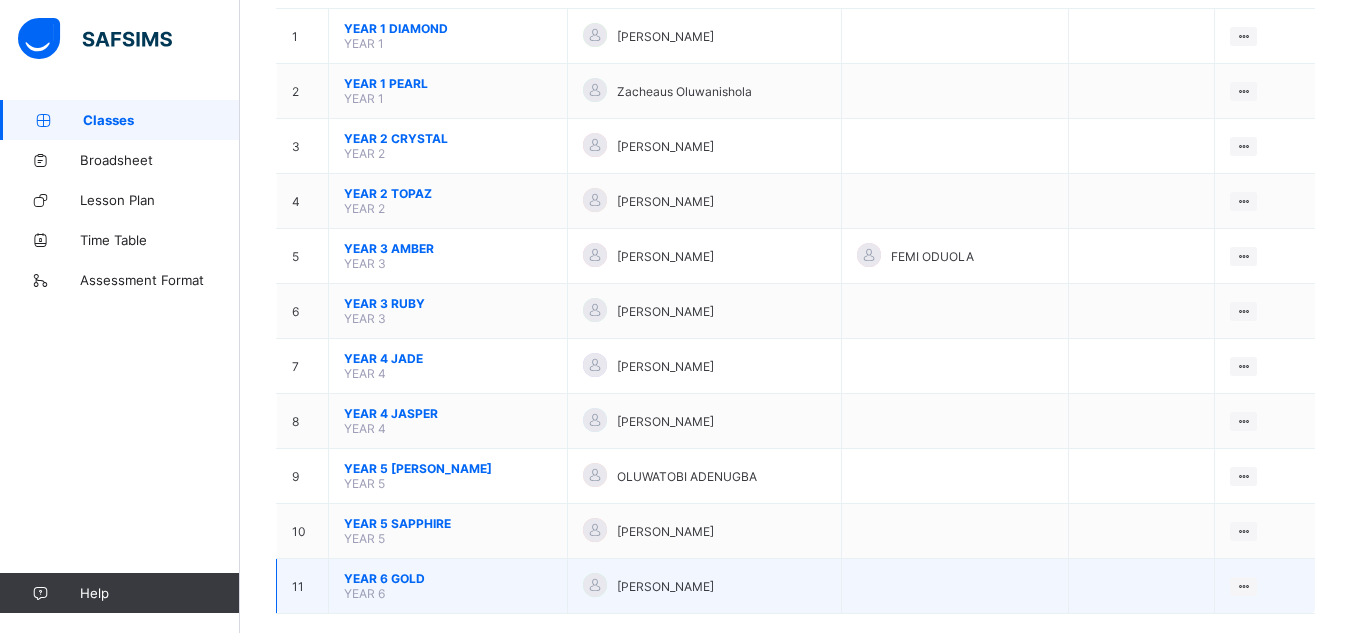 click on "YEAR 6   GOLD" at bounding box center (448, 578) 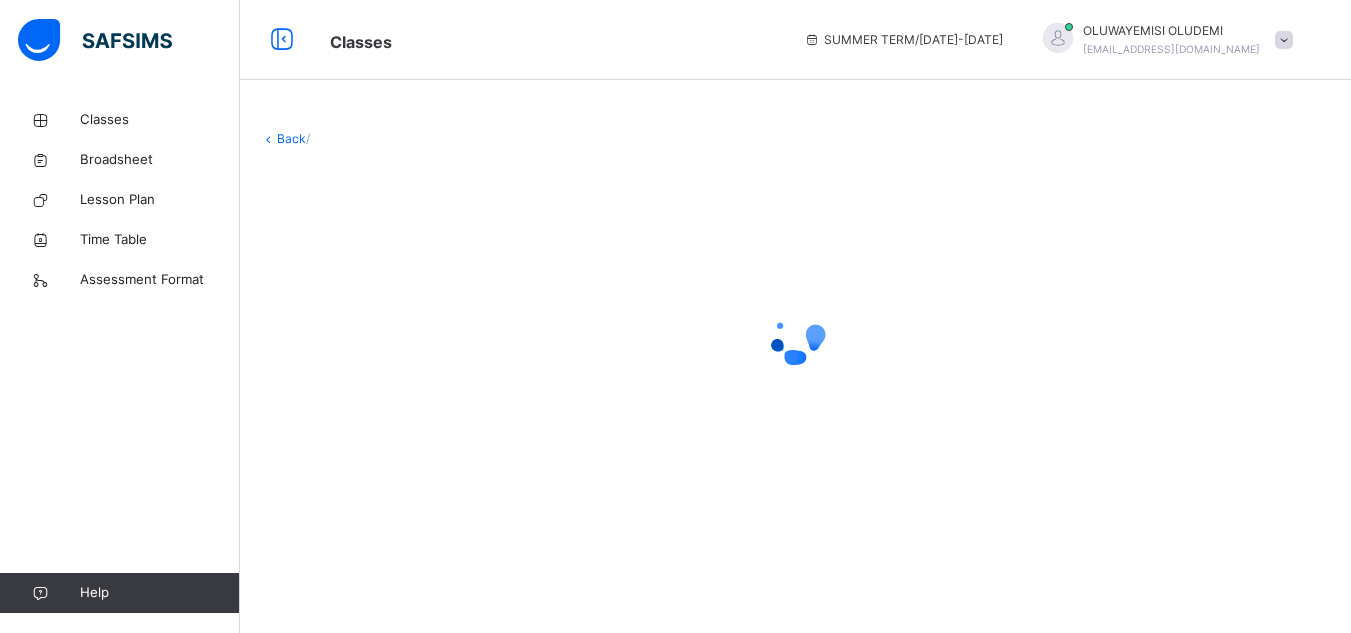 scroll, scrollTop: 0, scrollLeft: 0, axis: both 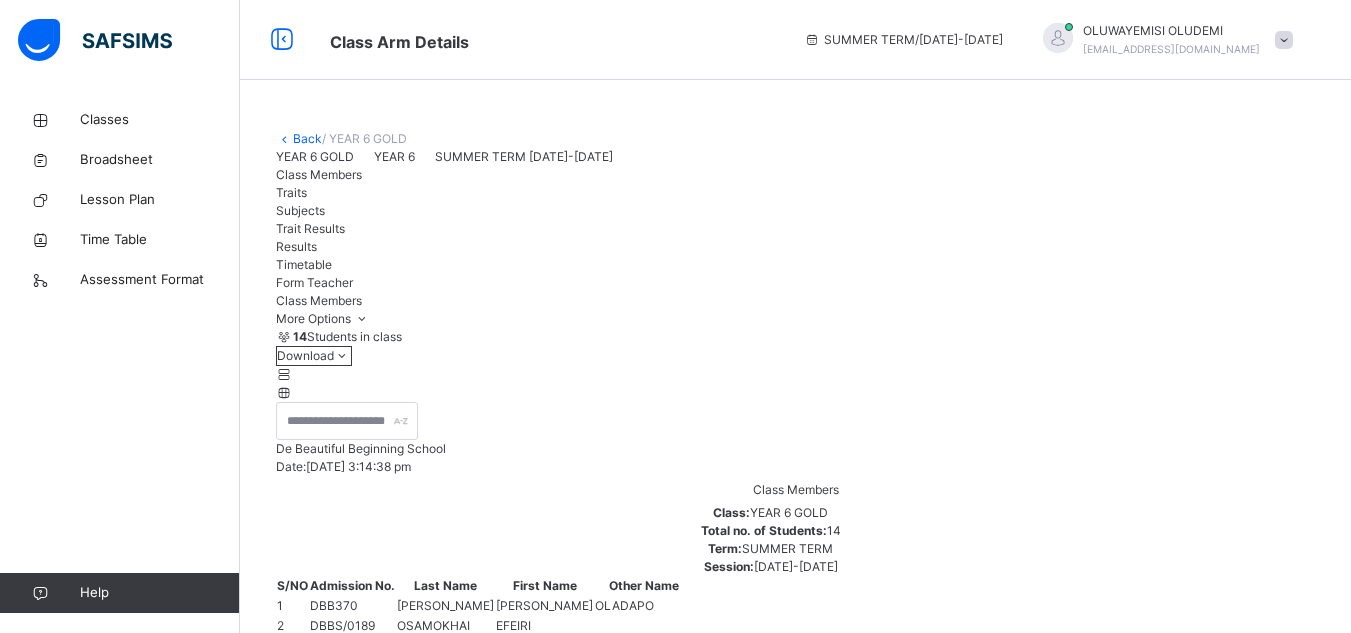 click on "Subjects" at bounding box center [300, 210] 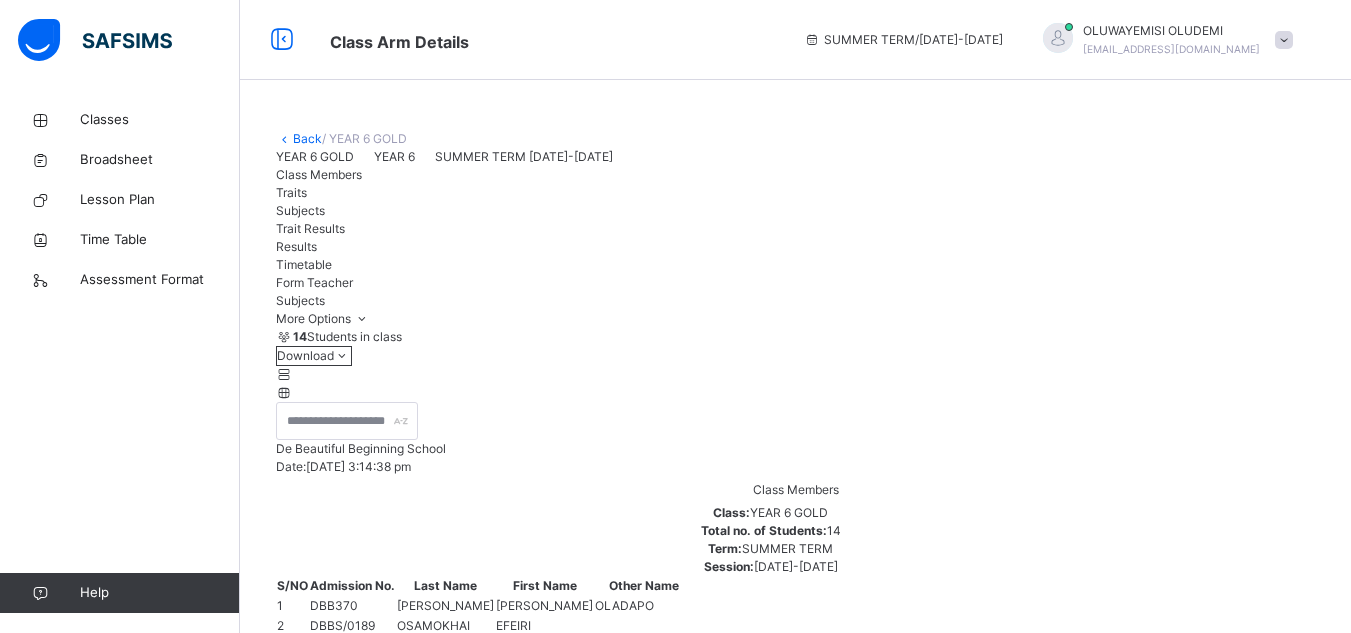 scroll, scrollTop: 553, scrollLeft: 0, axis: vertical 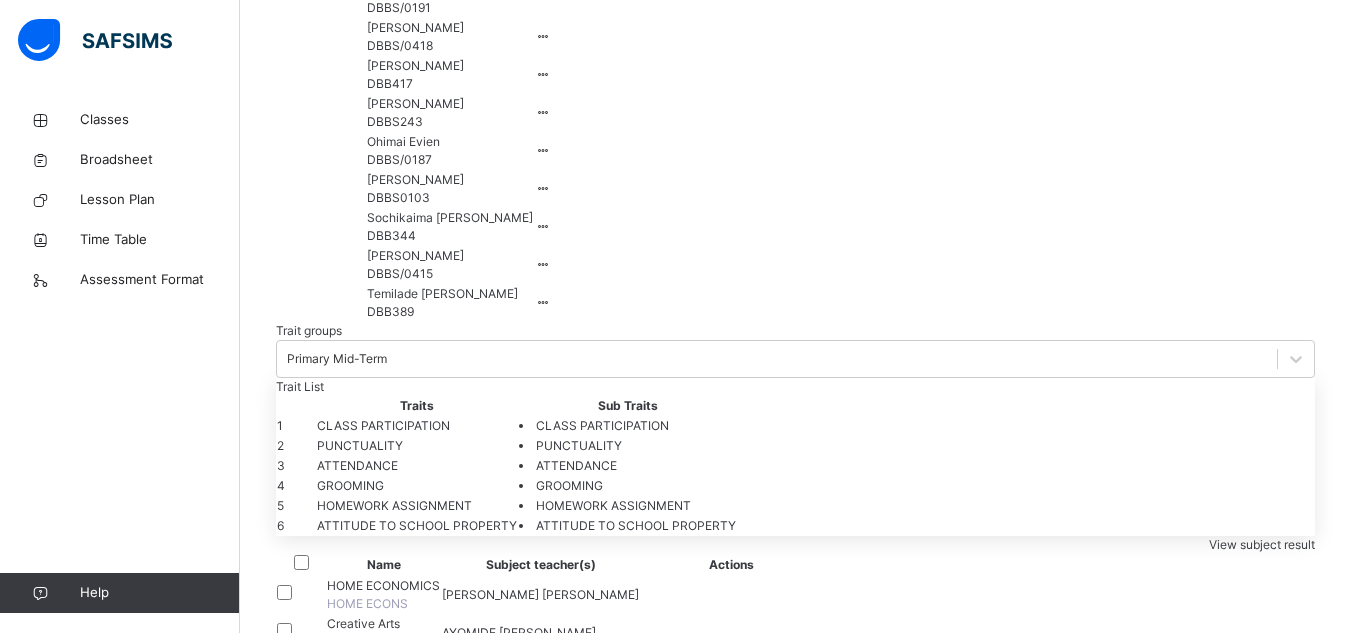 click on "Assess Students" at bounding box center (708, 1082) 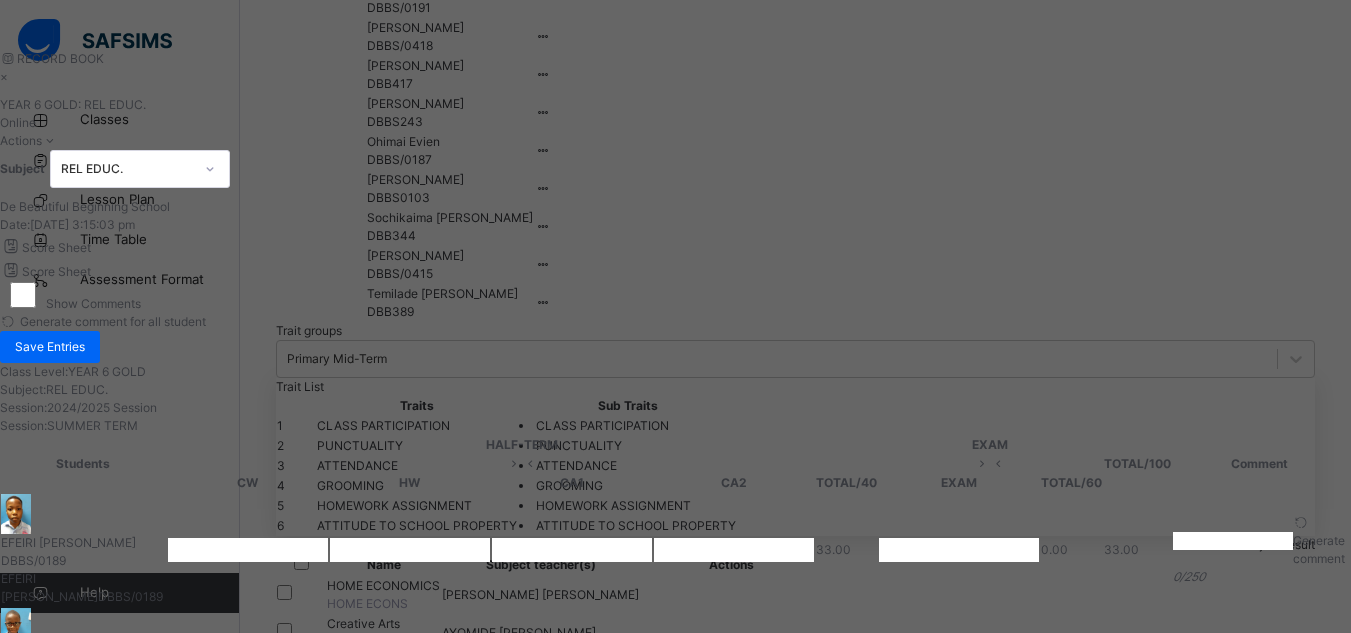 type on "*" 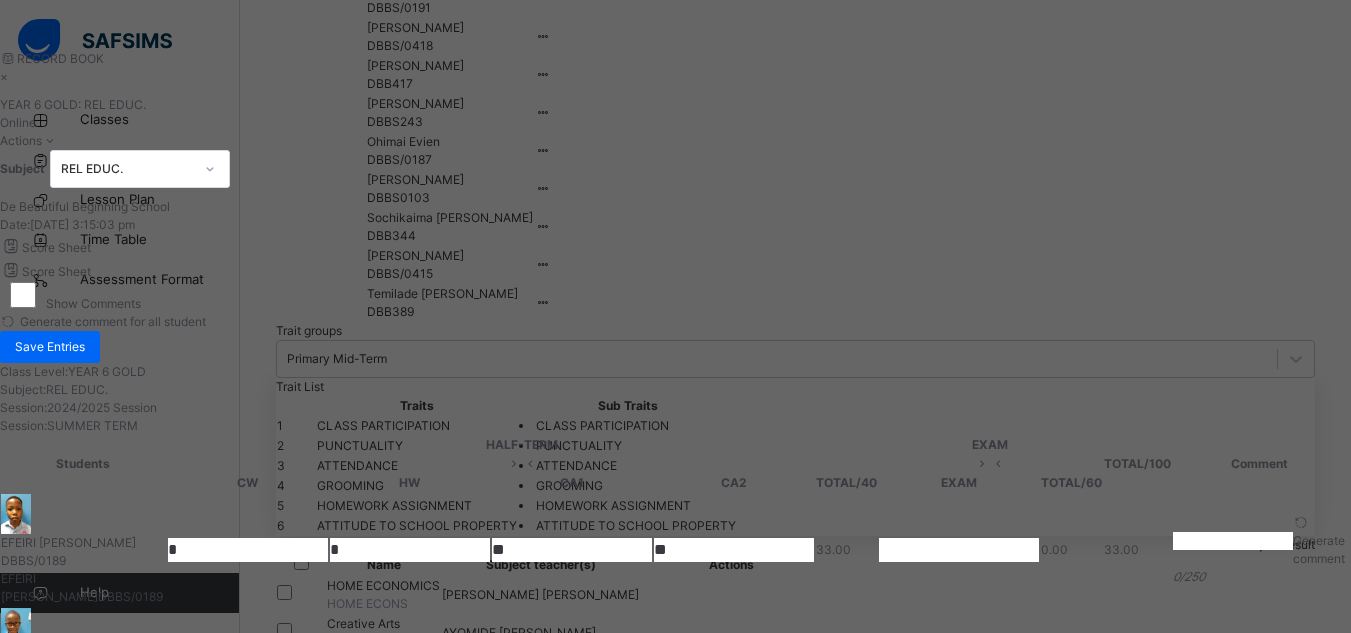 type on "*" 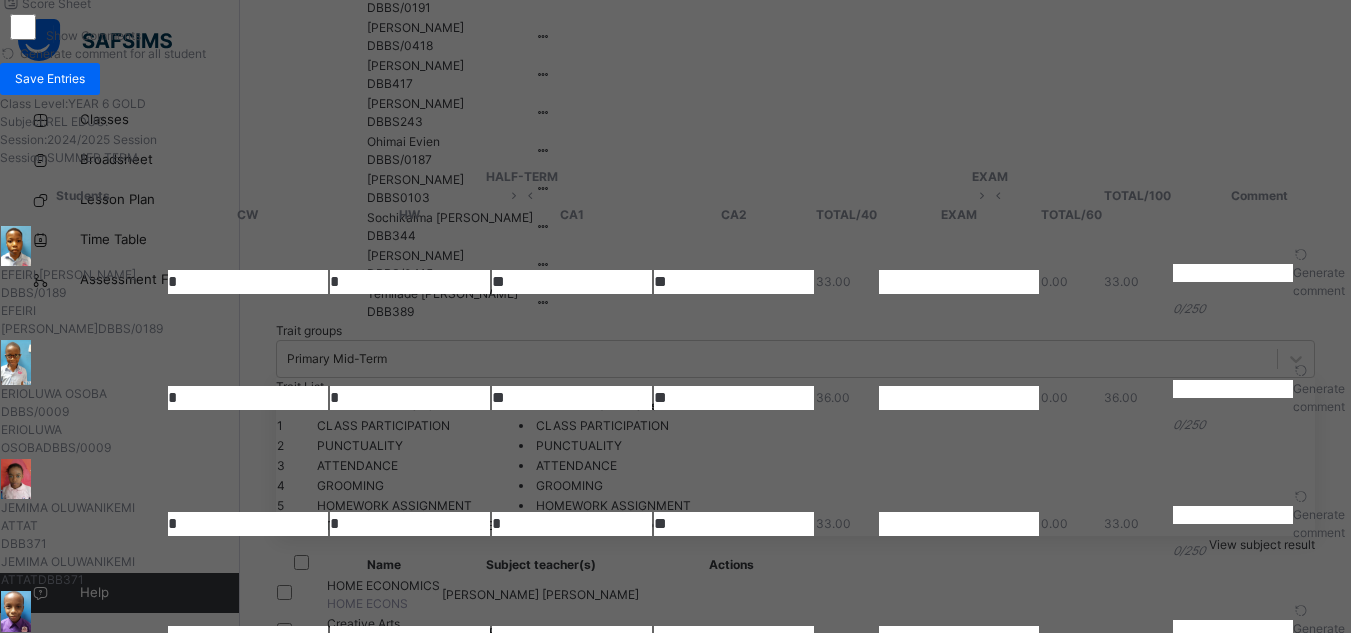 scroll, scrollTop: 278, scrollLeft: 0, axis: vertical 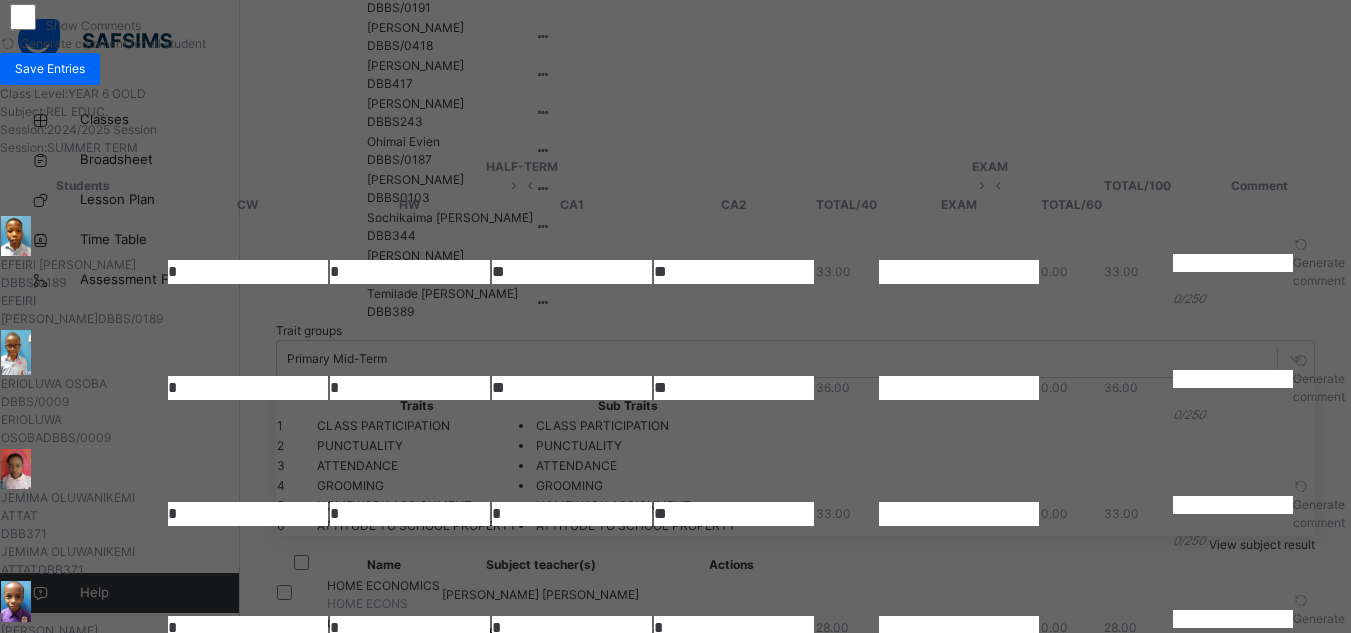 click at bounding box center (959, 272) 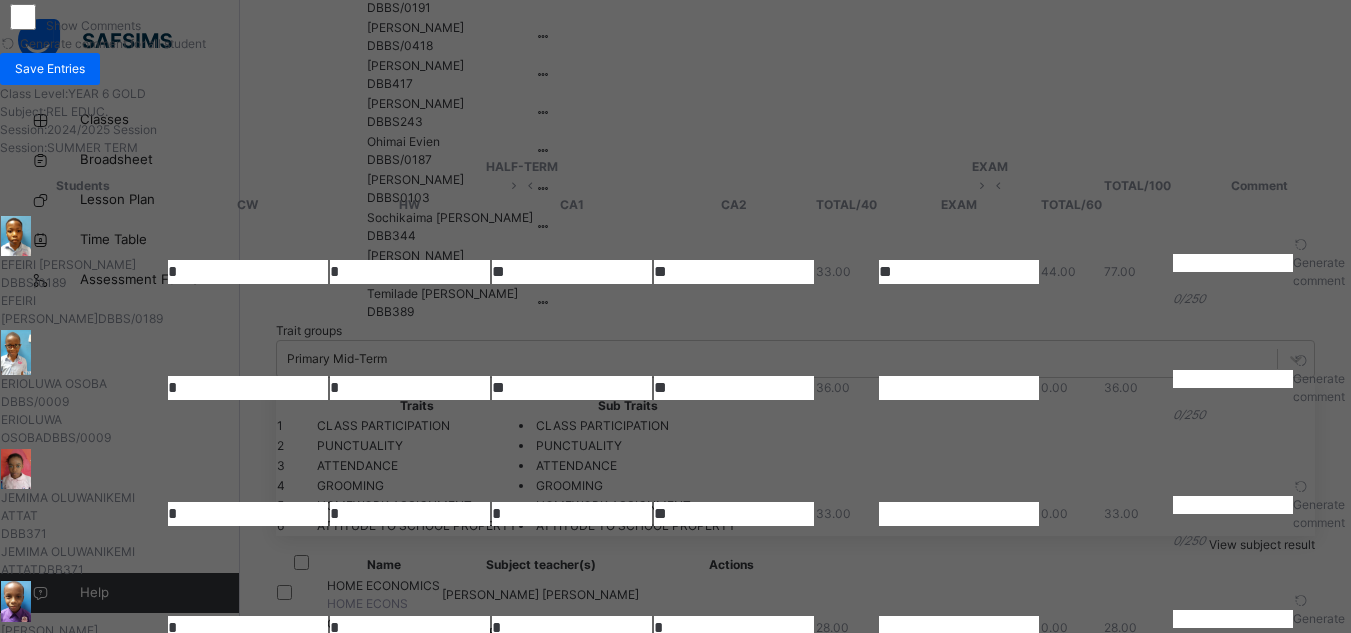type on "**" 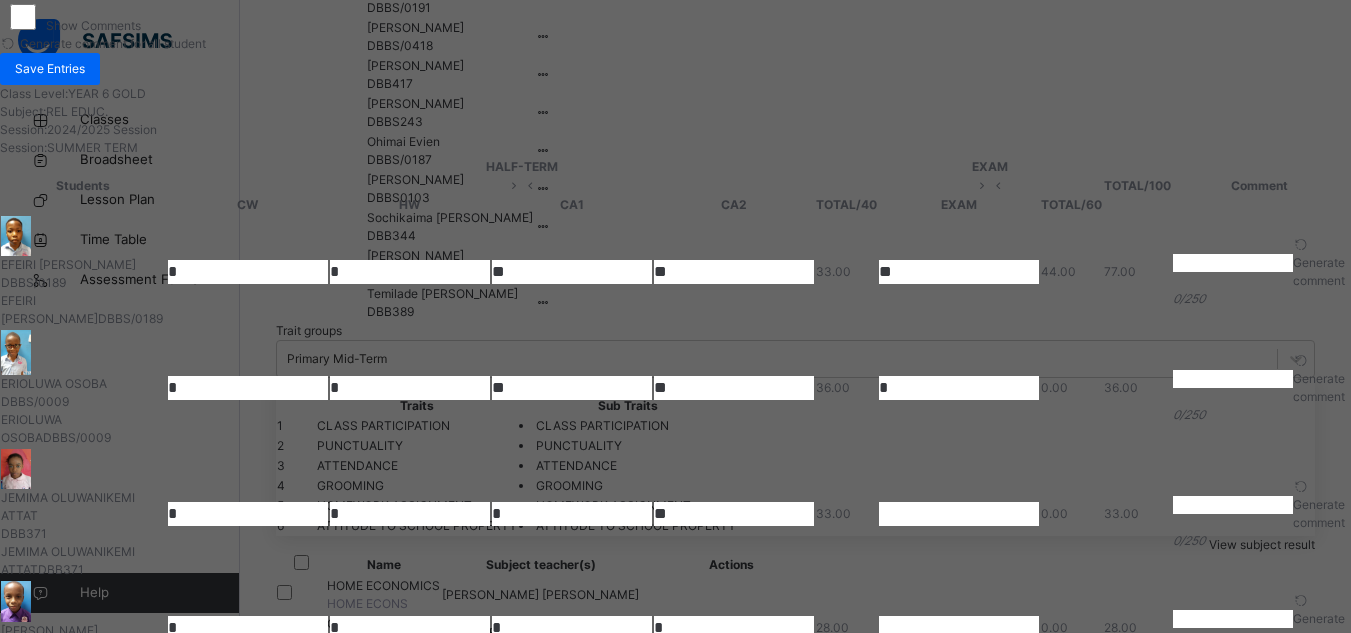 type on "**" 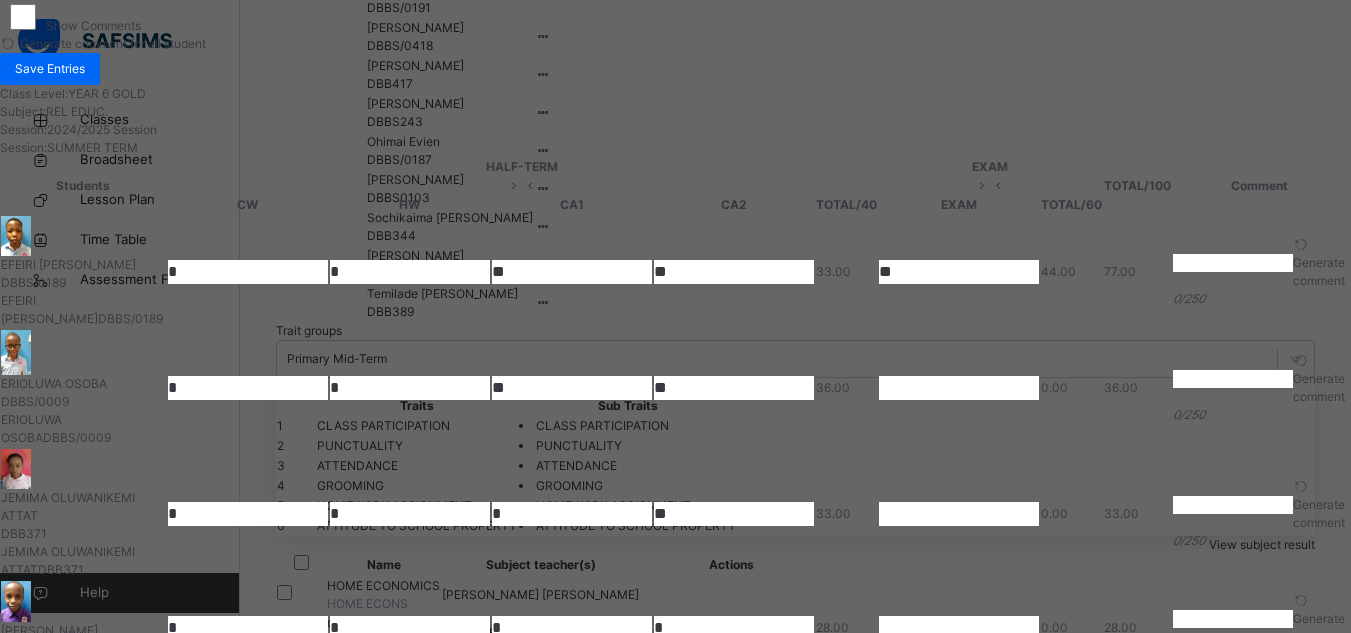 type on "*" 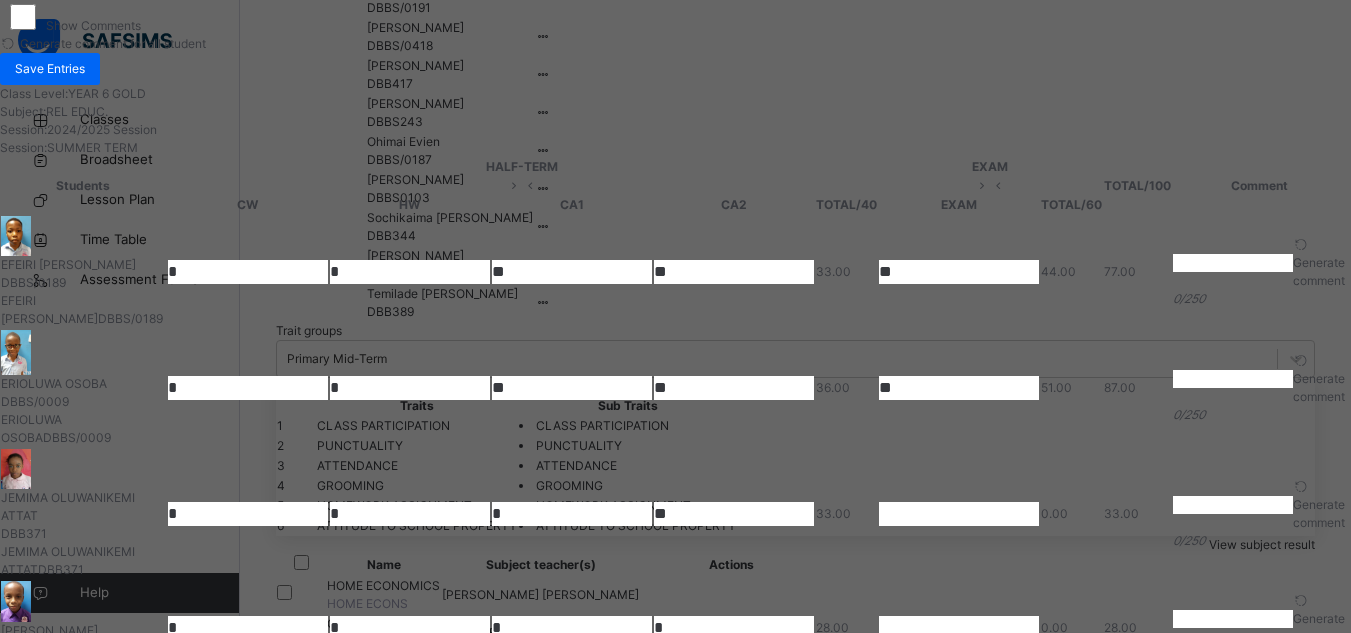 click at bounding box center [959, 514] 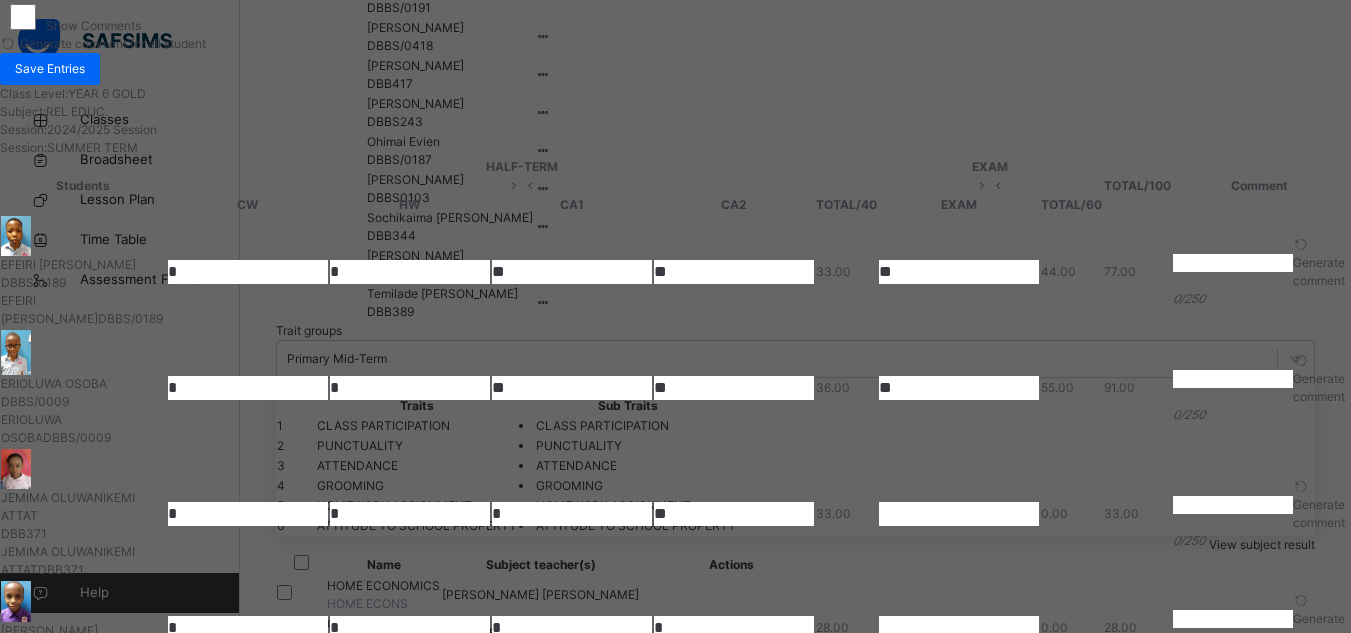 type on "**" 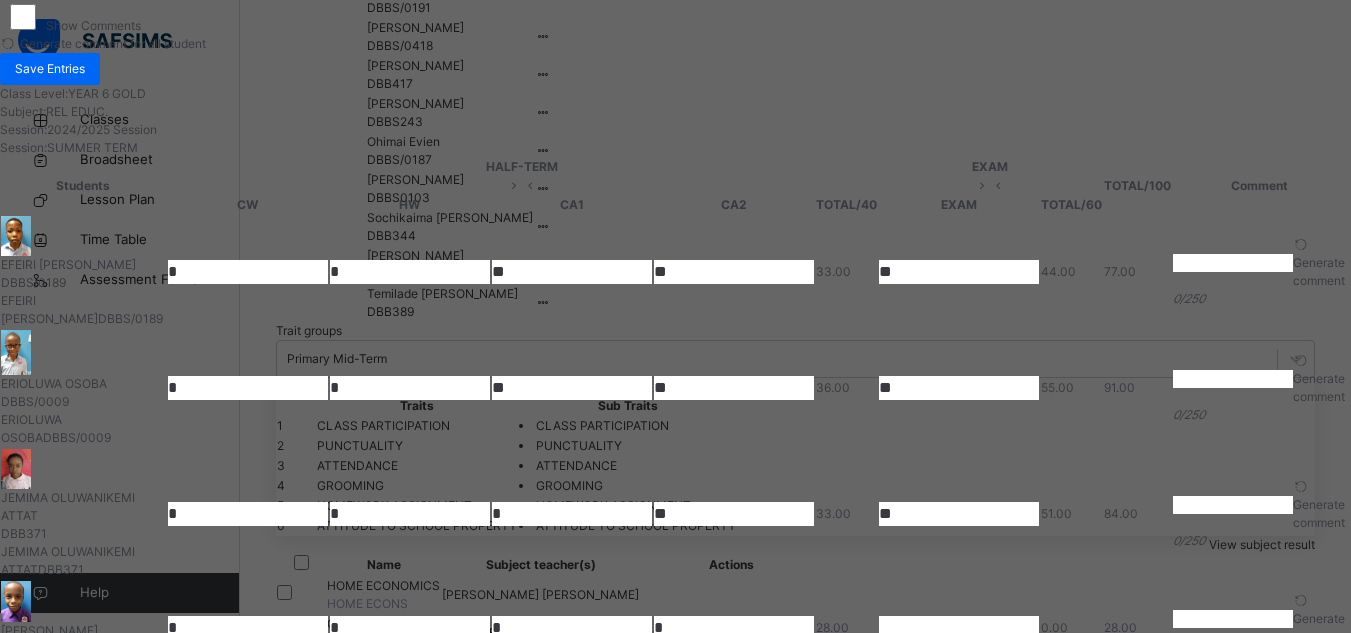 type on "**" 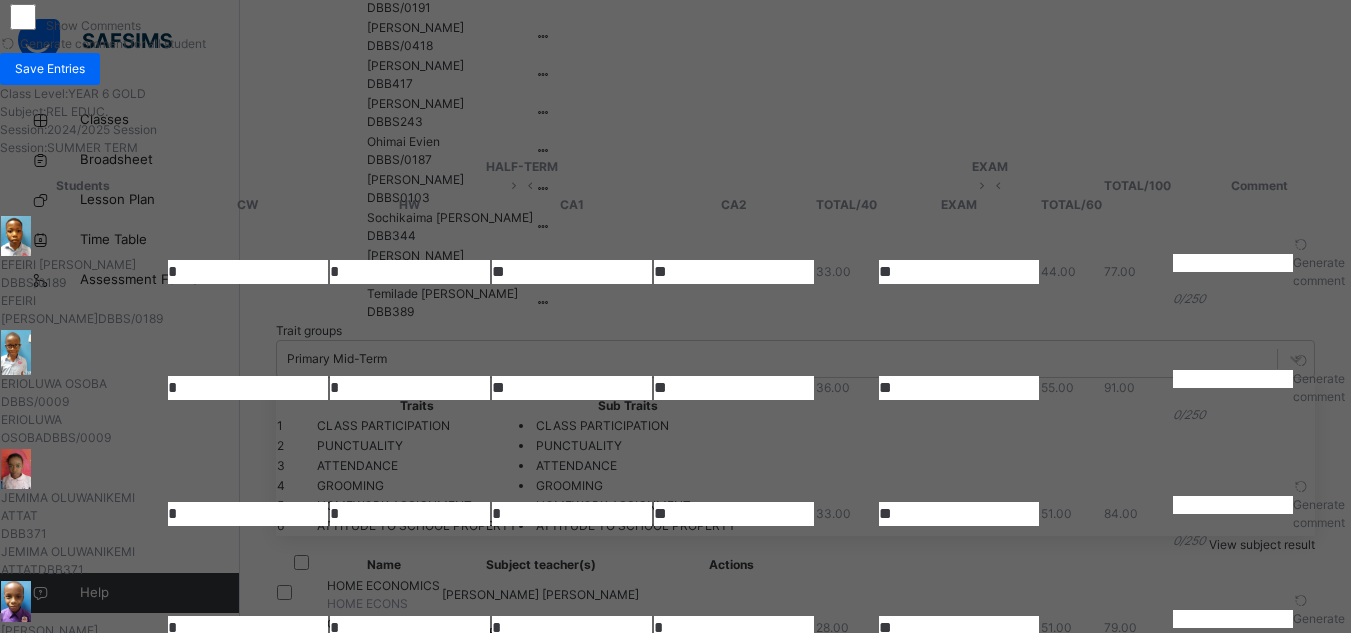 type on "**" 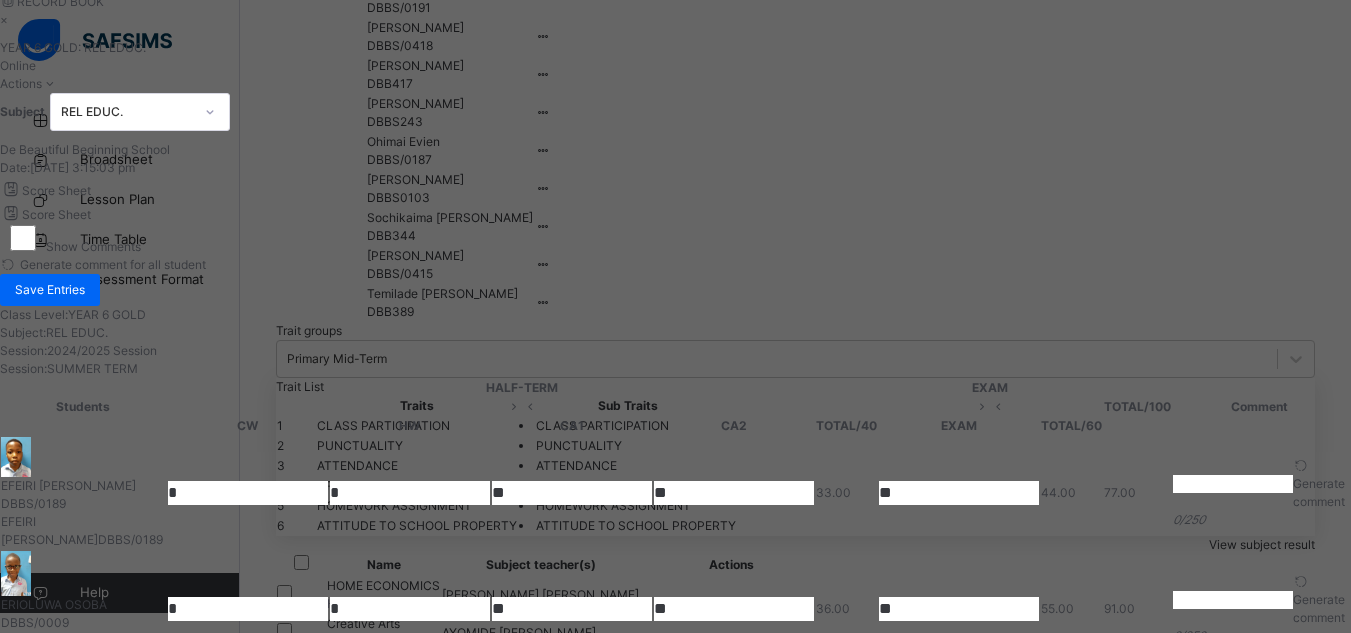 scroll, scrollTop: 0, scrollLeft: 0, axis: both 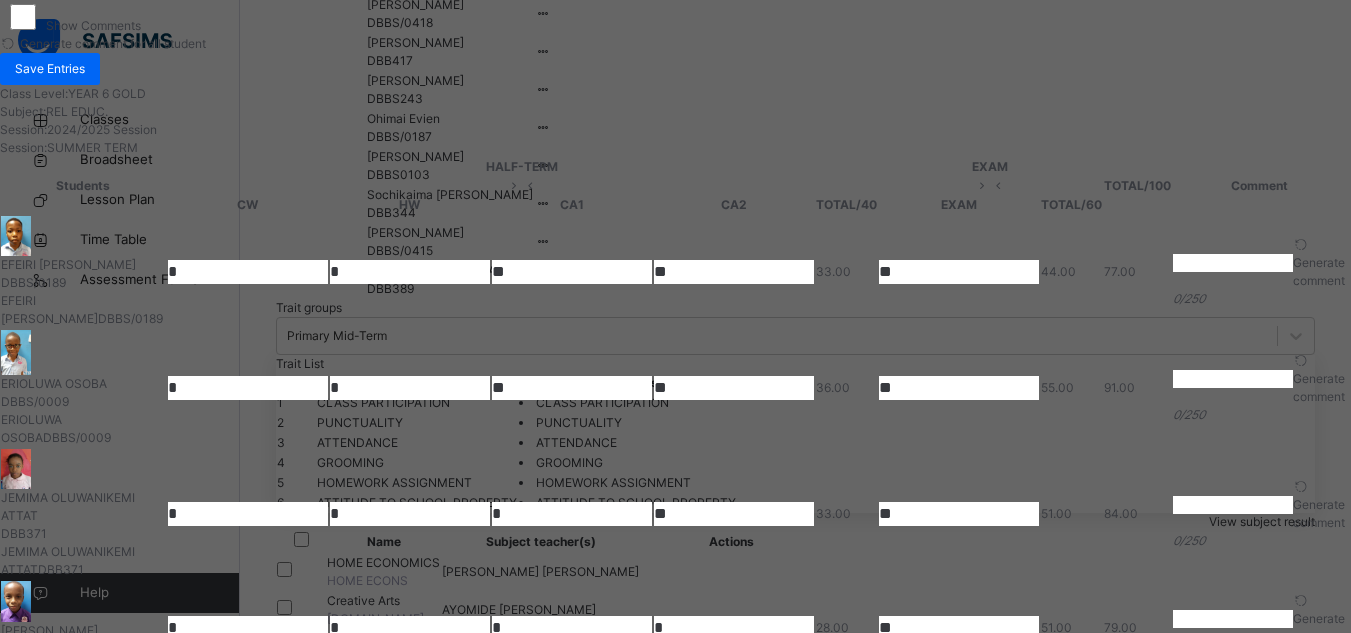 type on "**" 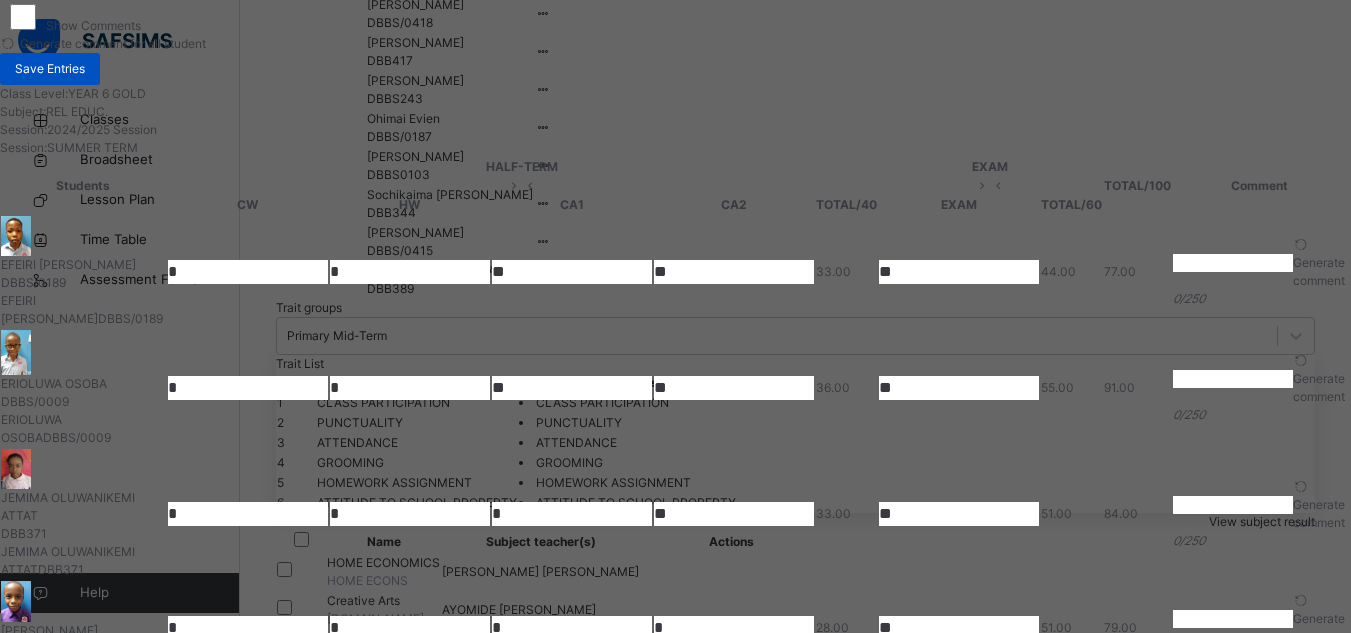 click on "Save Entries" at bounding box center [50, 69] 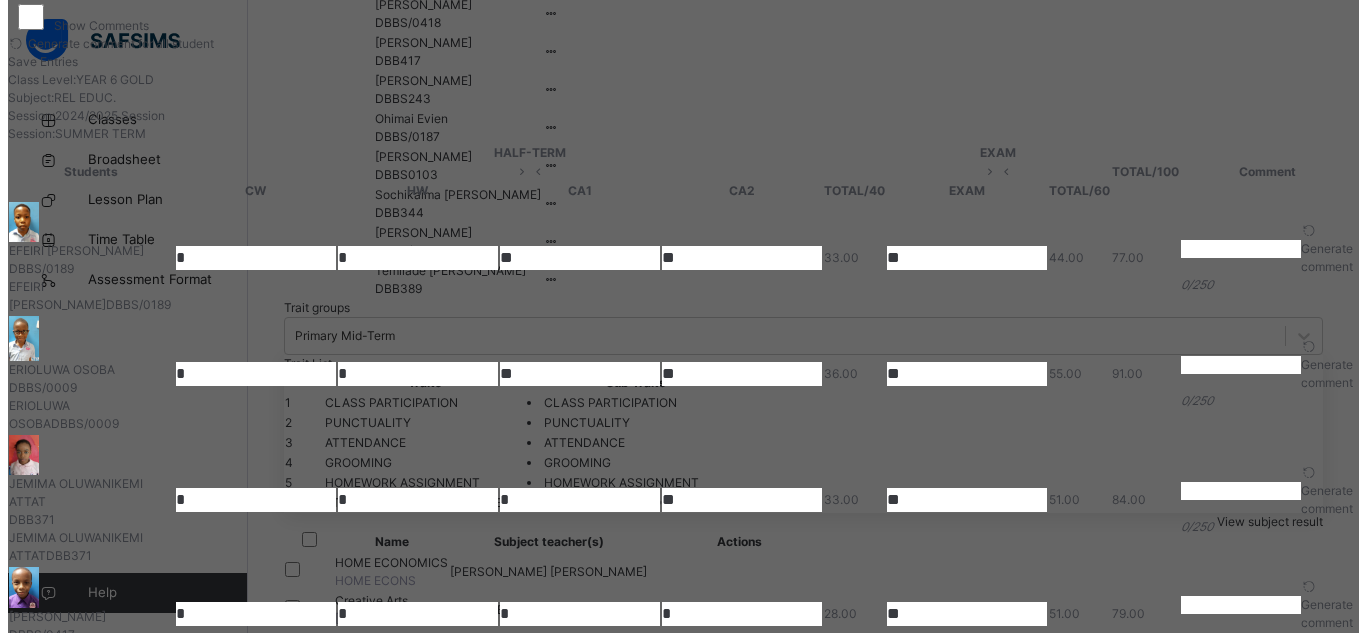 scroll, scrollTop: 0, scrollLeft: 0, axis: both 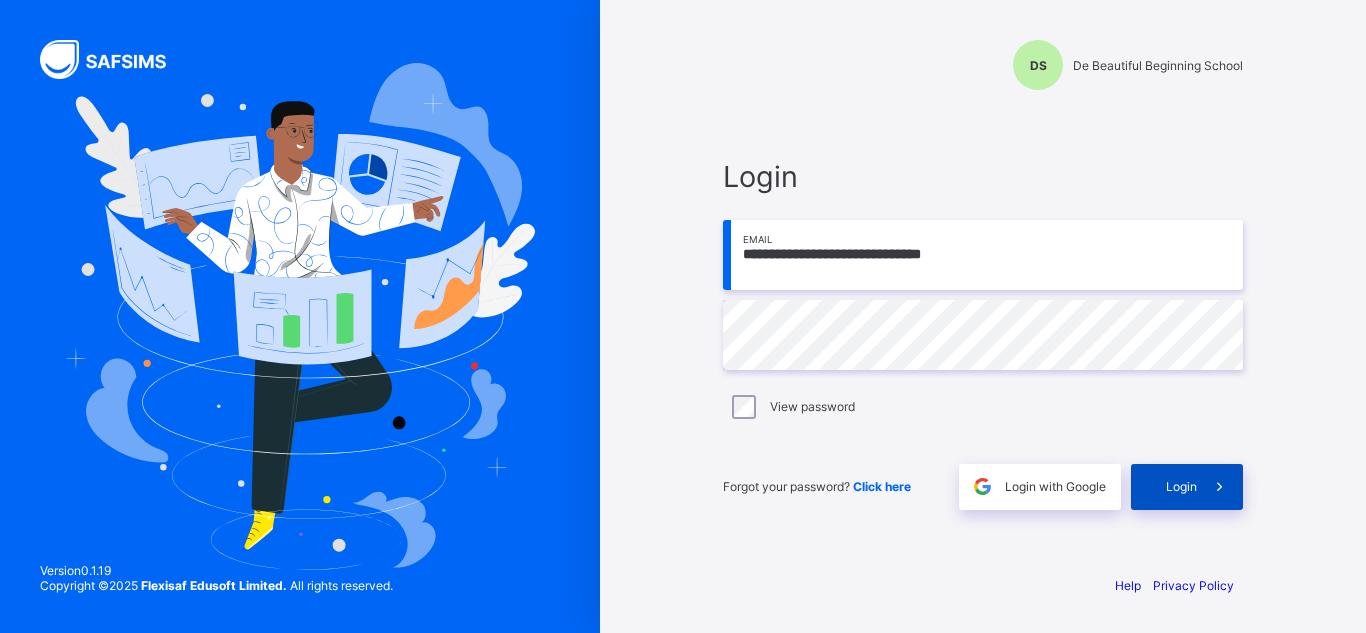 click on "Login" at bounding box center (1181, 486) 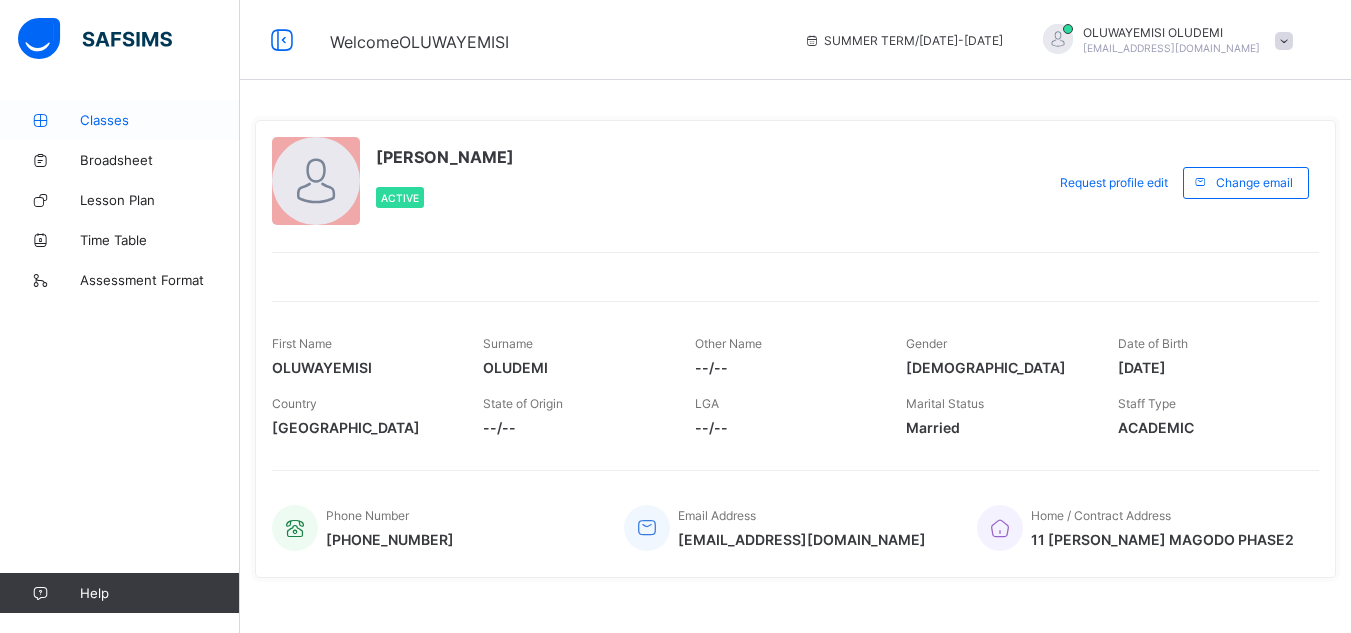 click on "Classes" at bounding box center (160, 120) 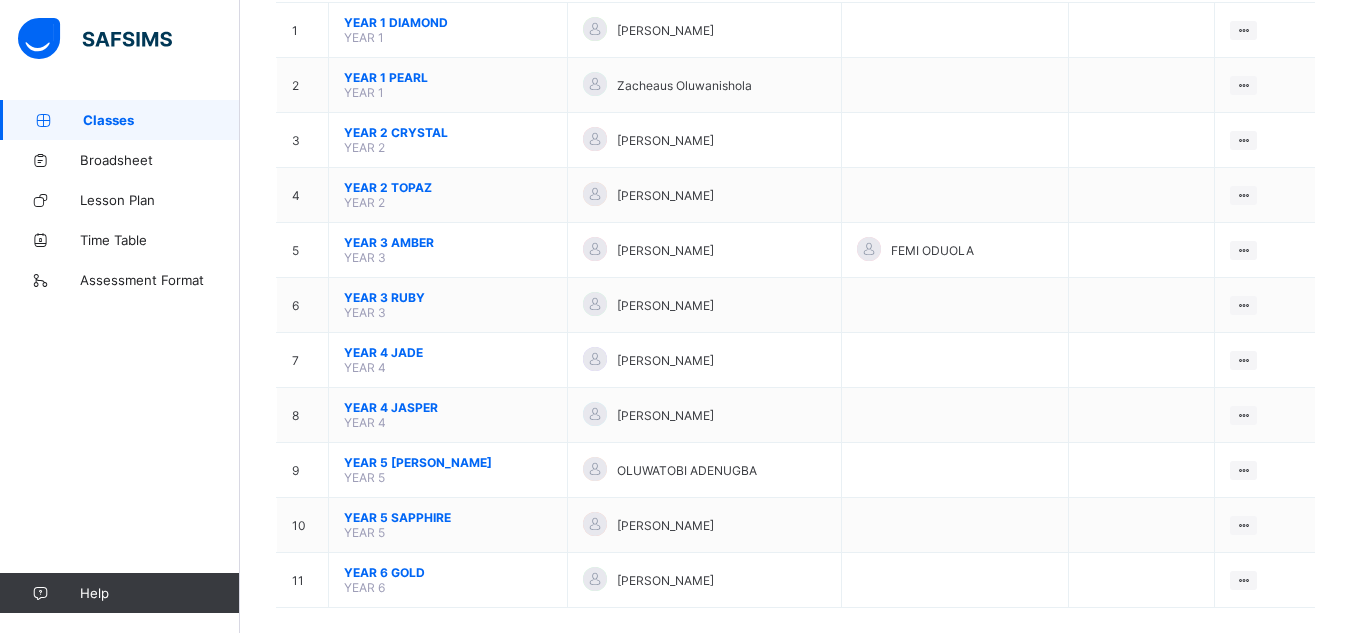 scroll, scrollTop: 257, scrollLeft: 0, axis: vertical 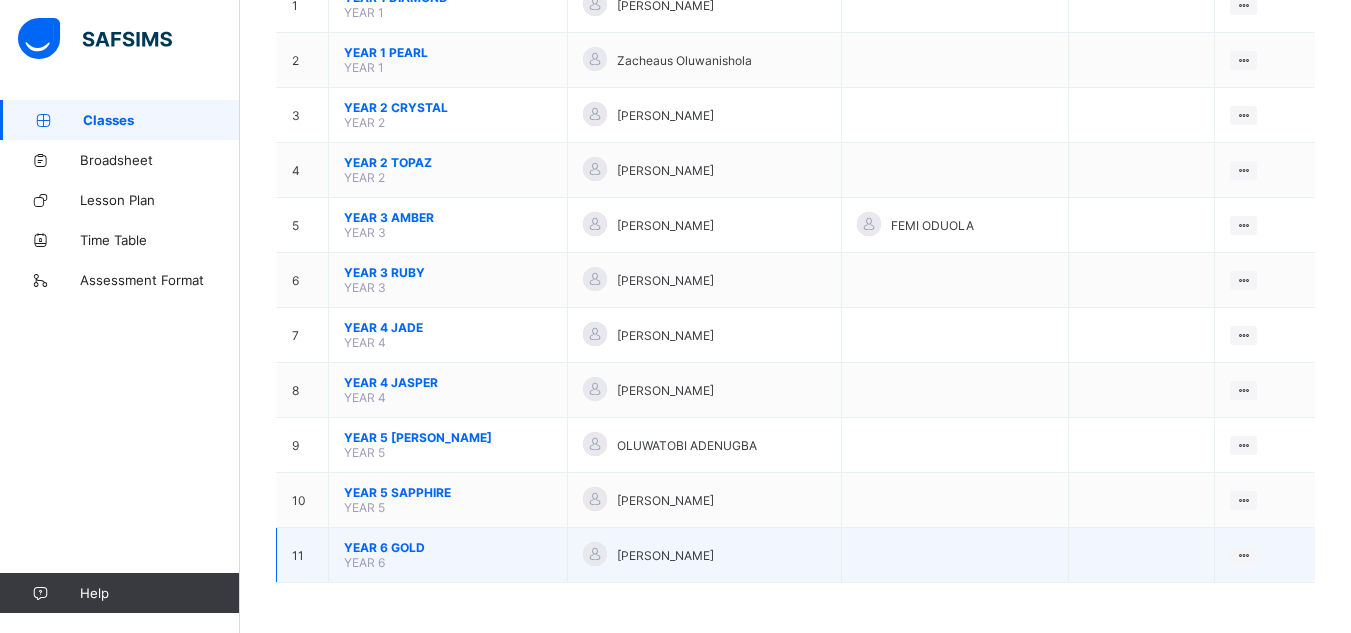 click on "YEAR 6   GOLD" at bounding box center (448, 547) 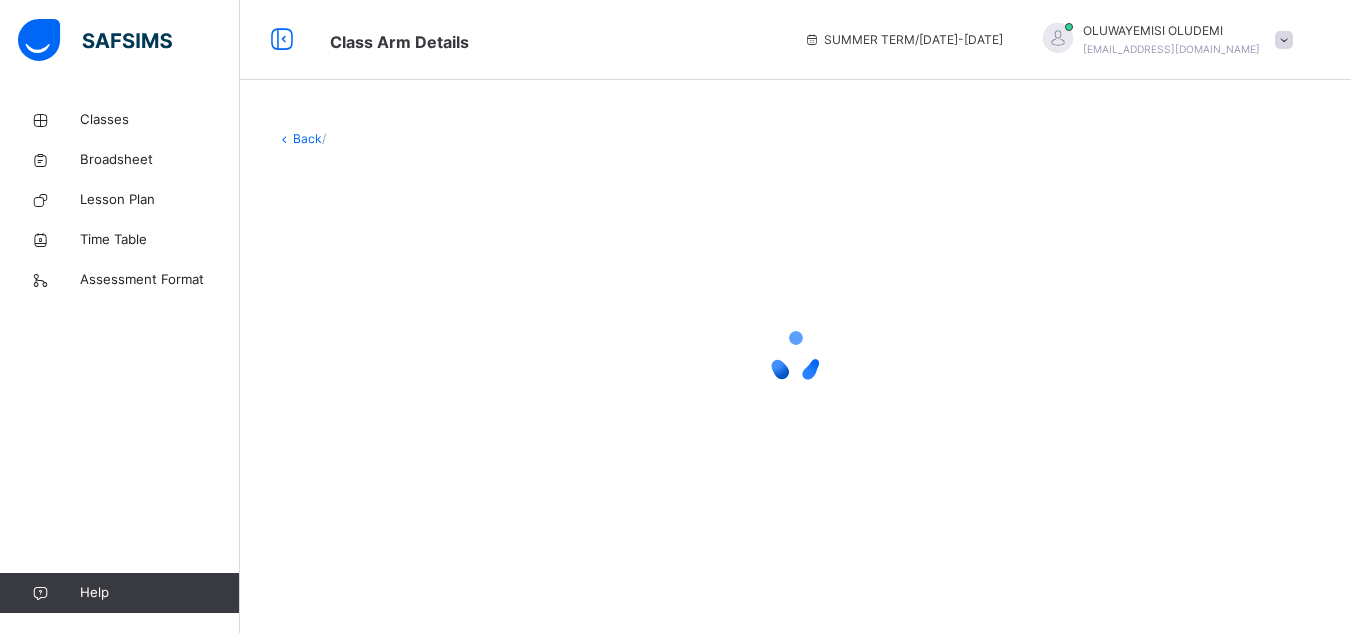 scroll, scrollTop: 0, scrollLeft: 0, axis: both 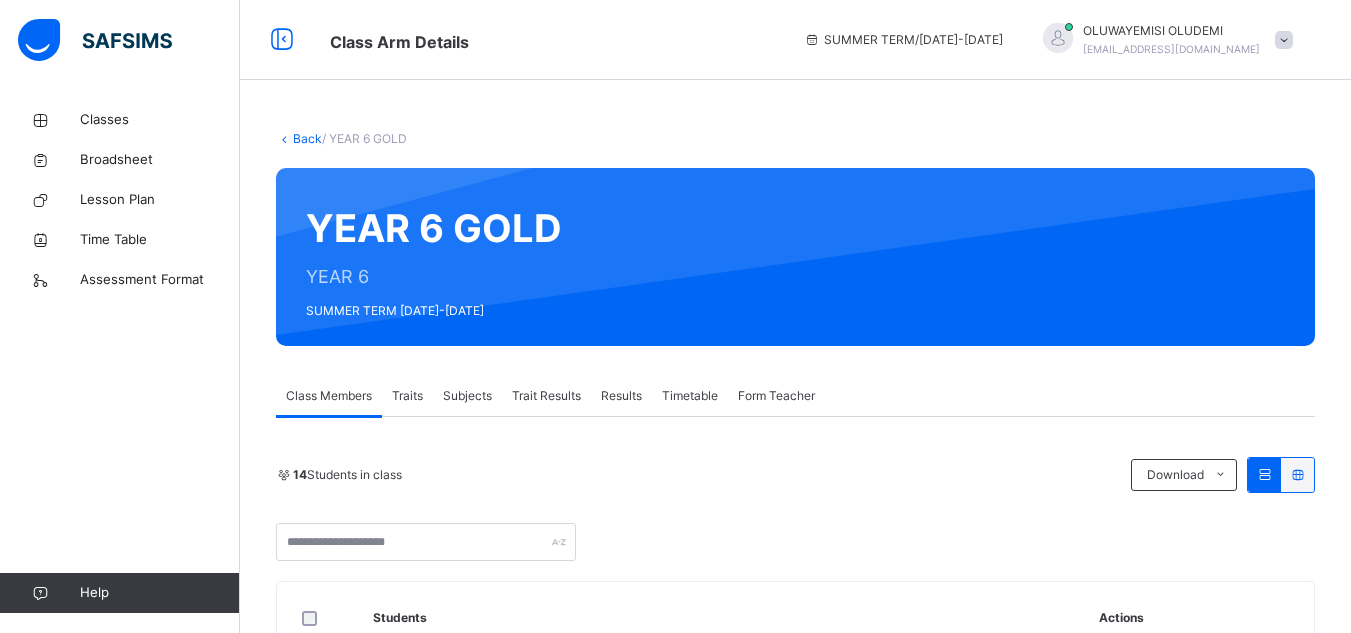 click on "Results" at bounding box center [621, 396] 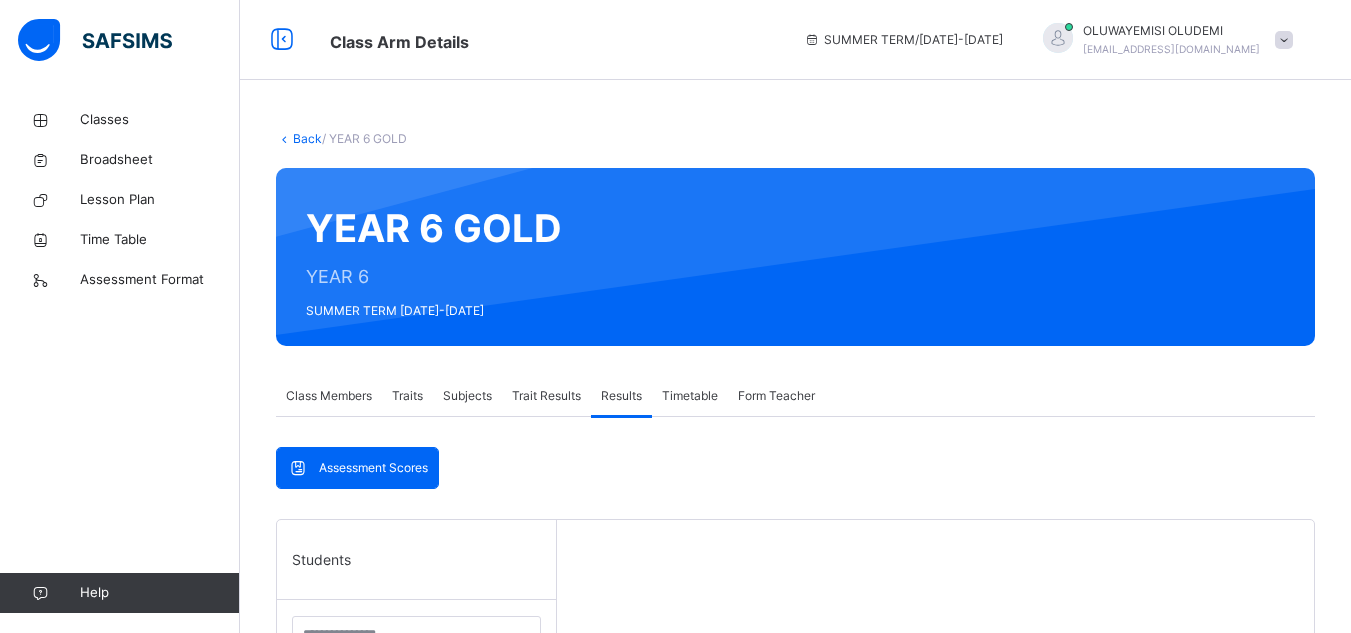 scroll, scrollTop: 553, scrollLeft: 0, axis: vertical 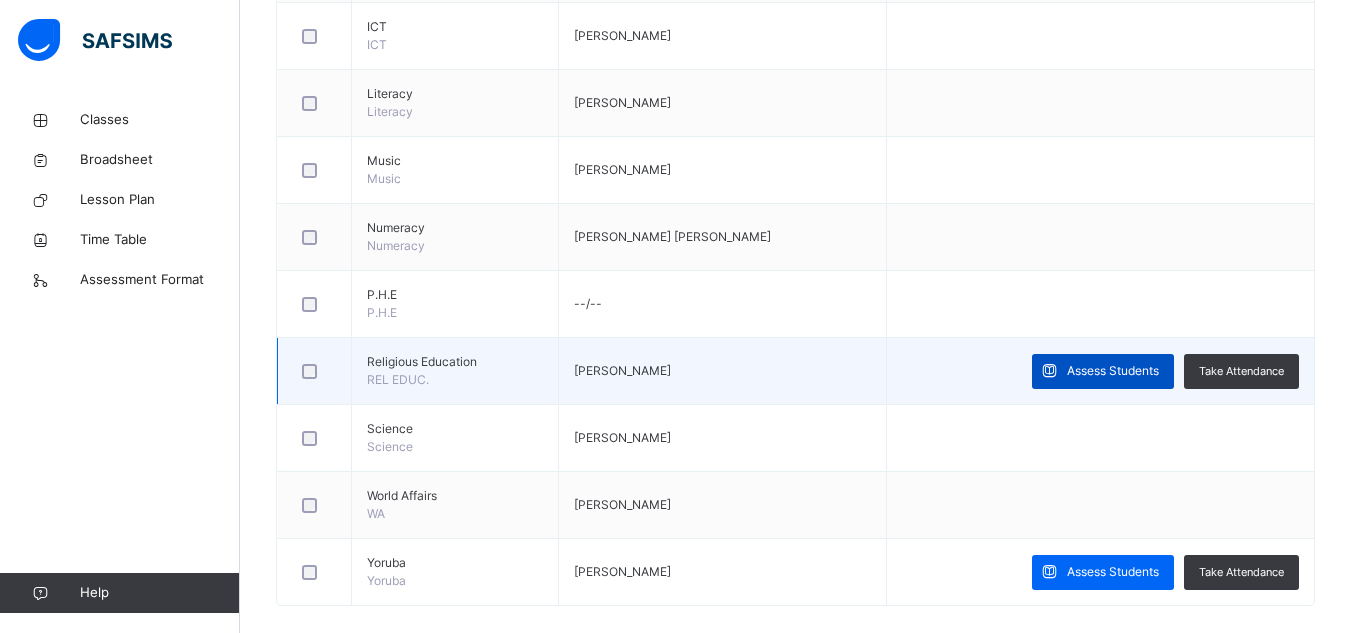 click on "Assess Students" at bounding box center (1113, 371) 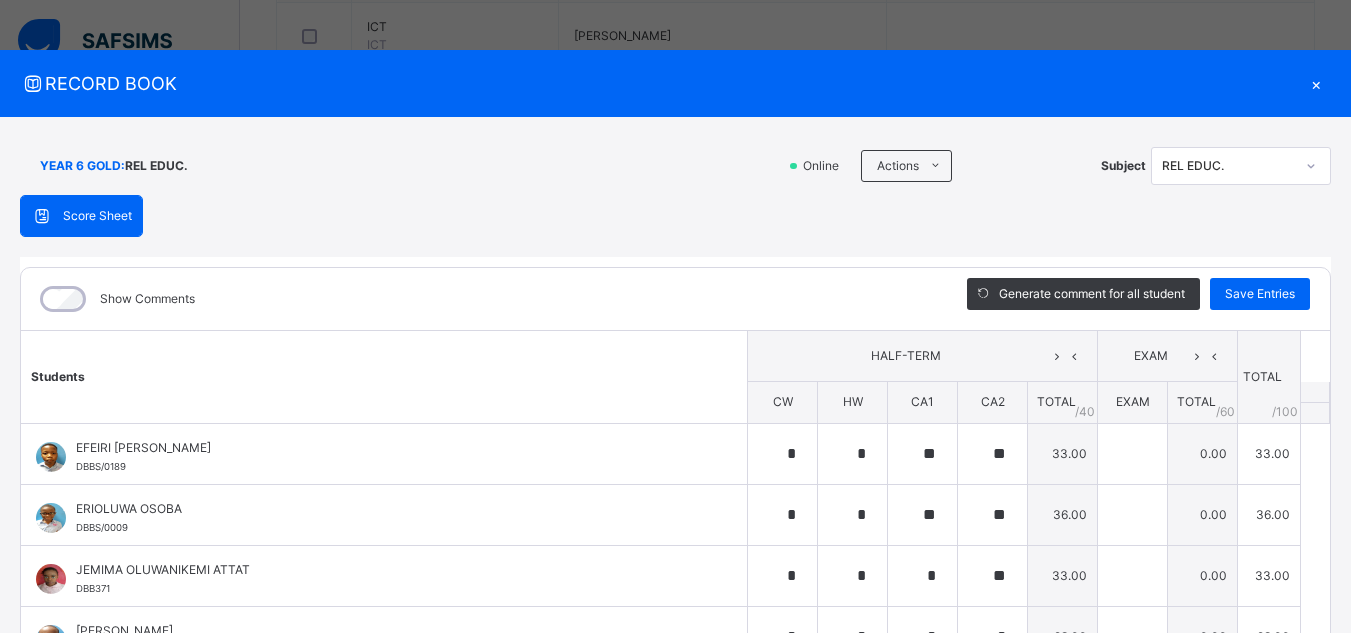 type on "*" 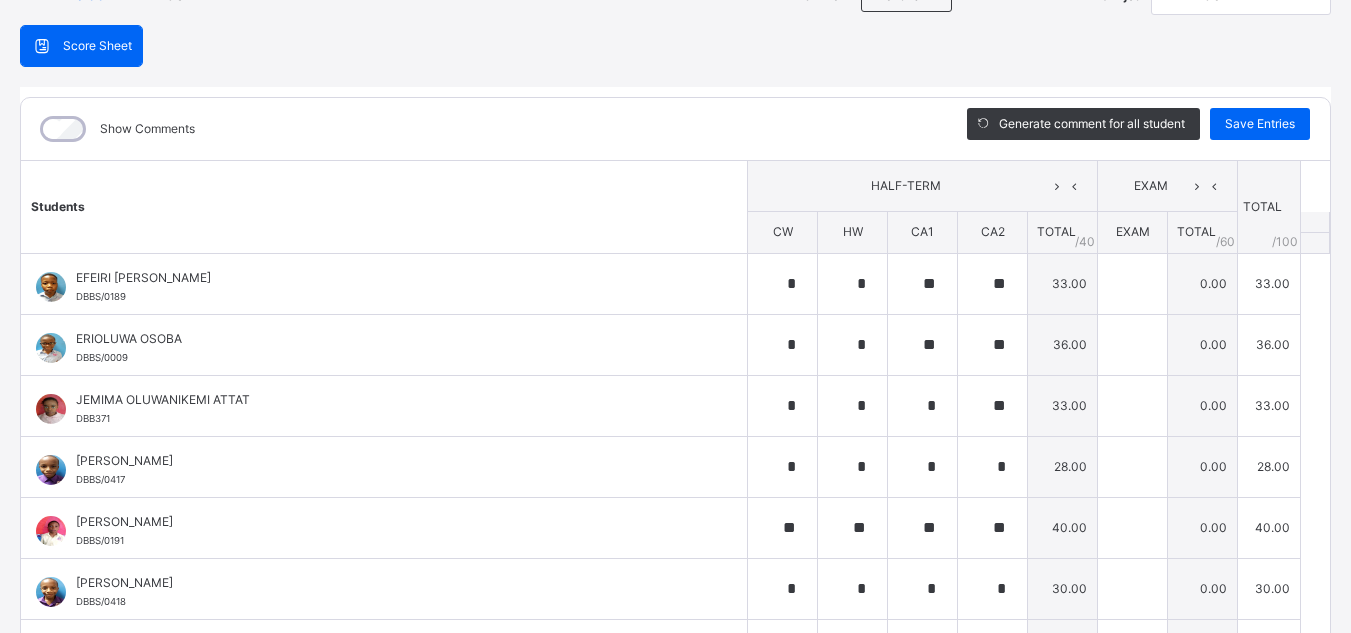 scroll, scrollTop: 183, scrollLeft: 0, axis: vertical 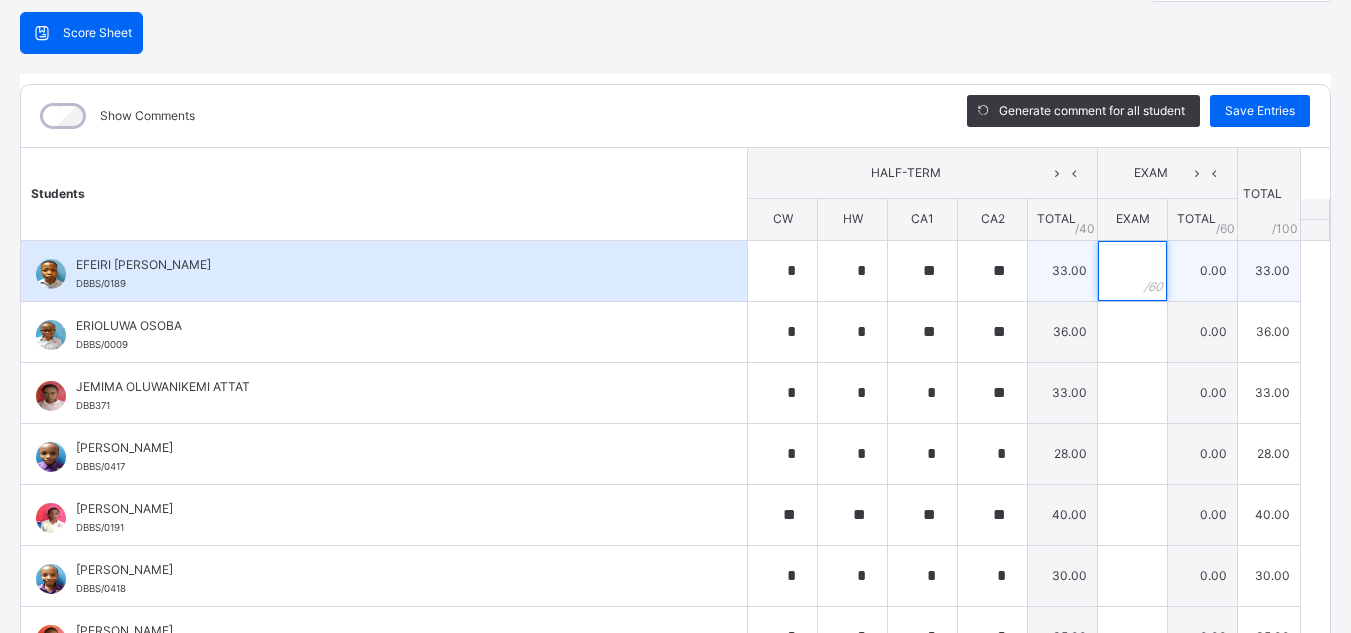 click at bounding box center (1132, 271) 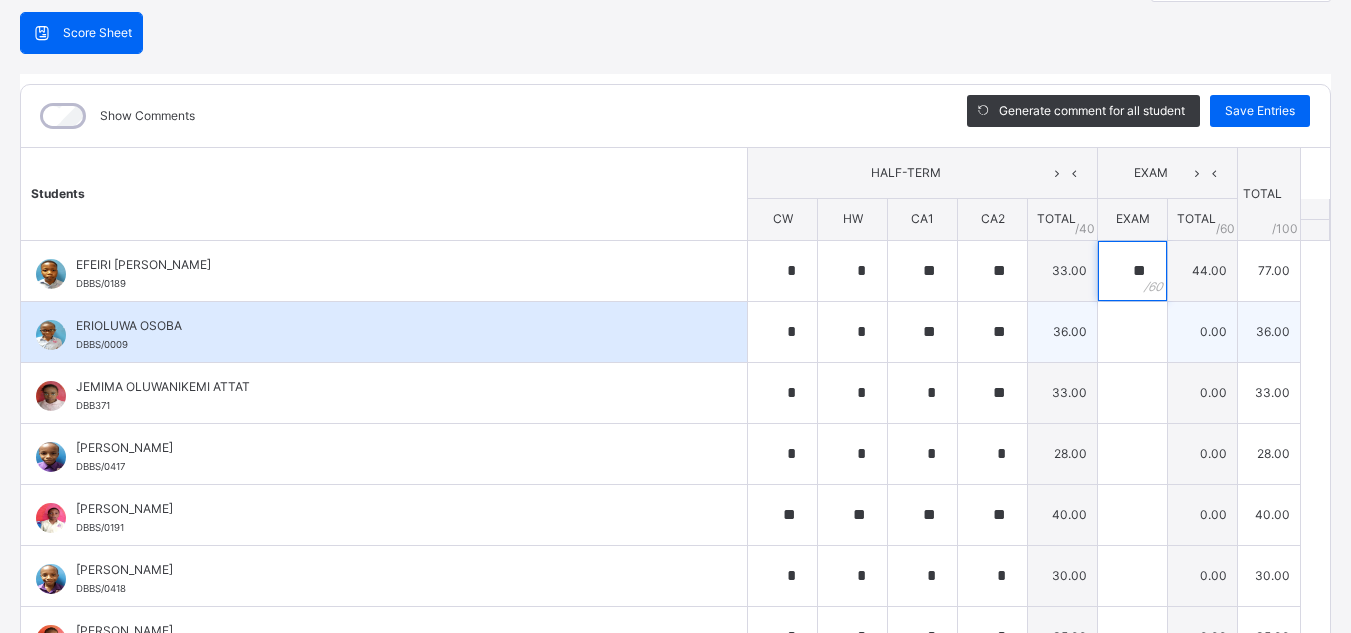 type on "**" 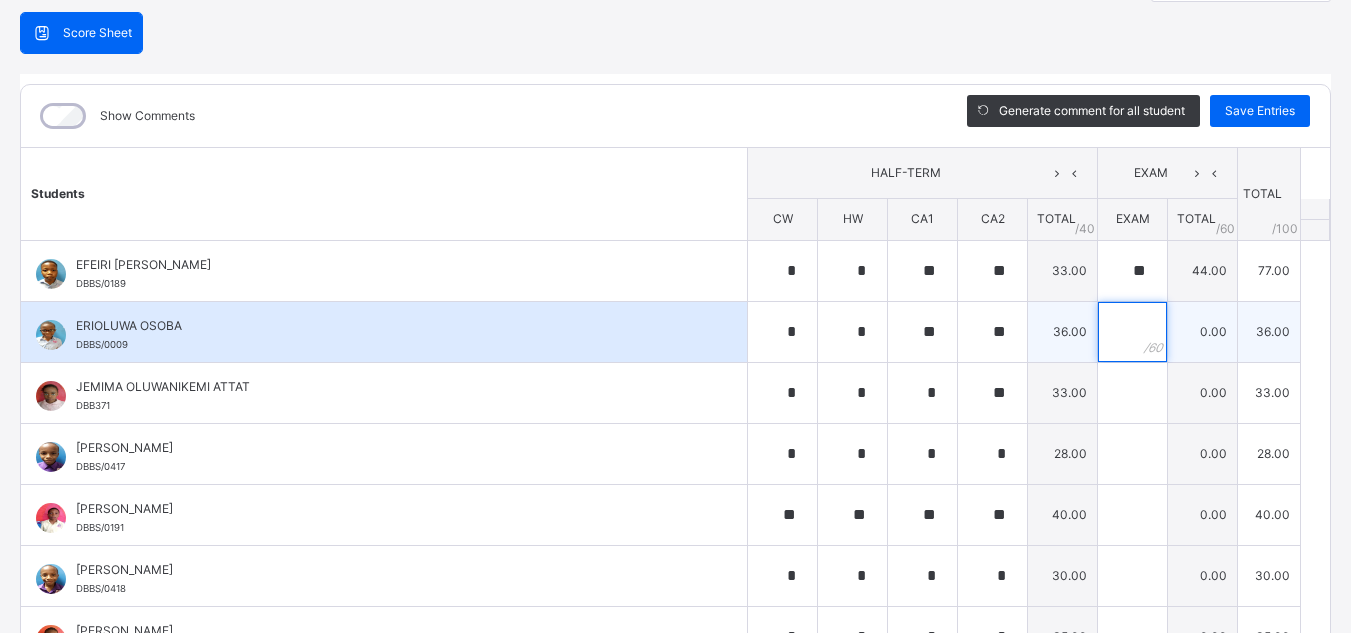 click at bounding box center (1132, 332) 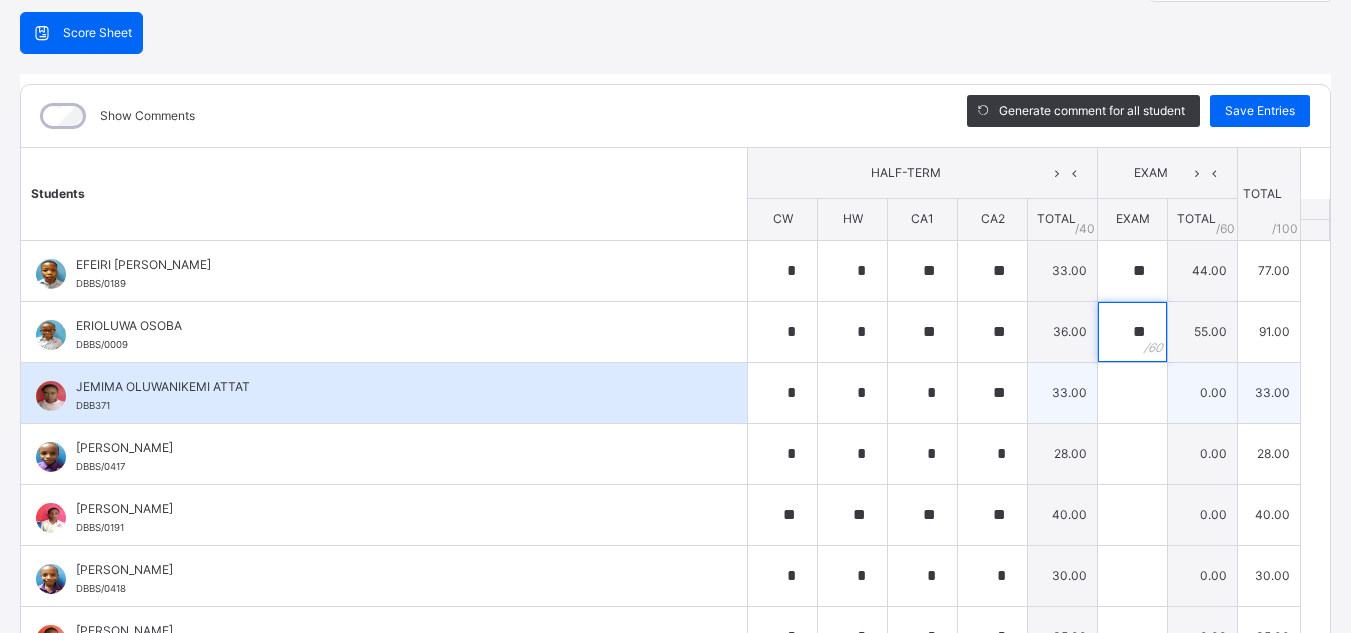 type on "**" 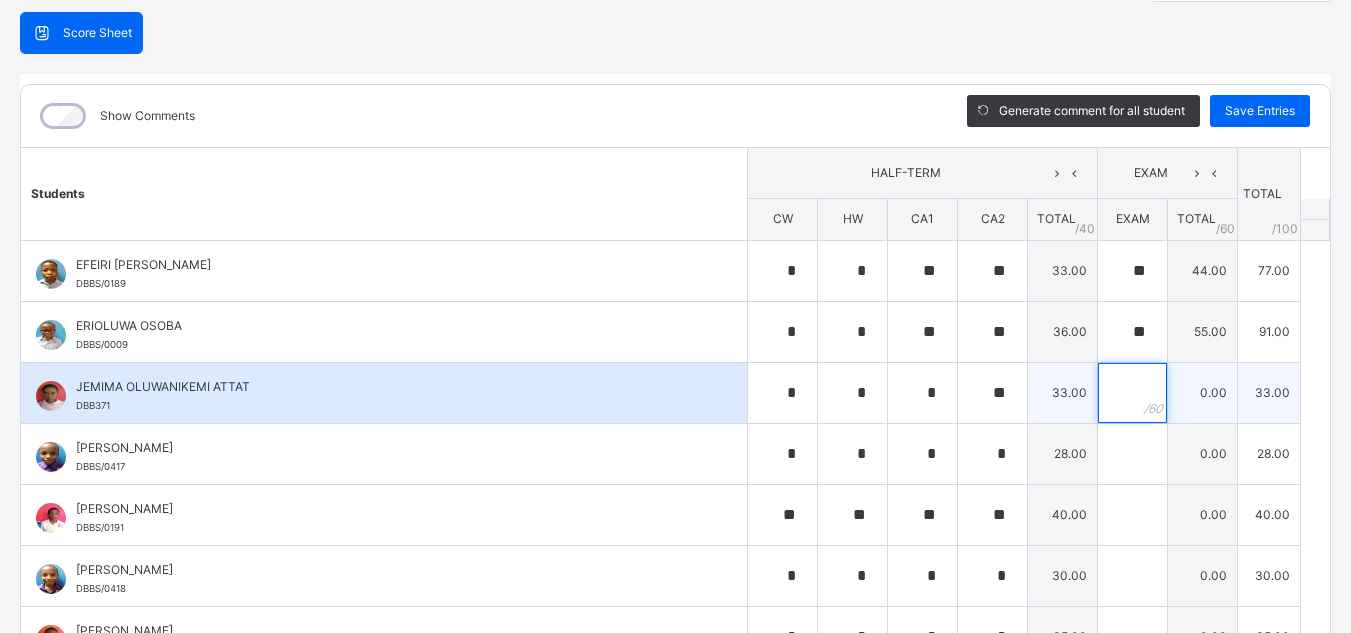 click at bounding box center (1132, 393) 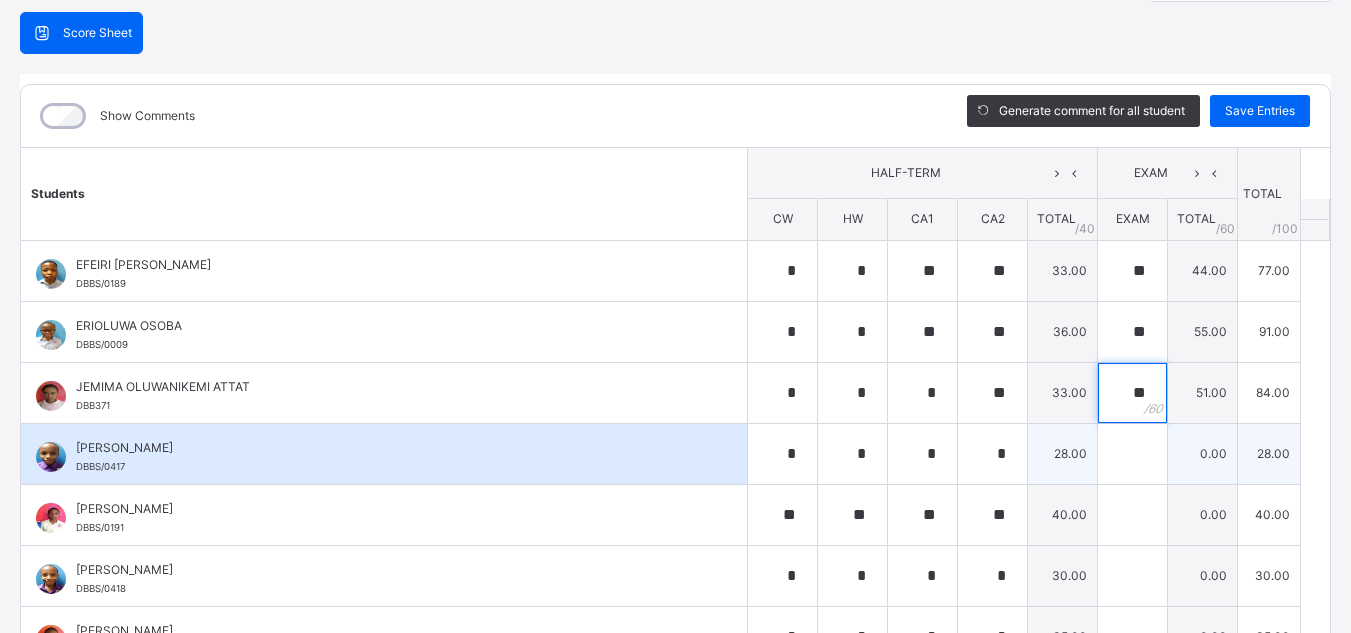type on "**" 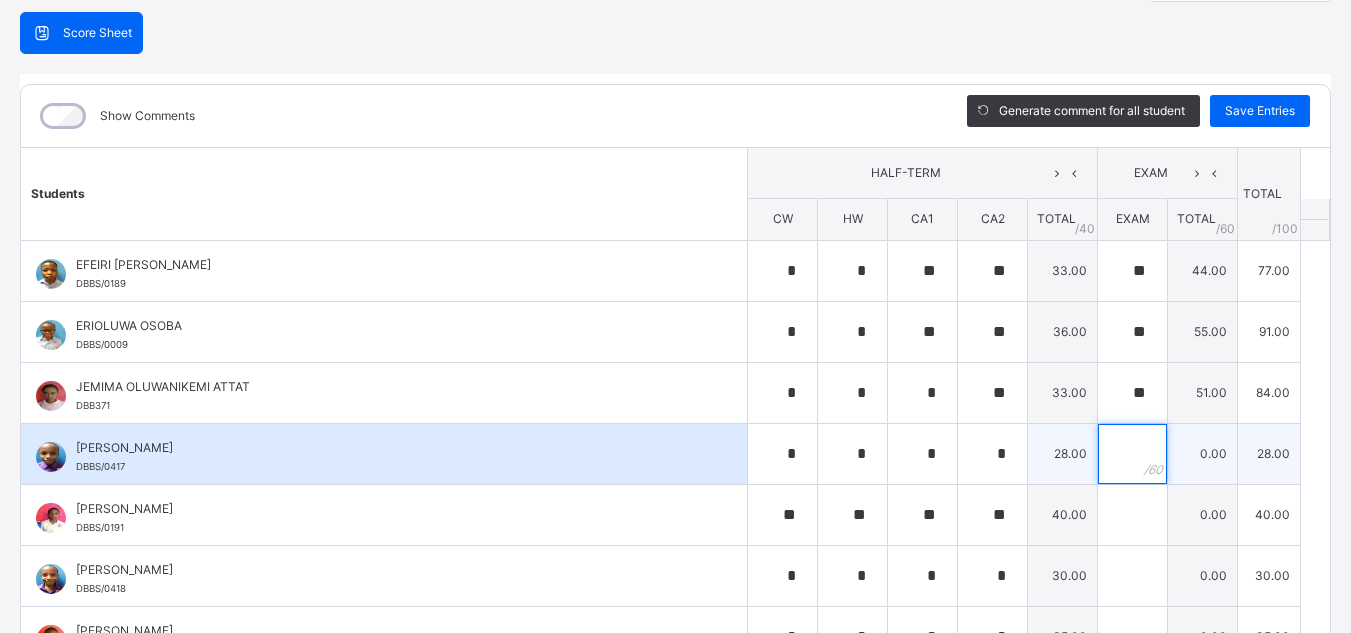 click at bounding box center (1132, 454) 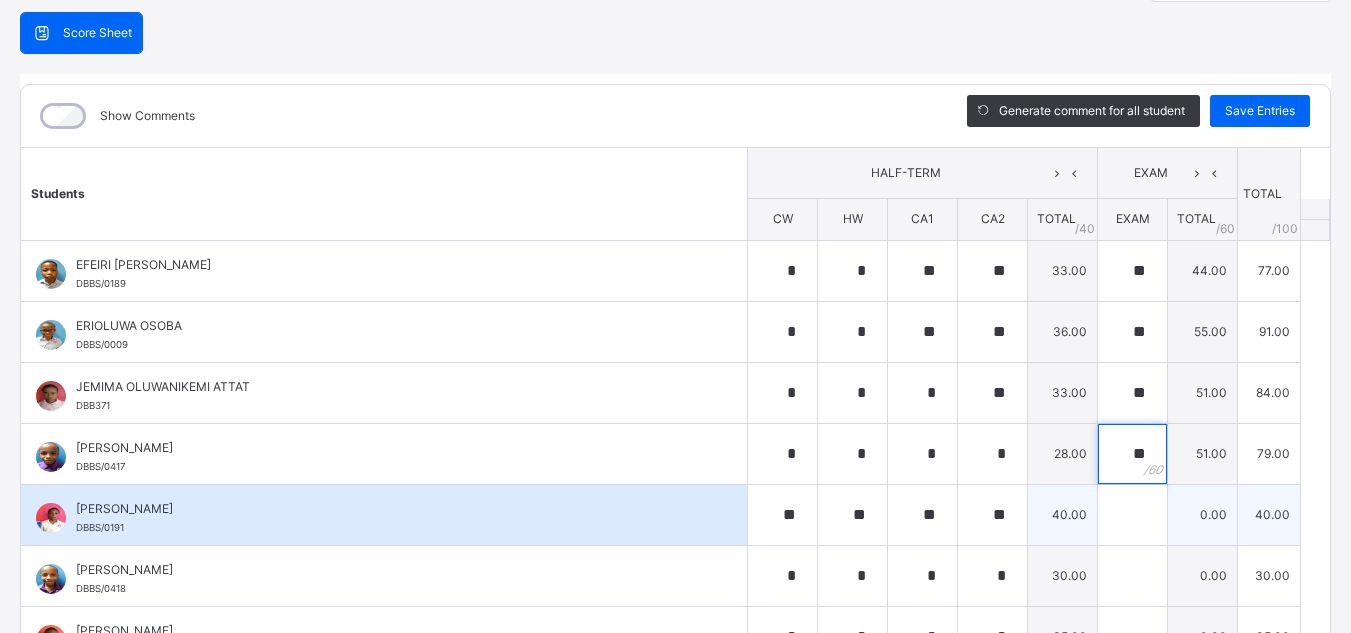 type on "**" 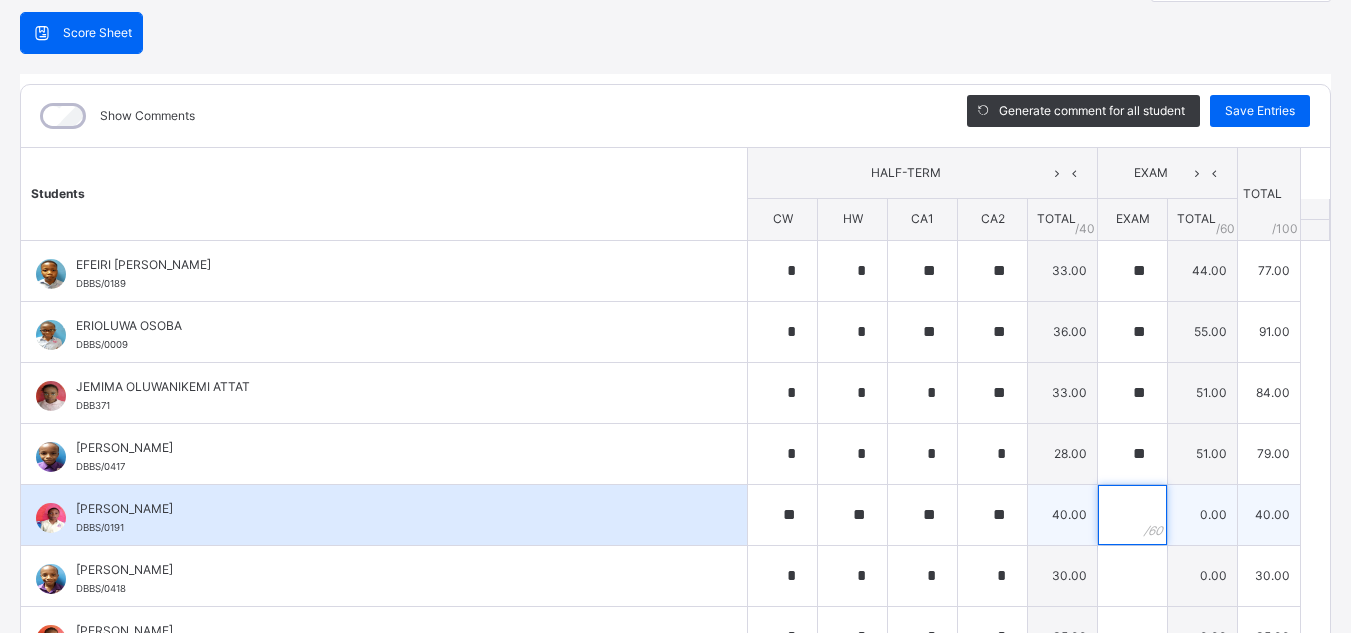 click at bounding box center (1132, 515) 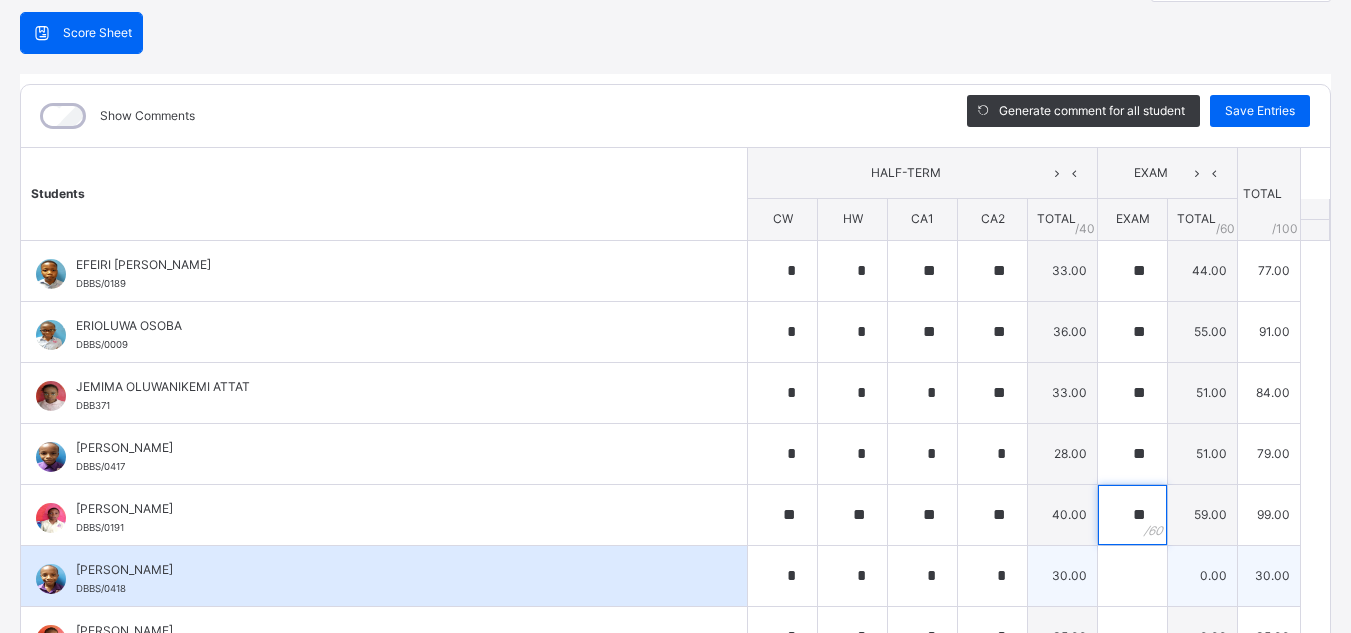 type on "**" 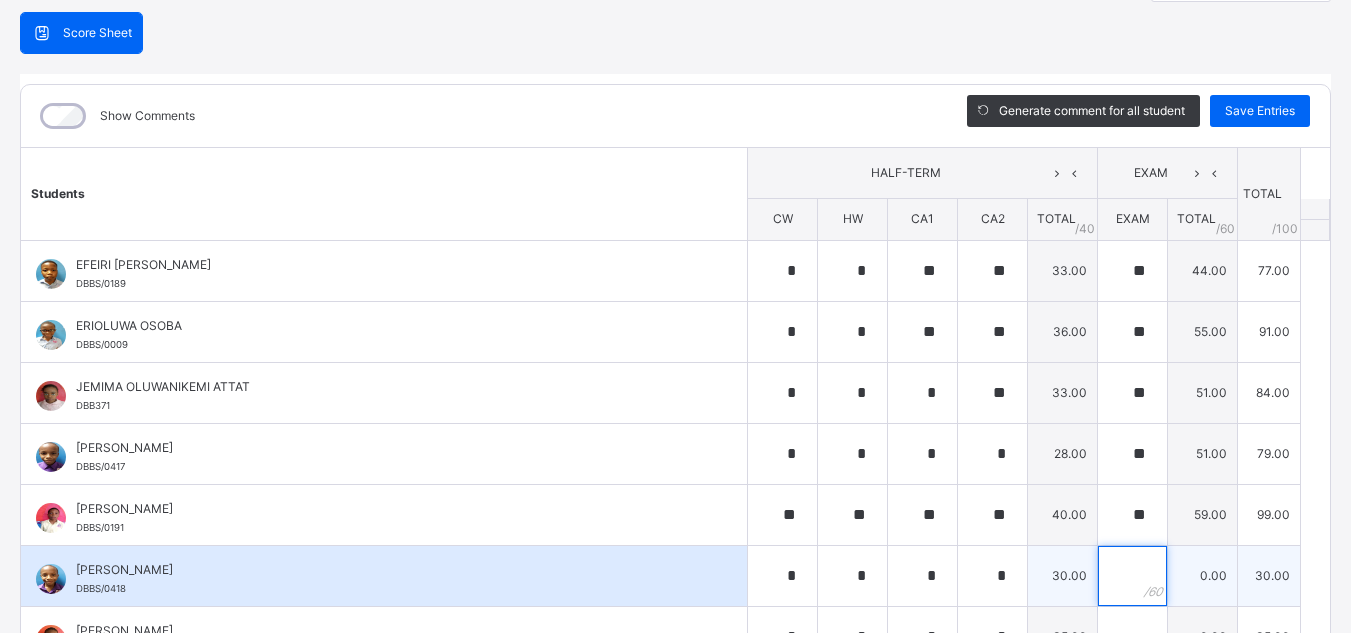 click at bounding box center (1132, 576) 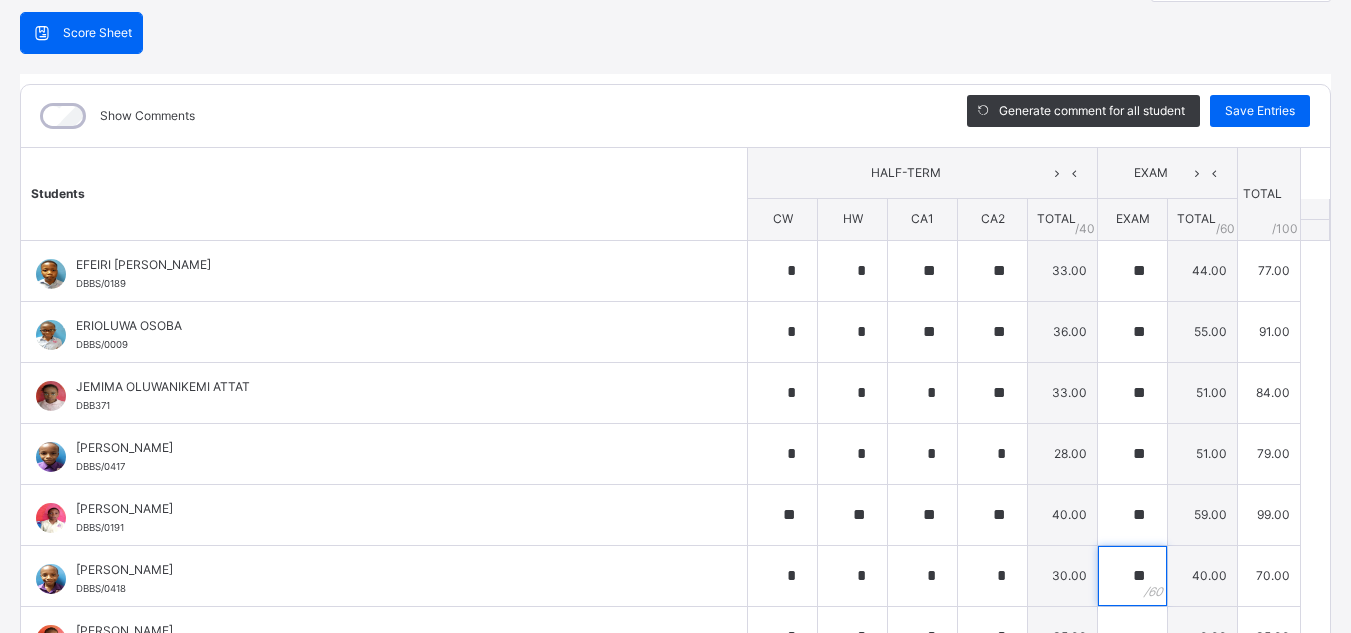 scroll, scrollTop: 278, scrollLeft: 0, axis: vertical 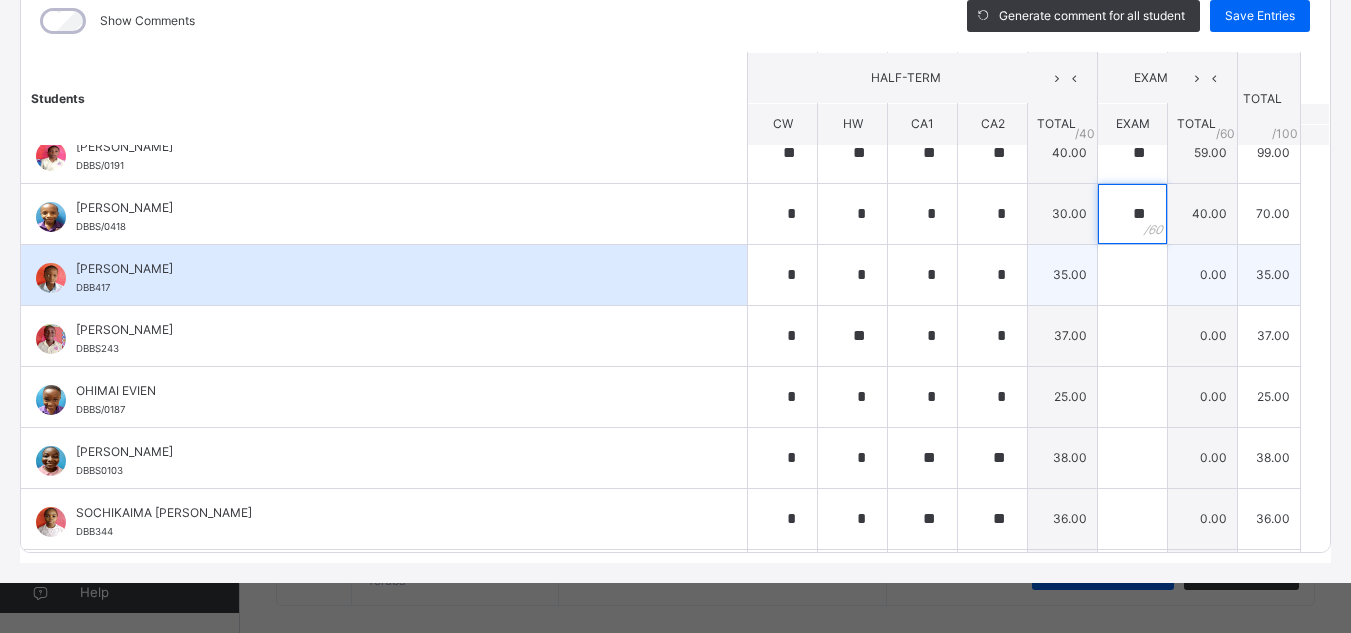 type on "**" 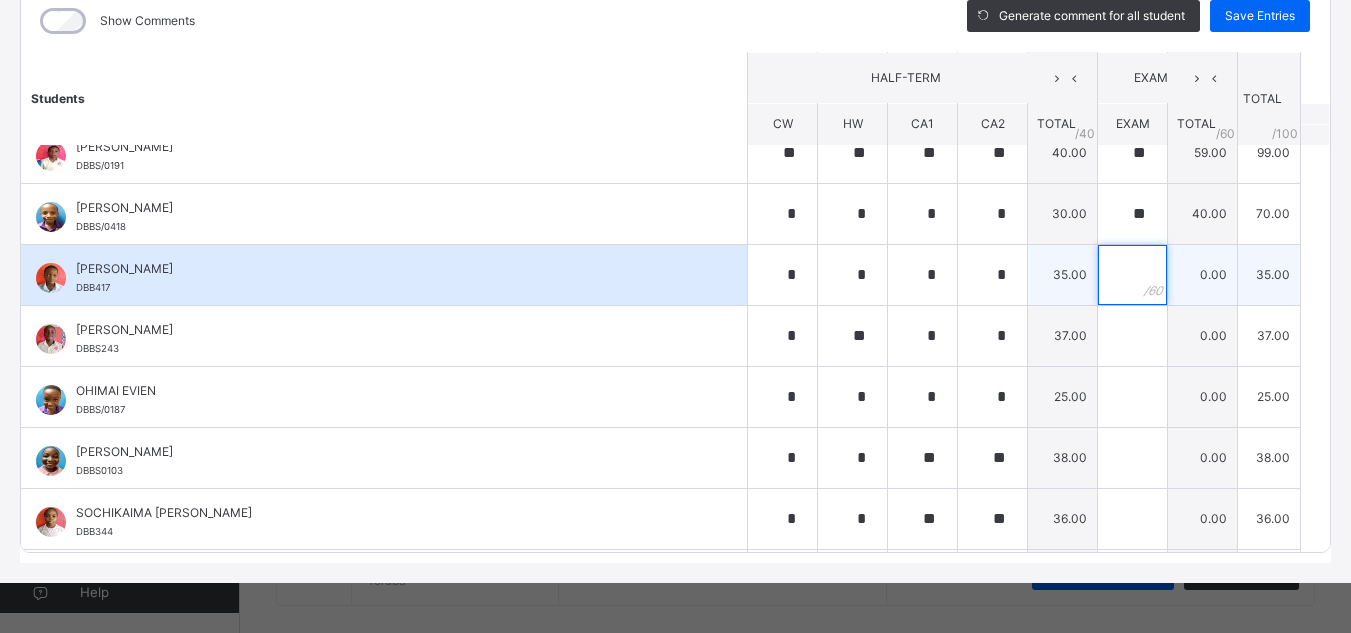 click at bounding box center (1132, 275) 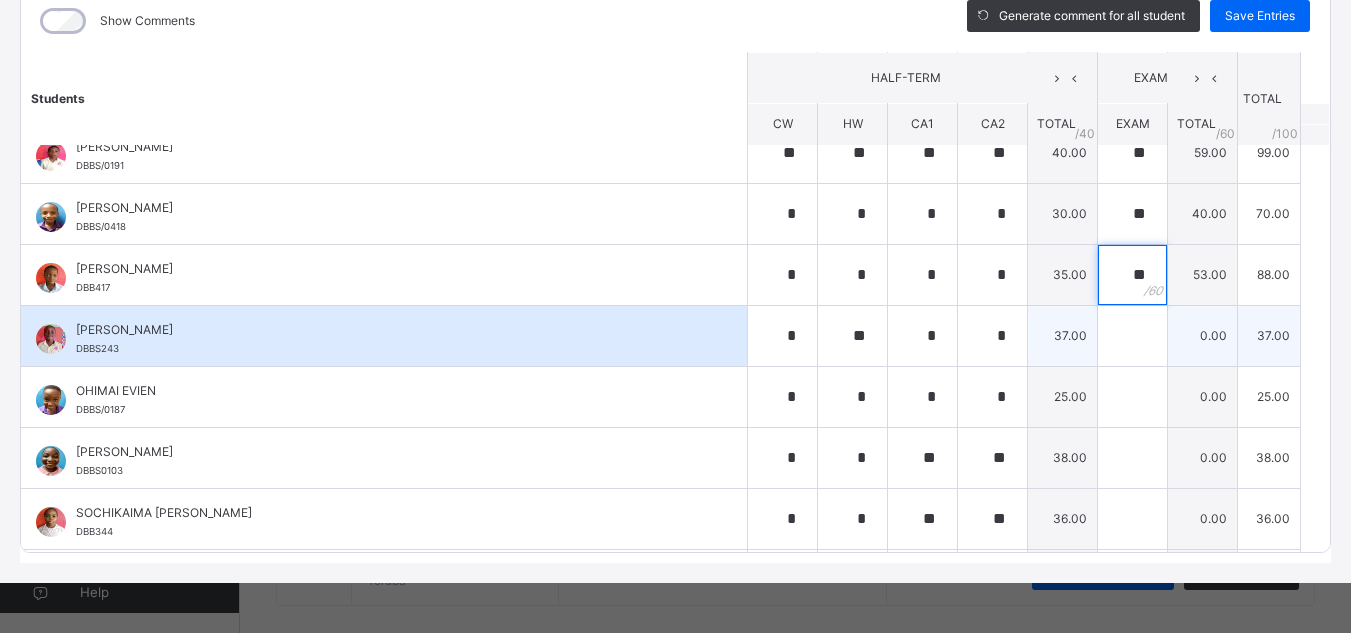 type on "**" 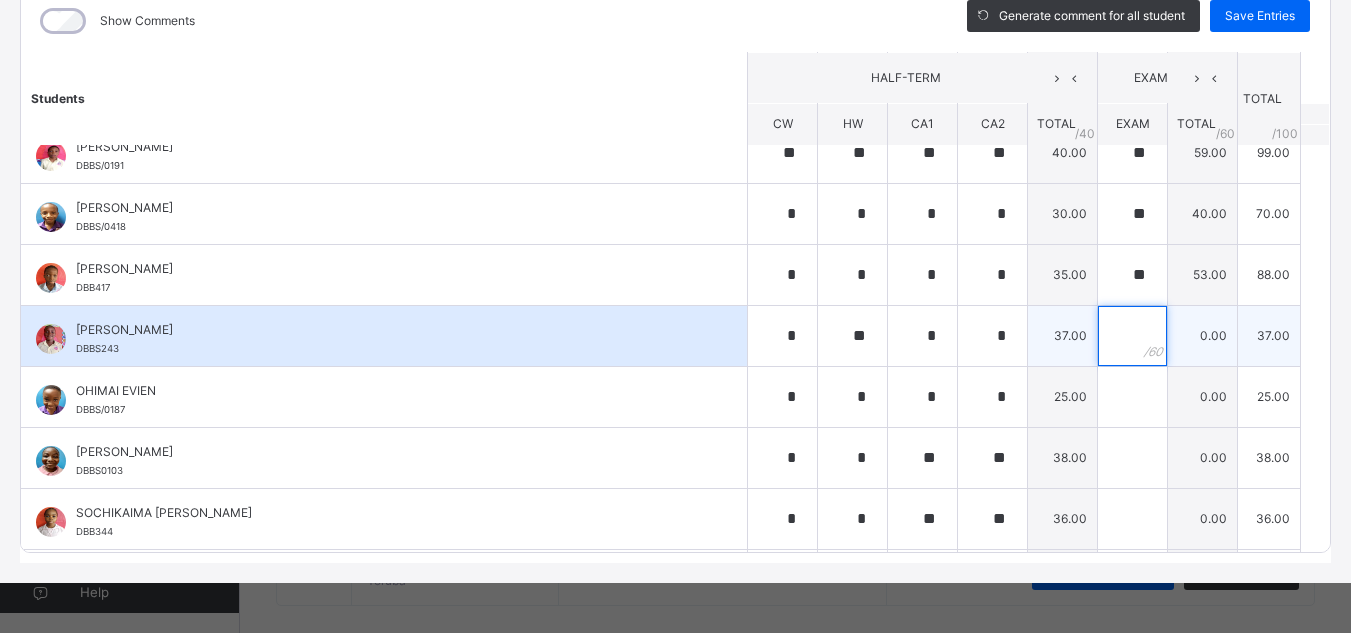 click at bounding box center [1132, 336] 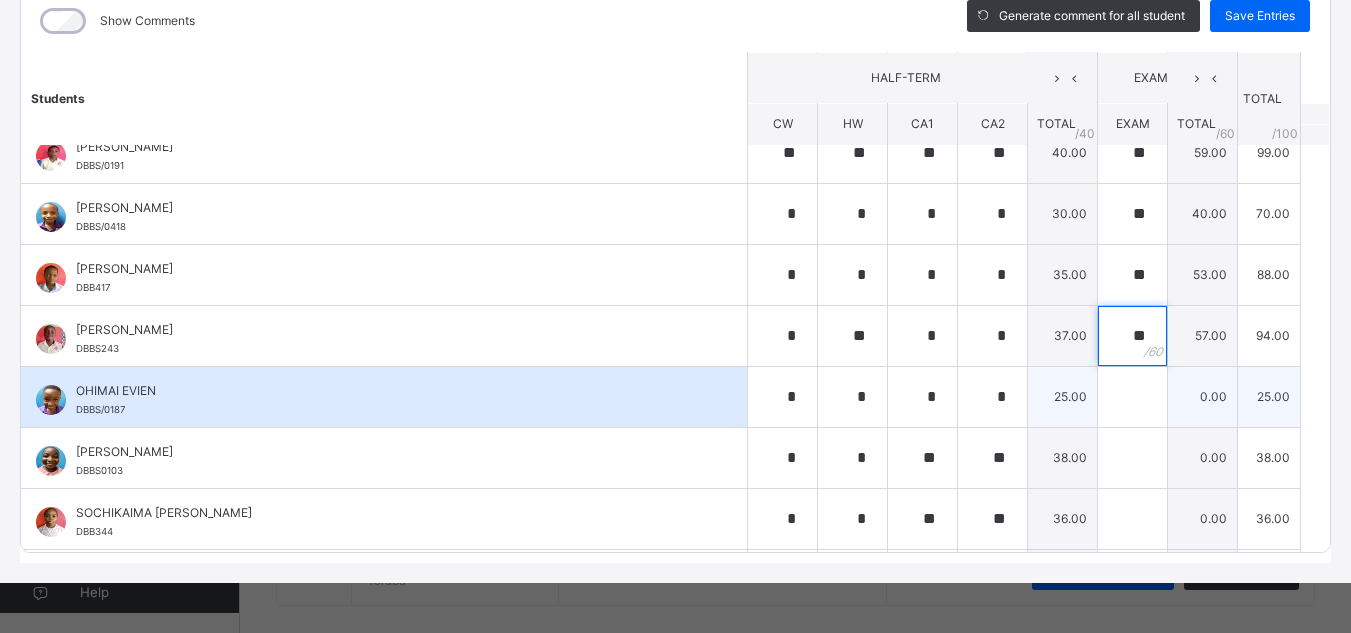 type on "**" 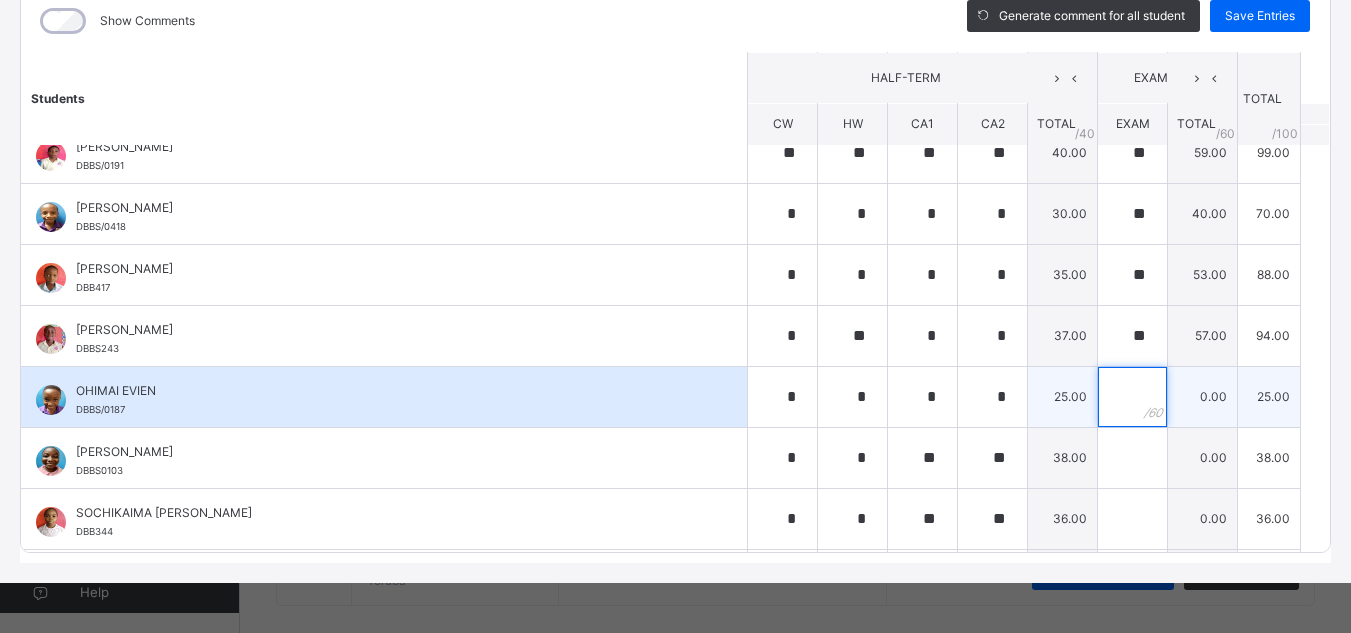 click at bounding box center (1132, 397) 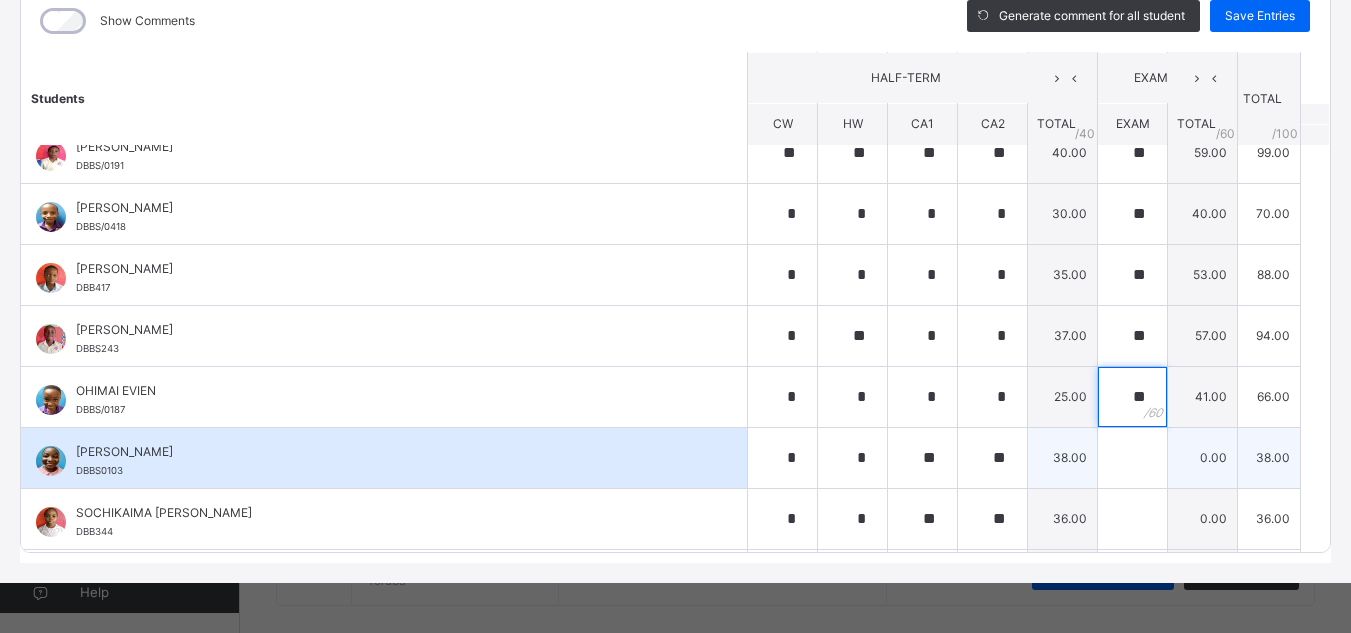 type on "**" 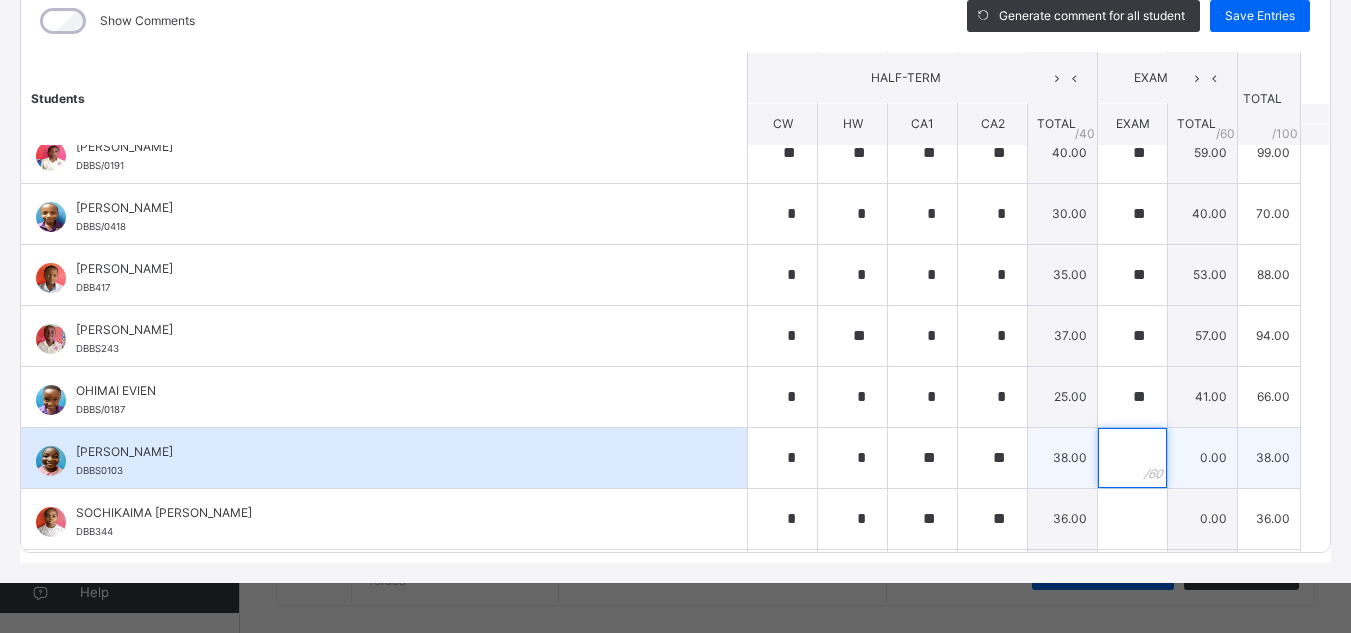 click at bounding box center [1132, 458] 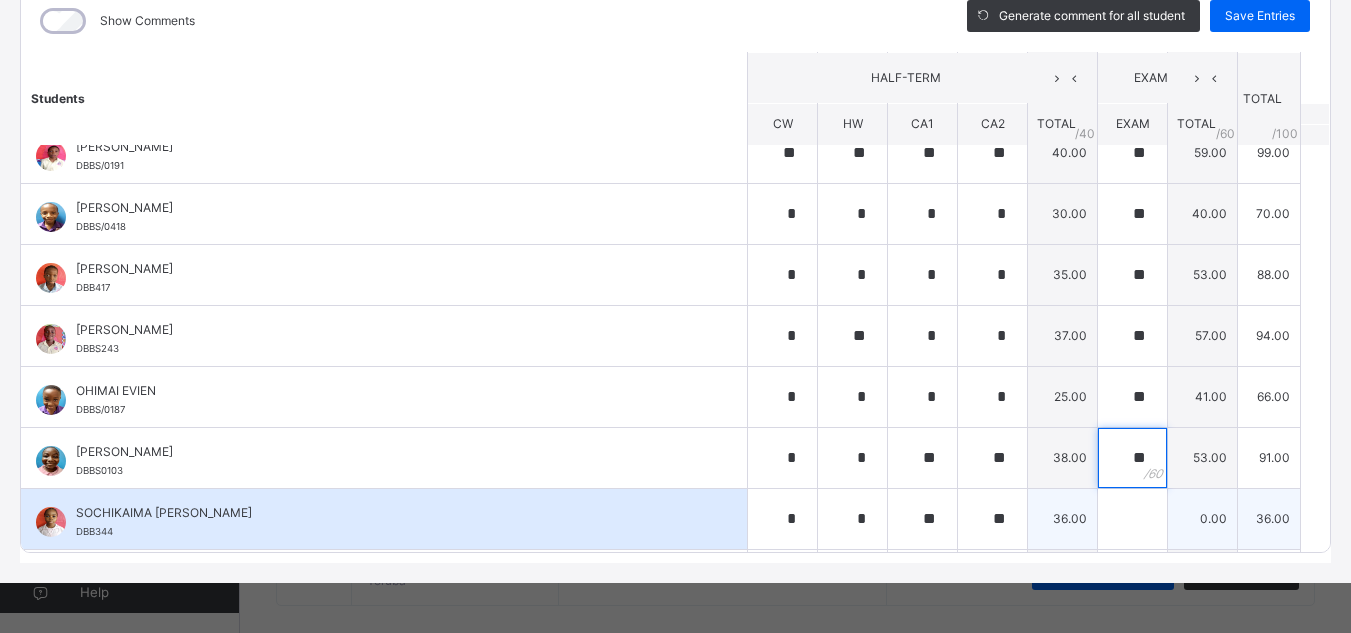 type on "**" 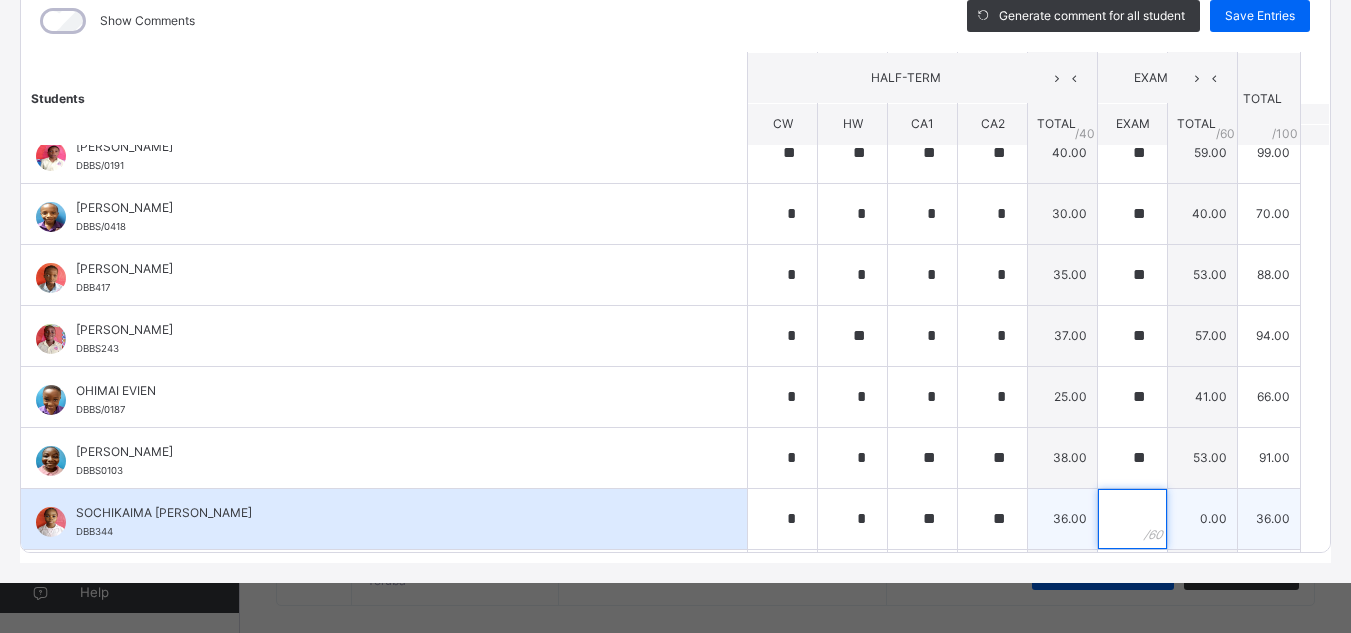 click at bounding box center (1132, 519) 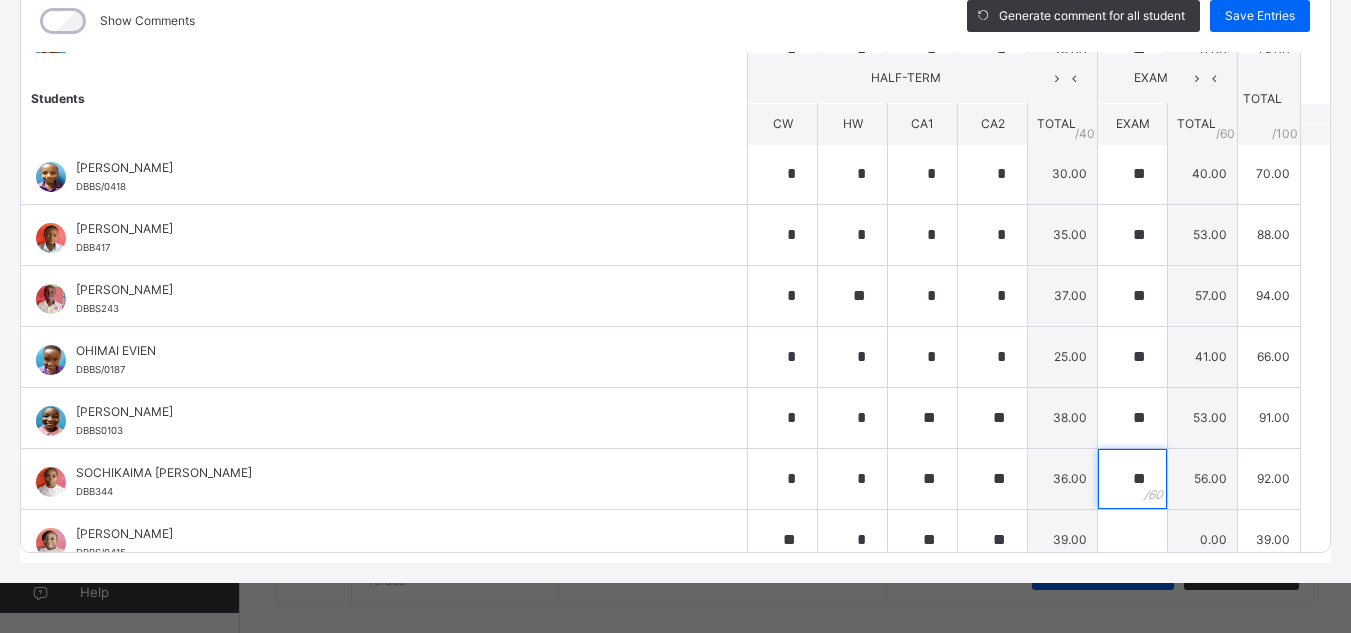 scroll, scrollTop: 387, scrollLeft: 0, axis: vertical 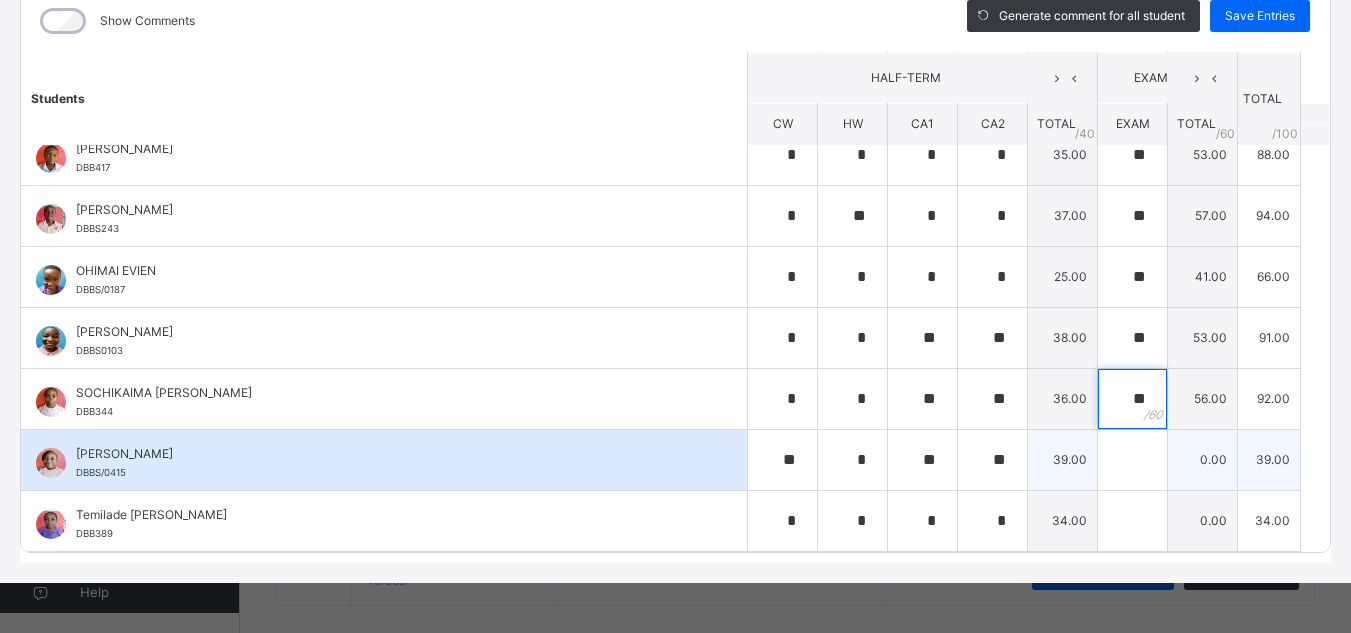 type on "**" 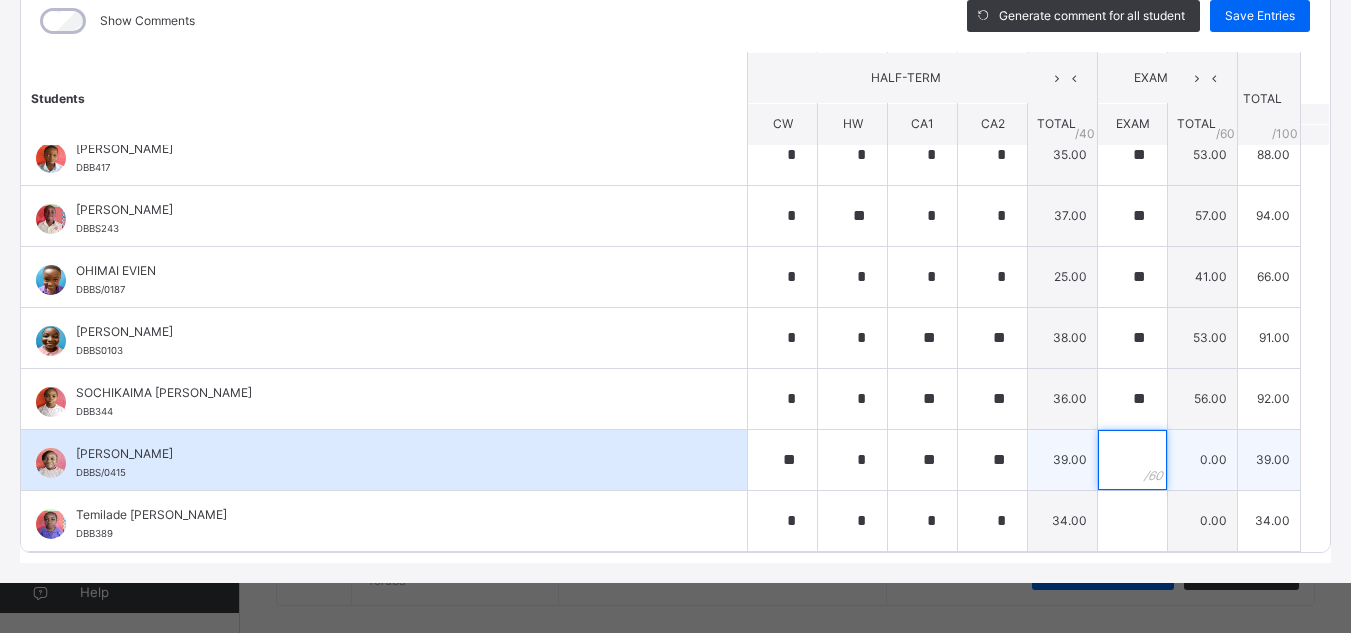 click at bounding box center (1132, 460) 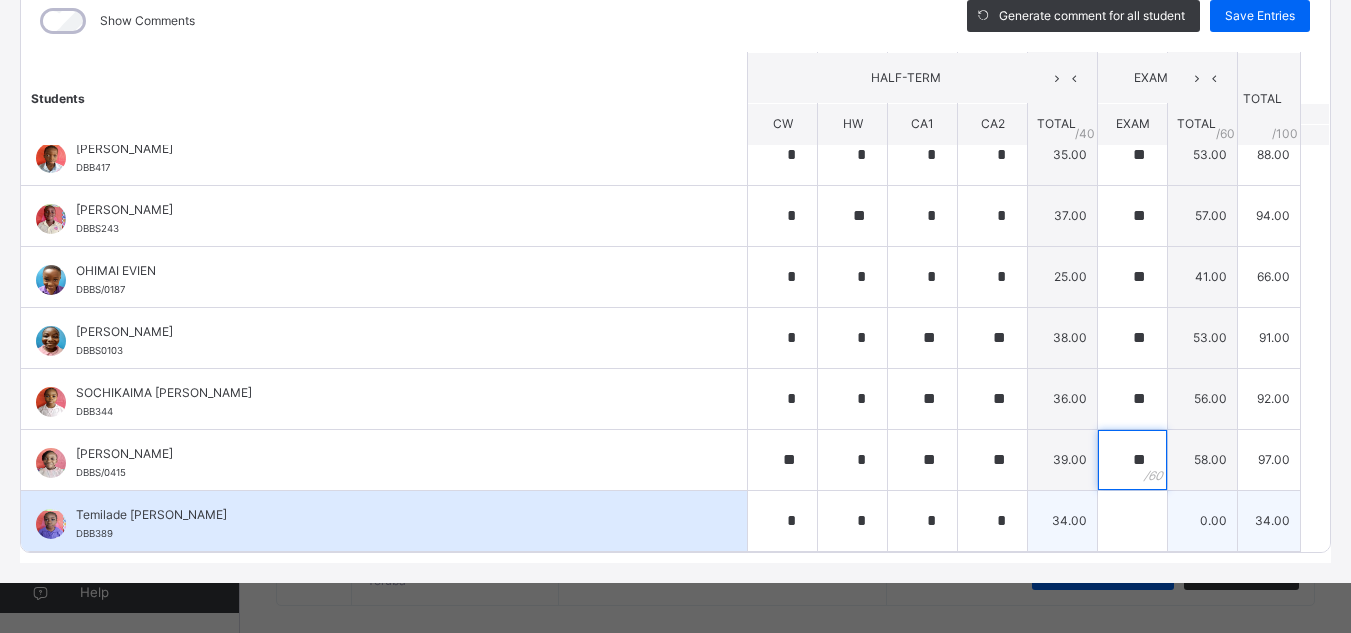 type on "**" 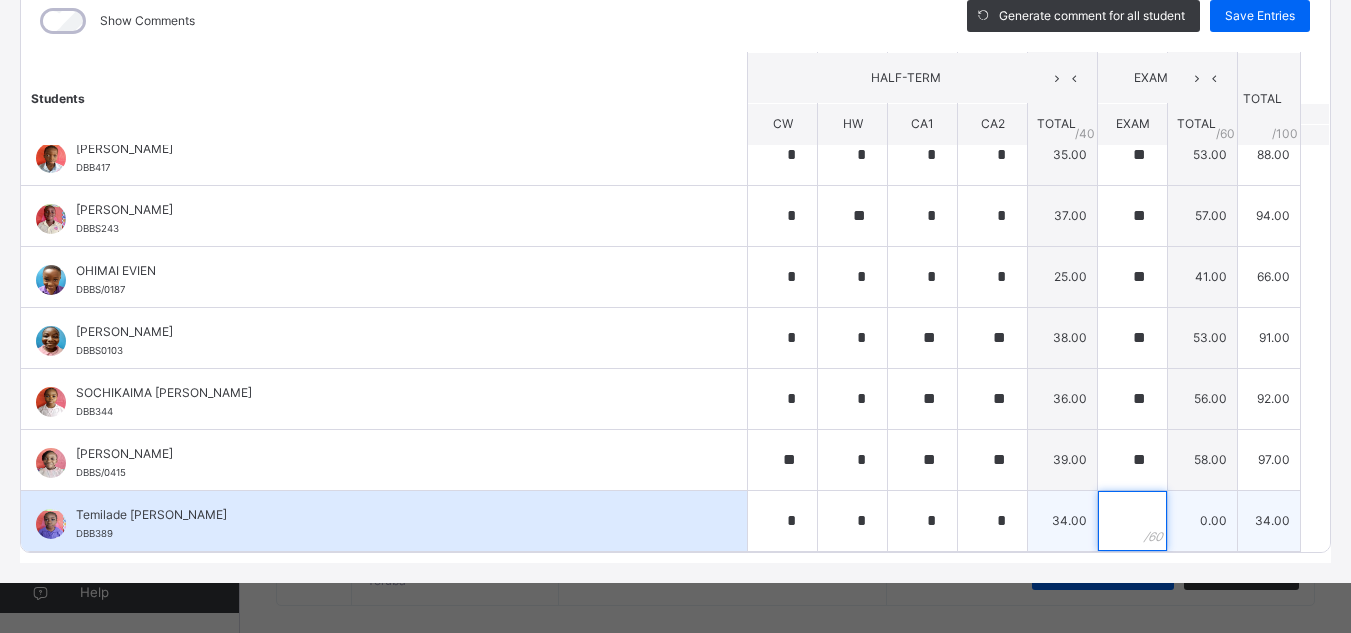 click at bounding box center (1132, 521) 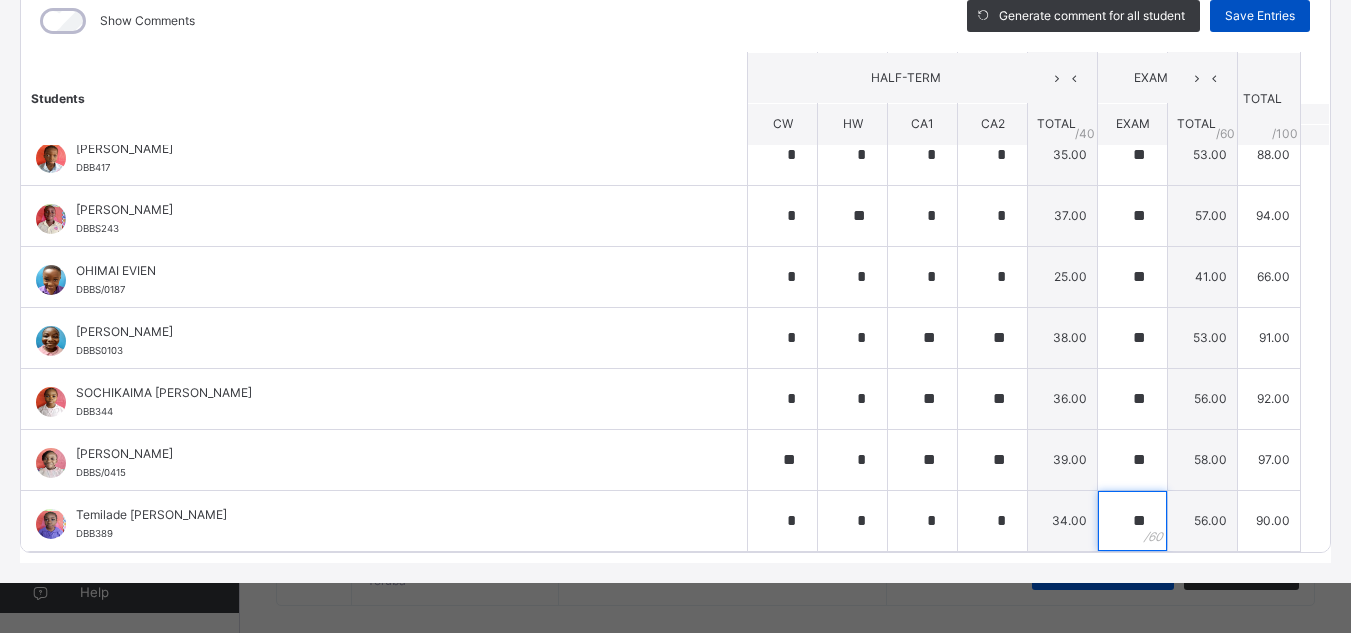 type on "**" 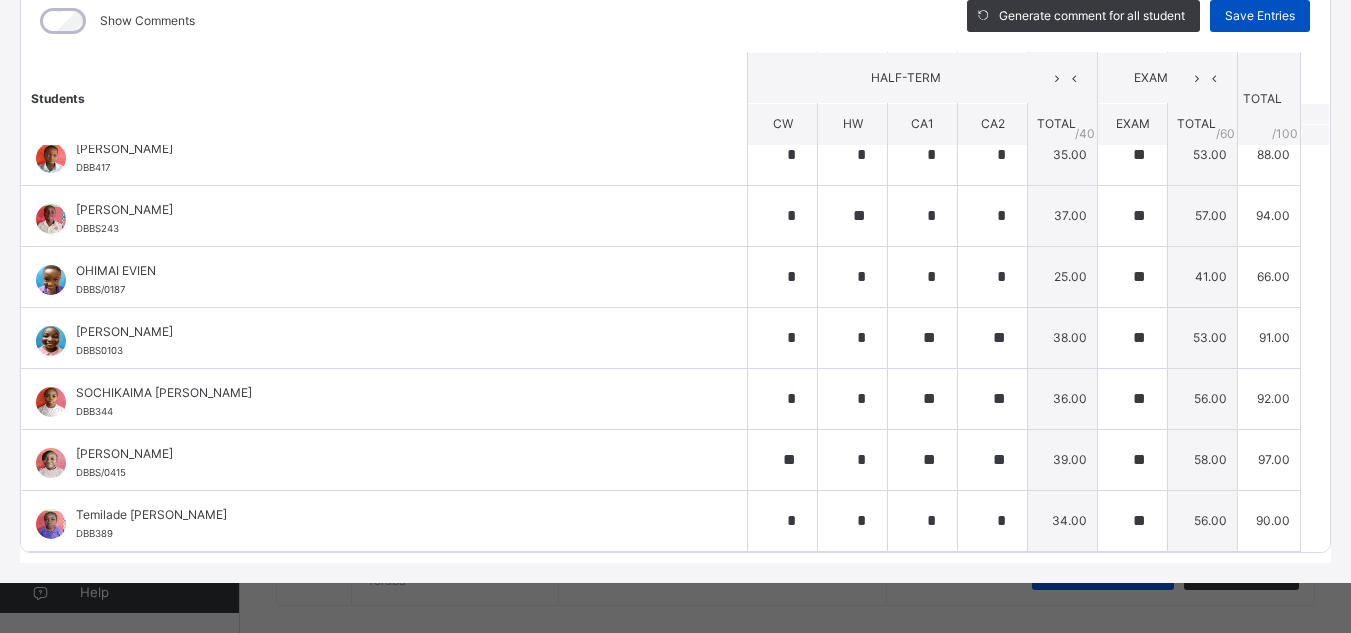 click on "Save Entries" at bounding box center [1260, 16] 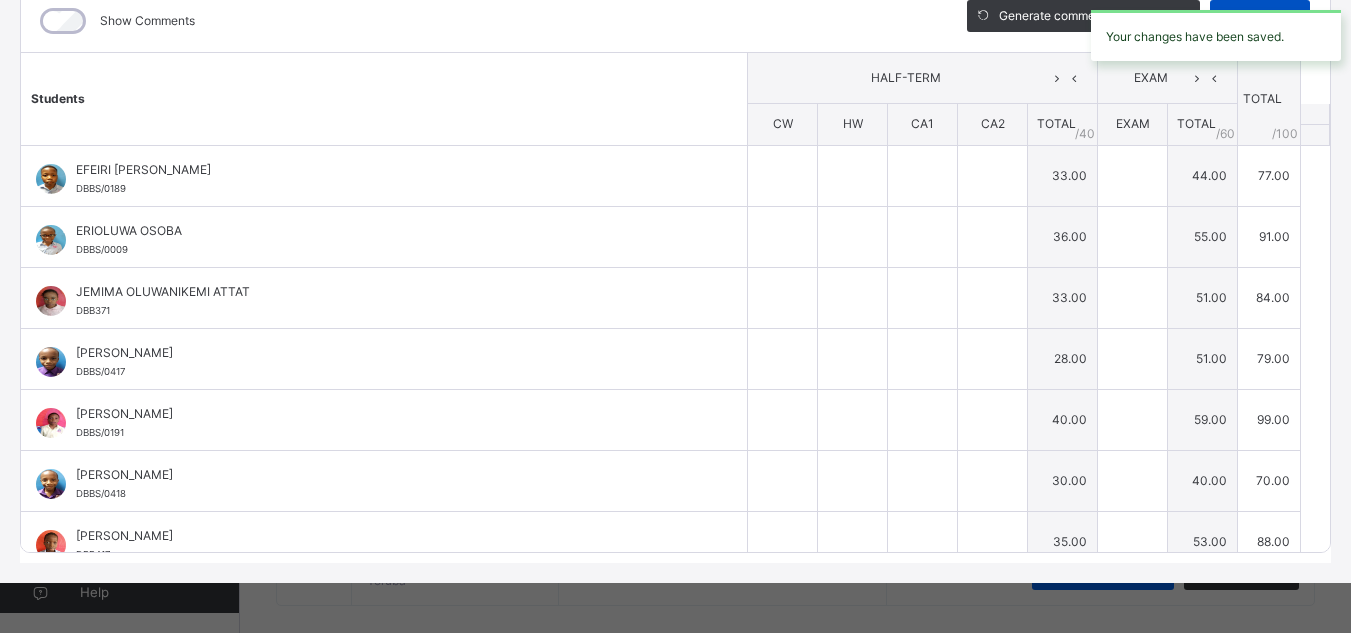 type on "*" 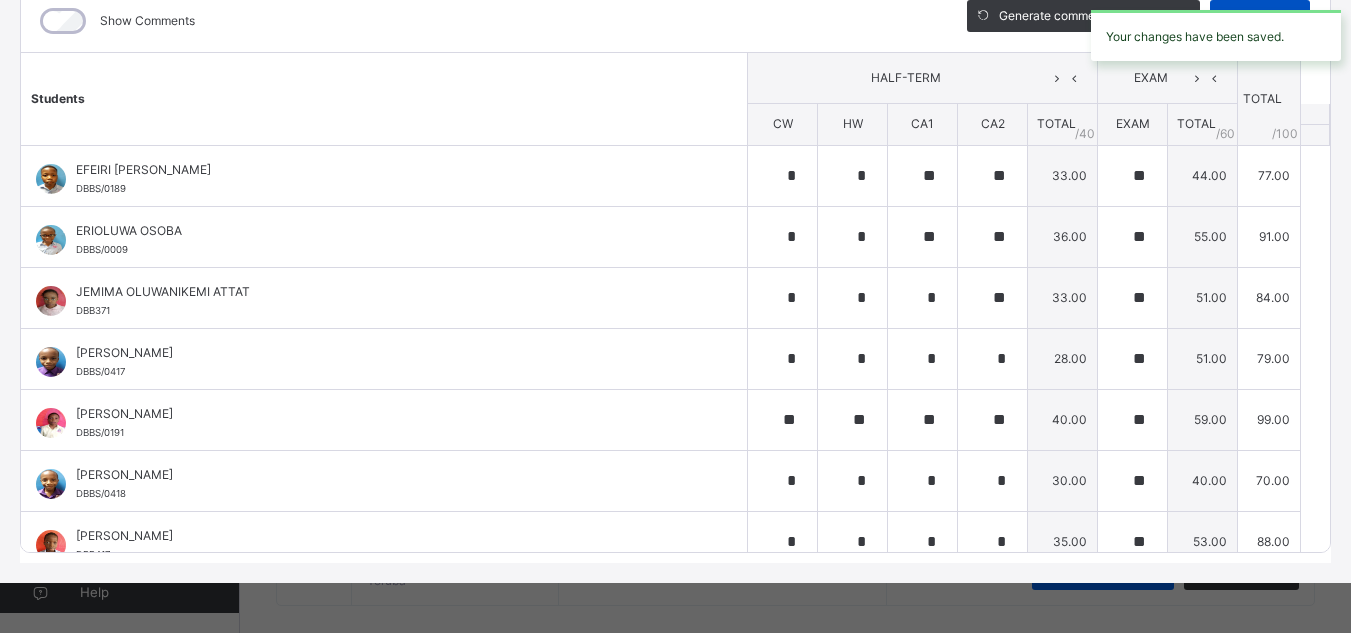 type on "*" 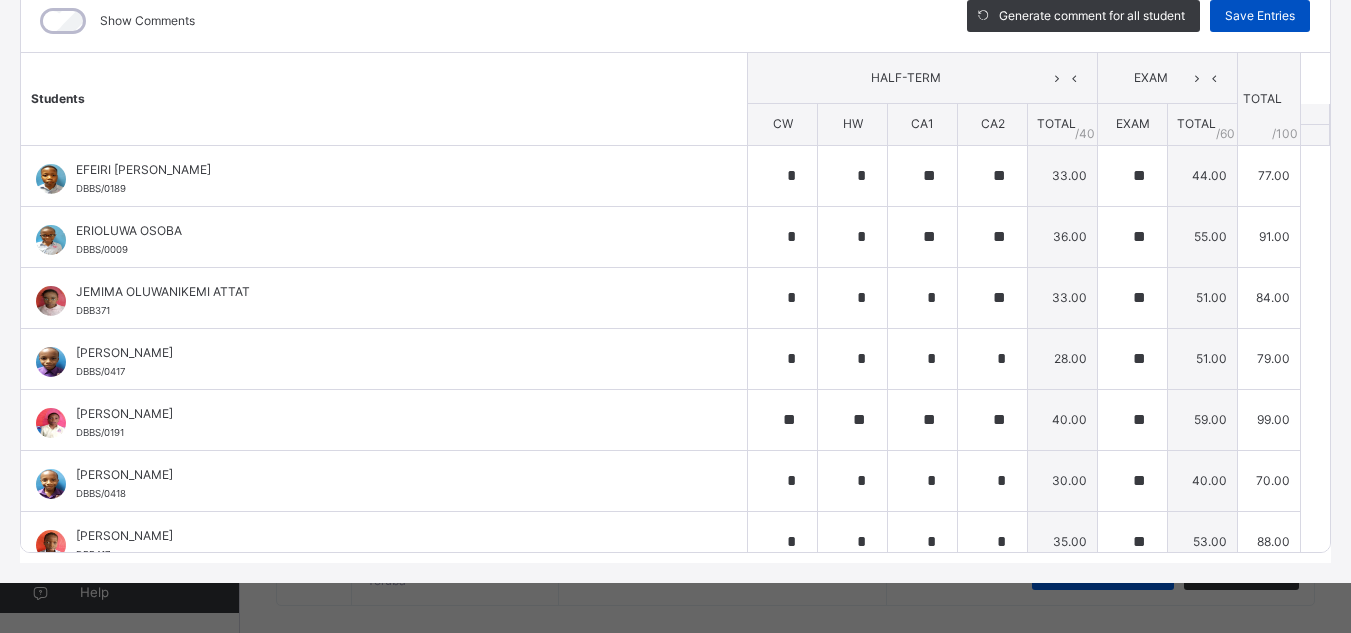 click on "Save Entries" at bounding box center (1260, 16) 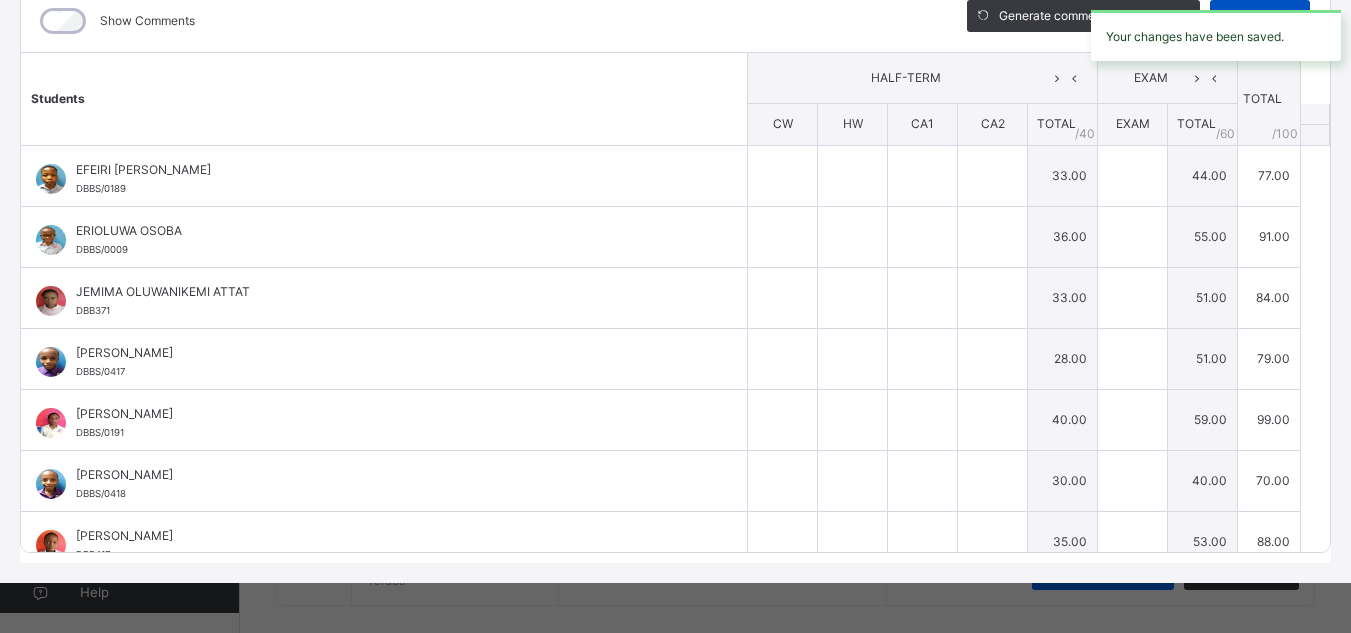 type on "*" 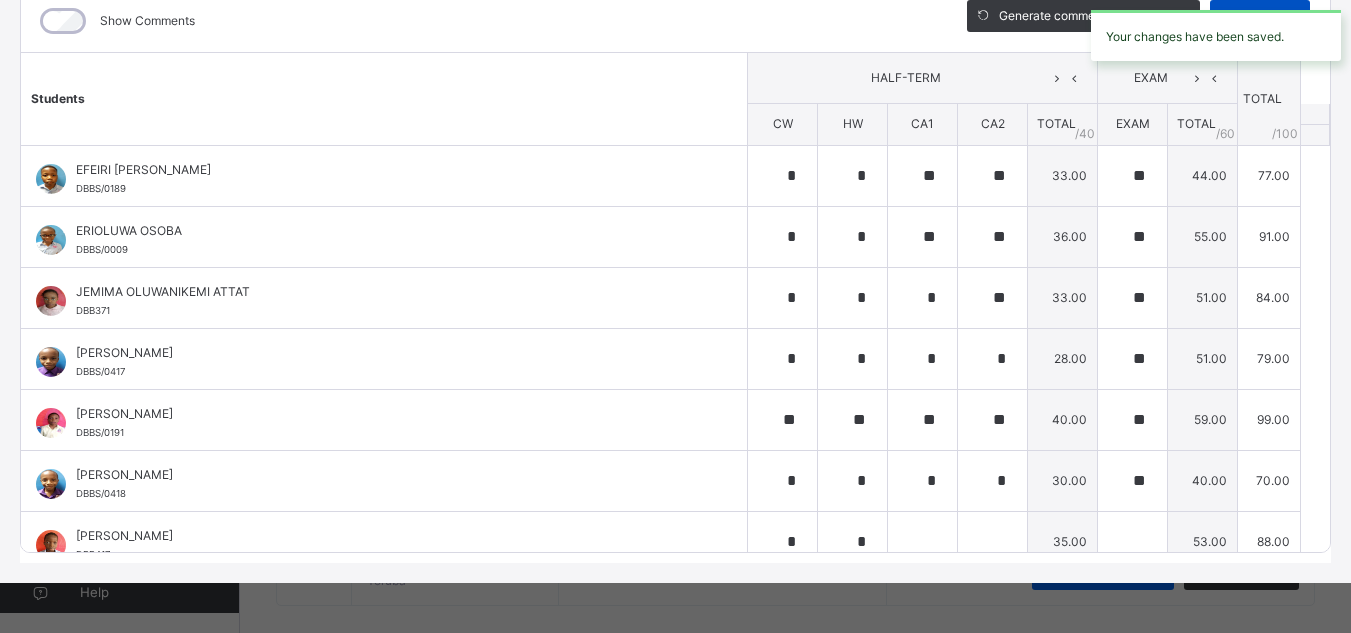 type on "*" 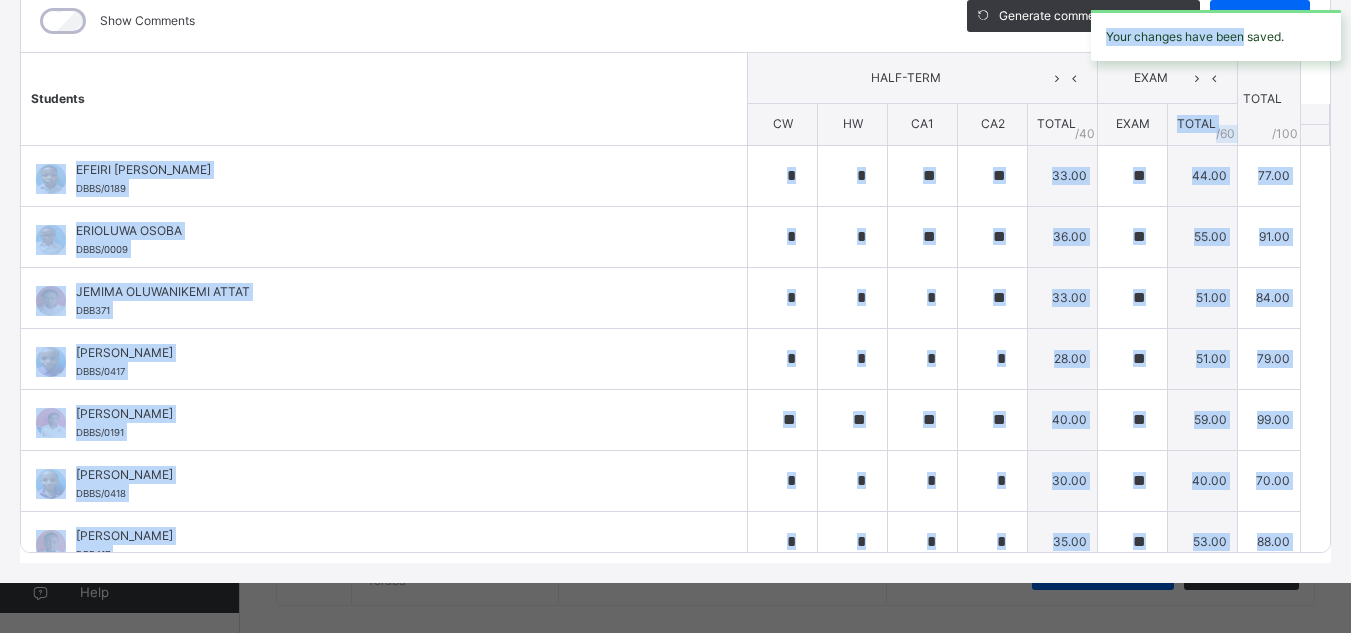 drag, startPoint x: 1246, startPoint y: 14, endPoint x: 1148, endPoint y: 144, distance: 162.80049 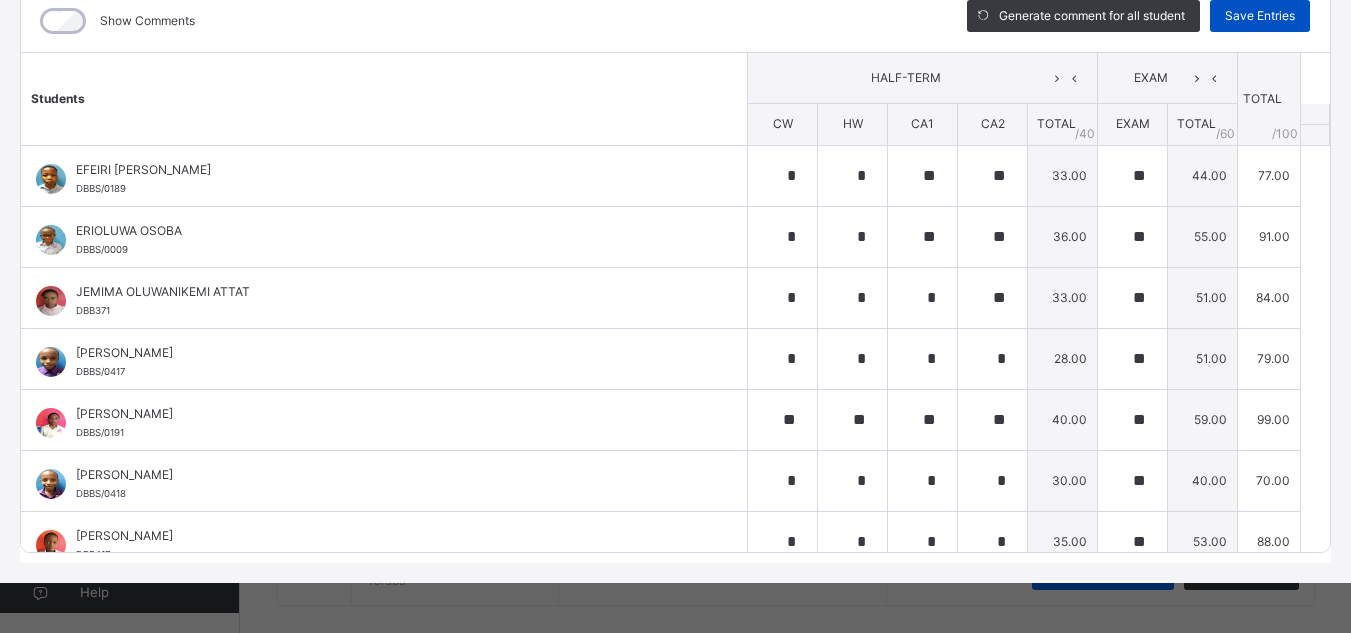 click on "Save Entries" at bounding box center (1260, 16) 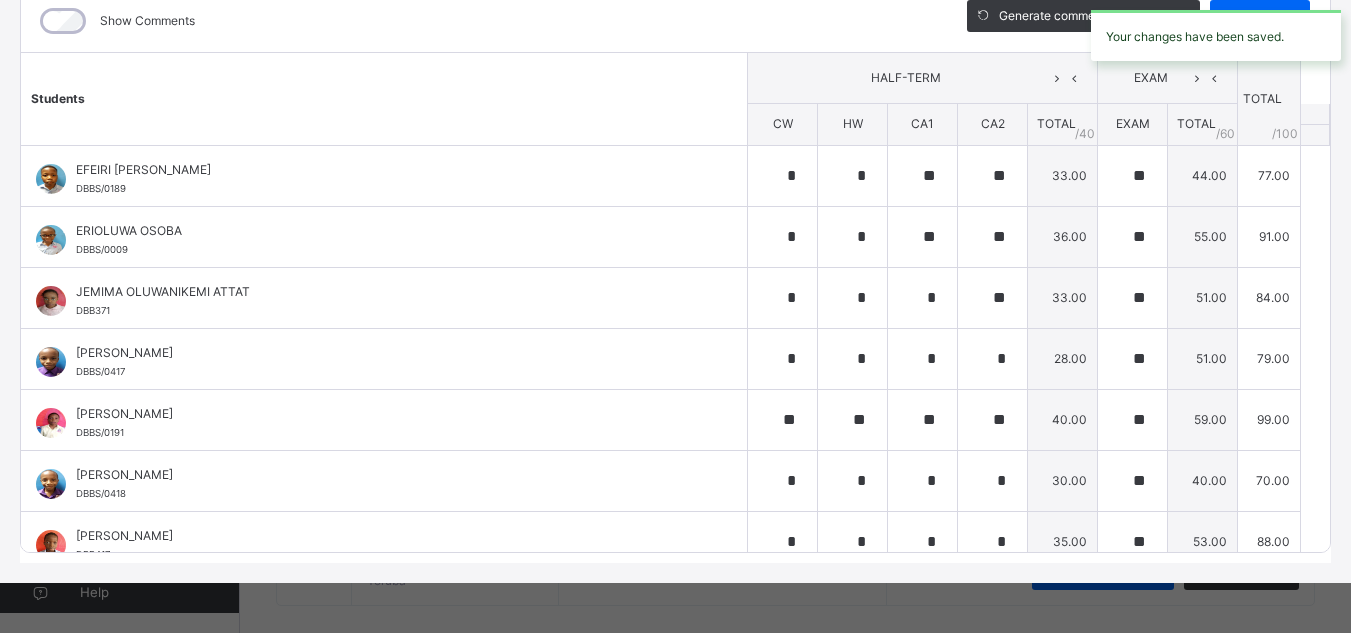 type on "*" 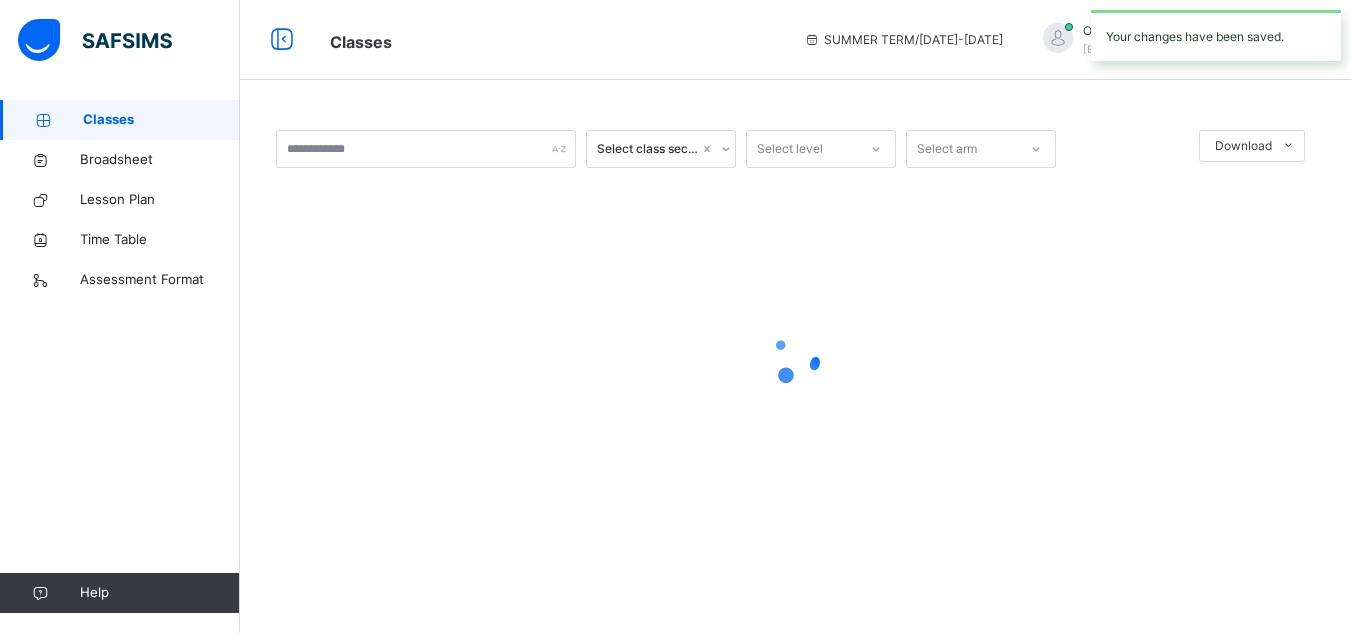 scroll, scrollTop: 0, scrollLeft: 0, axis: both 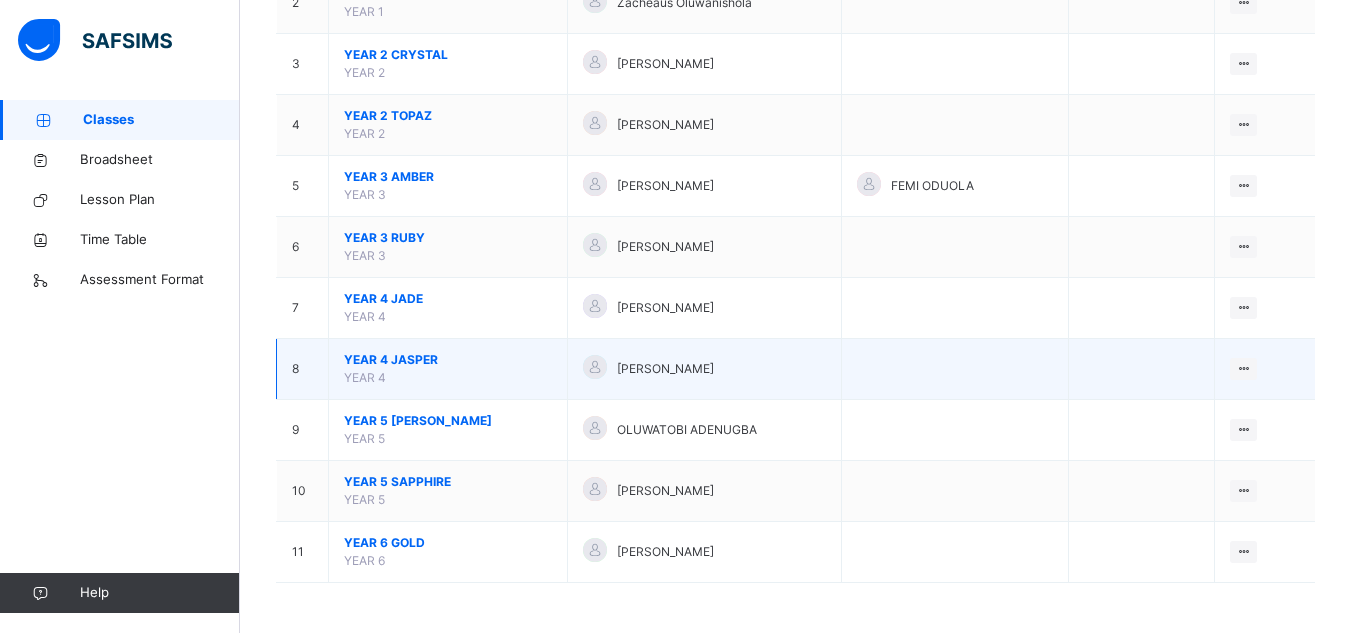 click on "YEAR 4   JASPER" at bounding box center (448, 360) 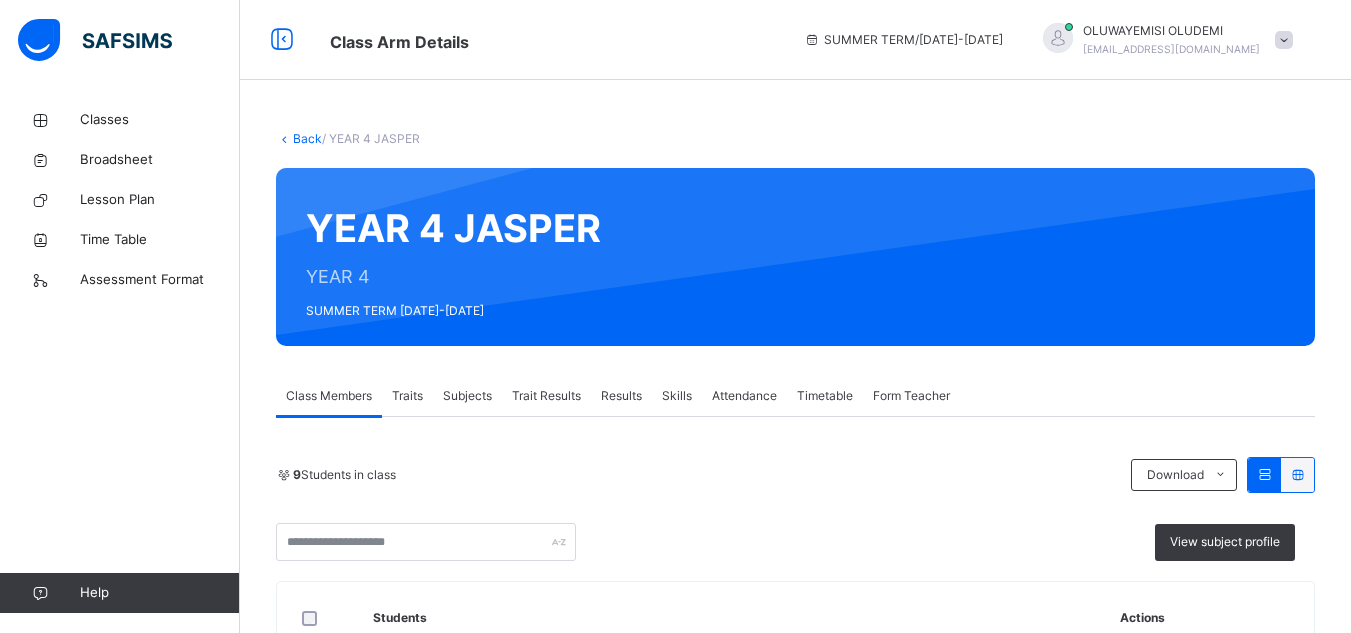 click on "Results" at bounding box center (621, 396) 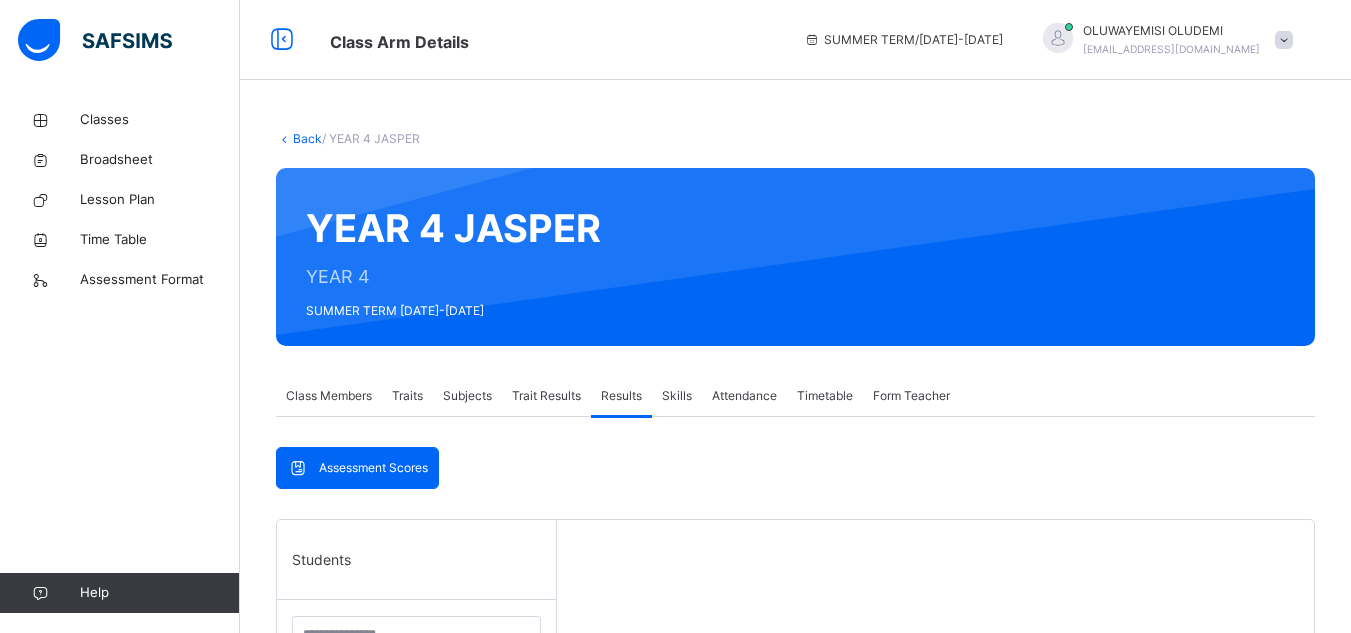 scroll, scrollTop: 553, scrollLeft: 0, axis: vertical 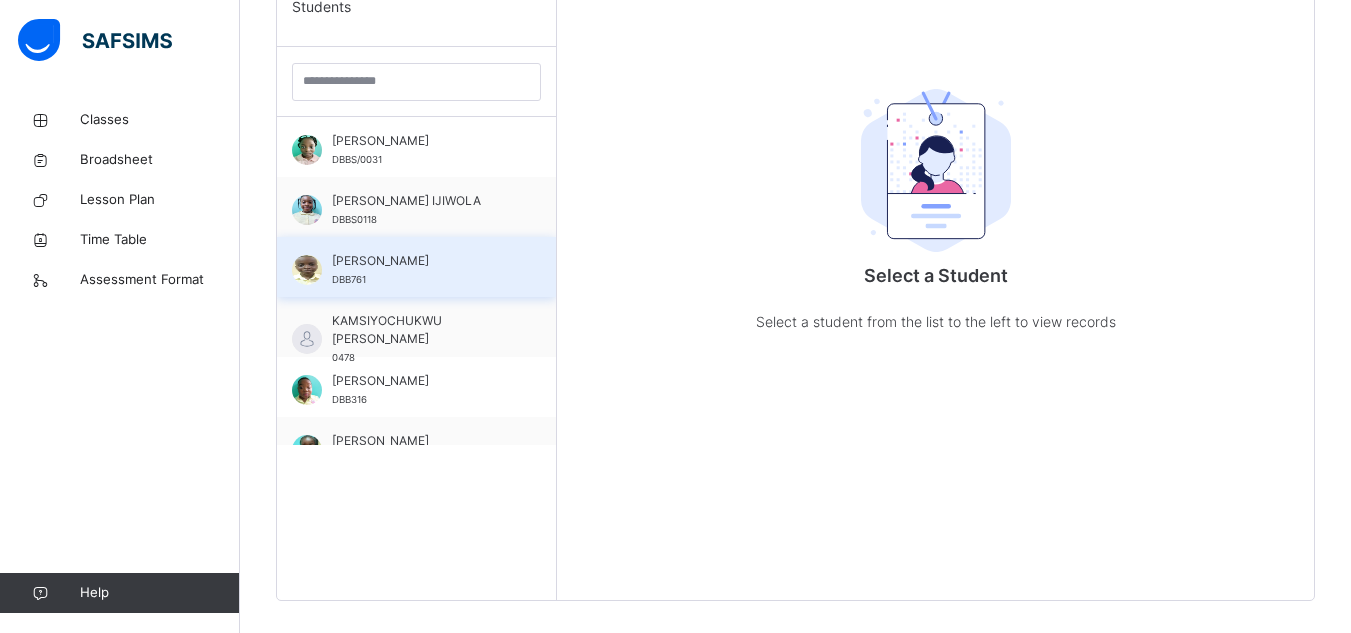click on "[PERSON_NAME]" at bounding box center (421, 261) 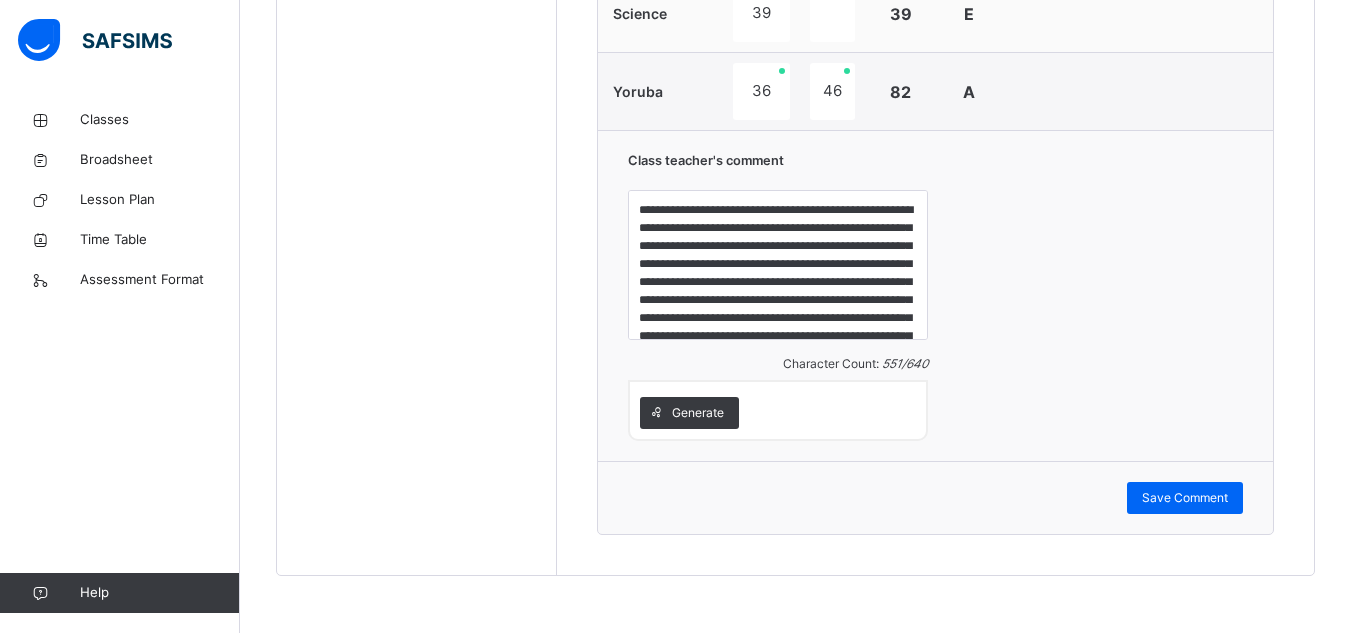 scroll, scrollTop: 1455, scrollLeft: 0, axis: vertical 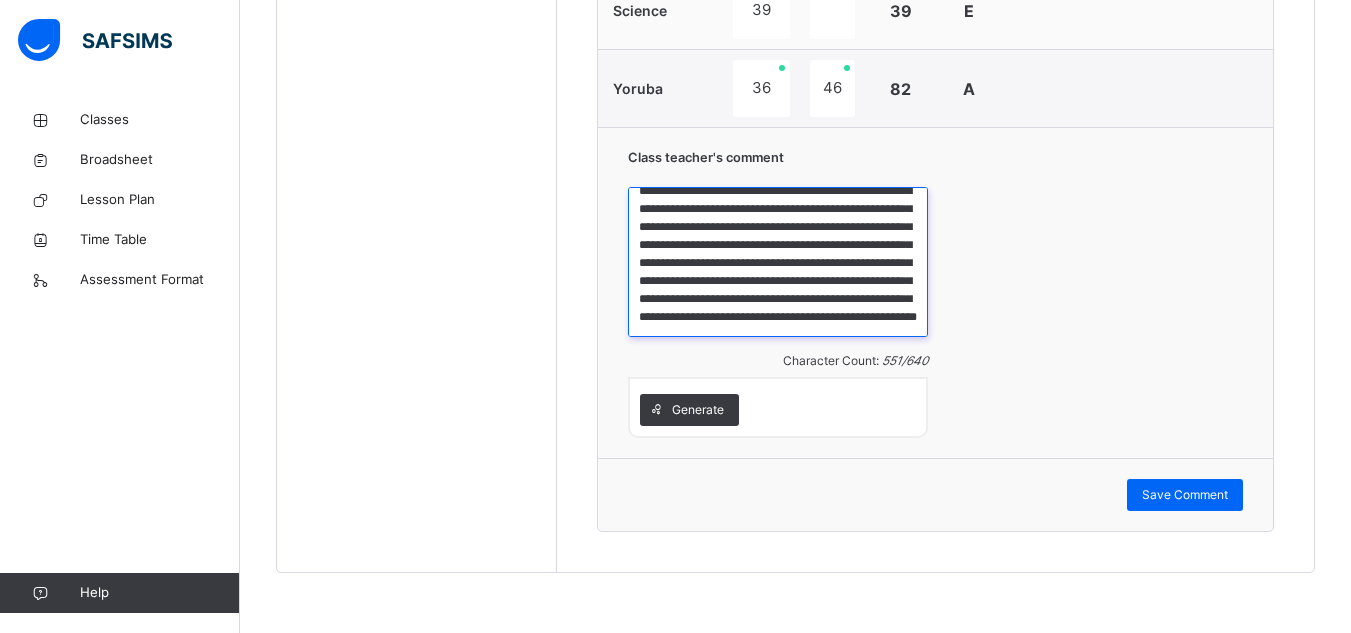 drag, startPoint x: 642, startPoint y: 204, endPoint x: 786, endPoint y: 330, distance: 191.34262 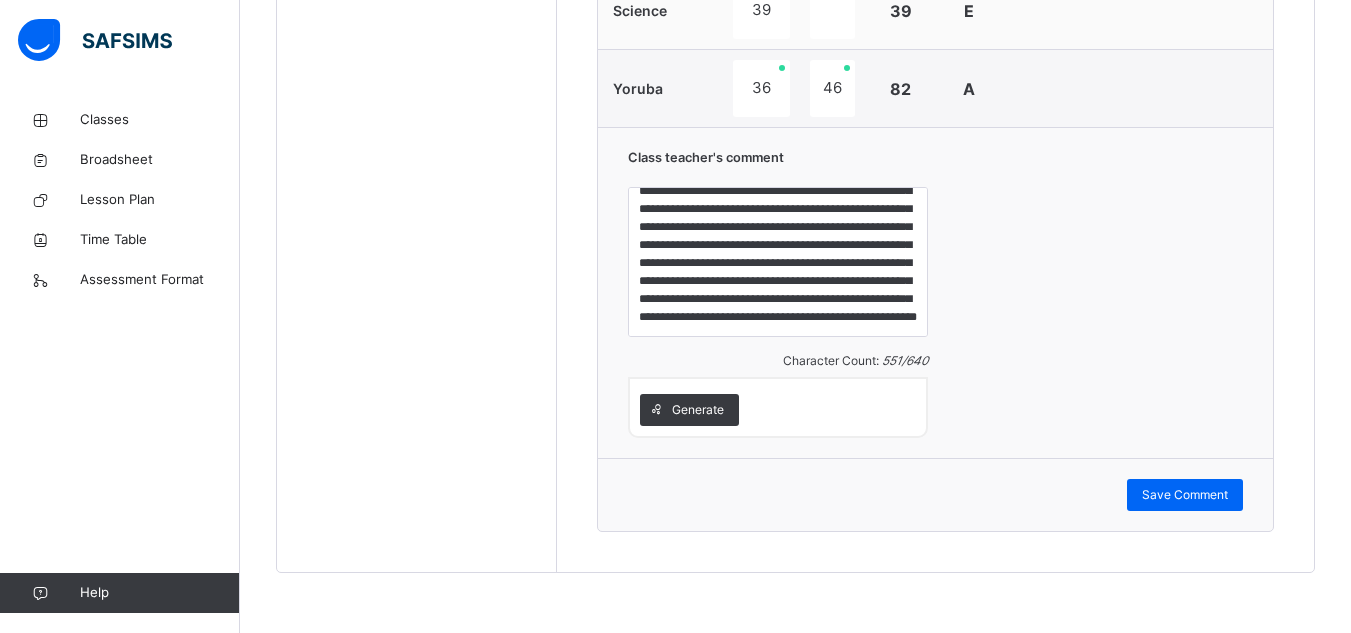 click on "Generate" at bounding box center [778, 410] 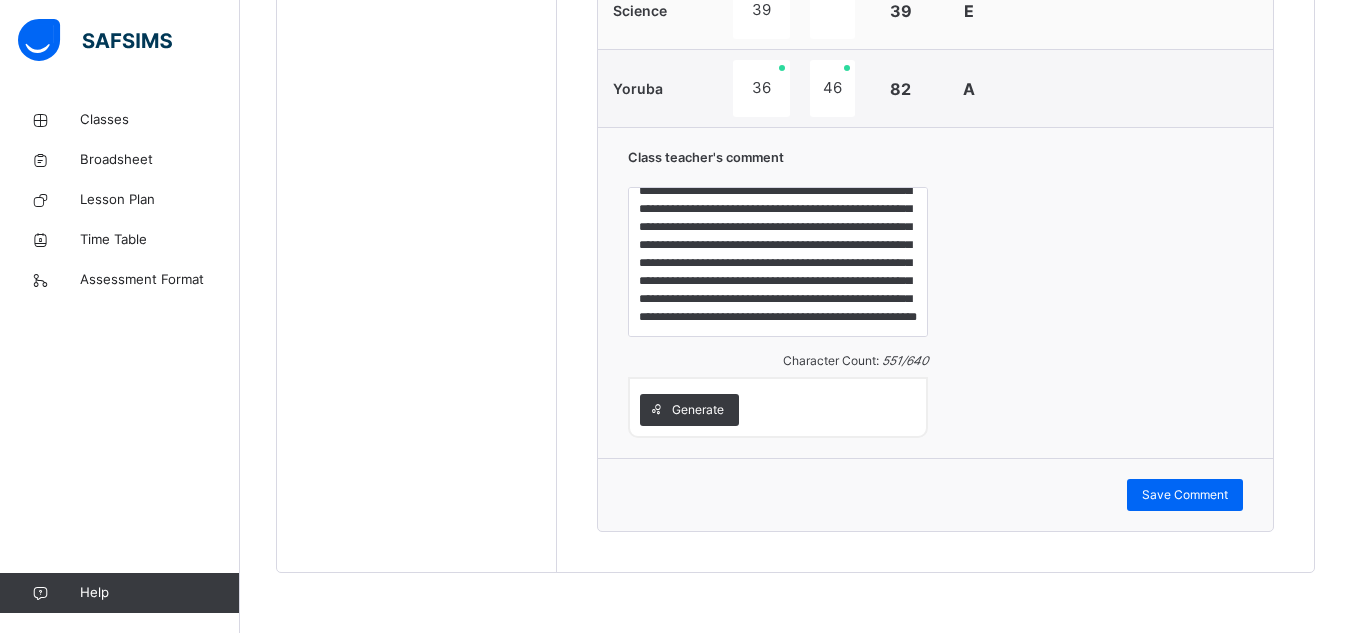 click on "**********" at bounding box center [778, 293] 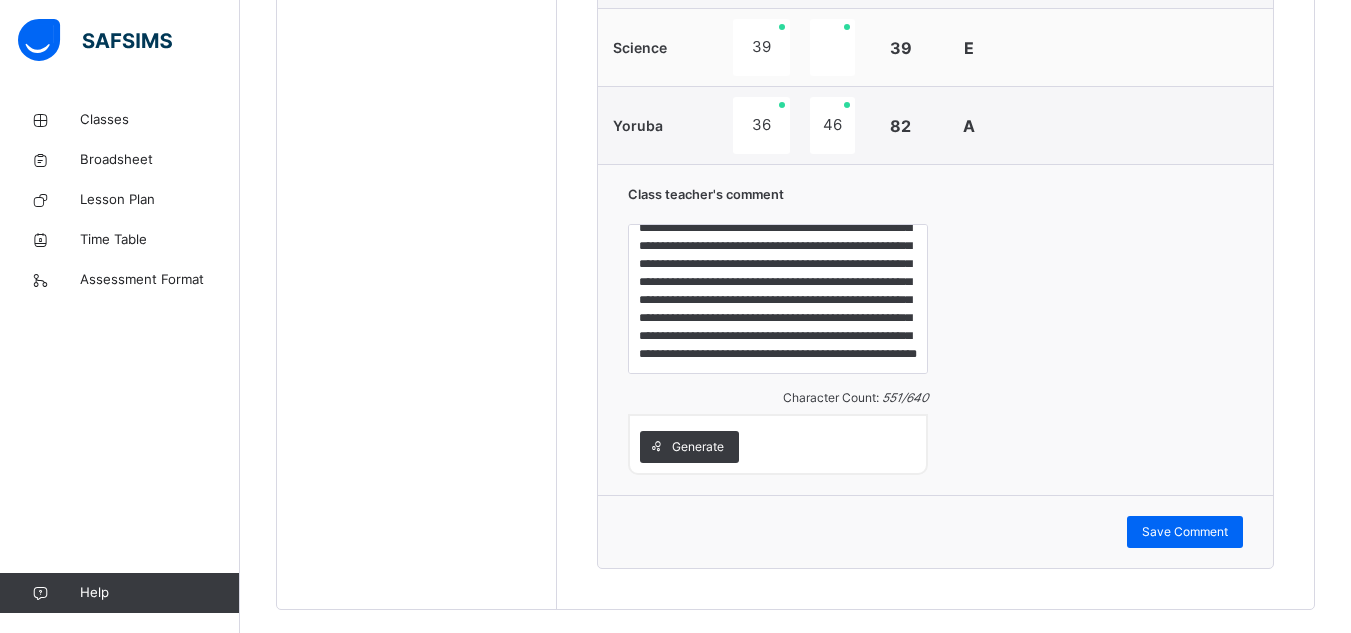 scroll, scrollTop: 1415, scrollLeft: 0, axis: vertical 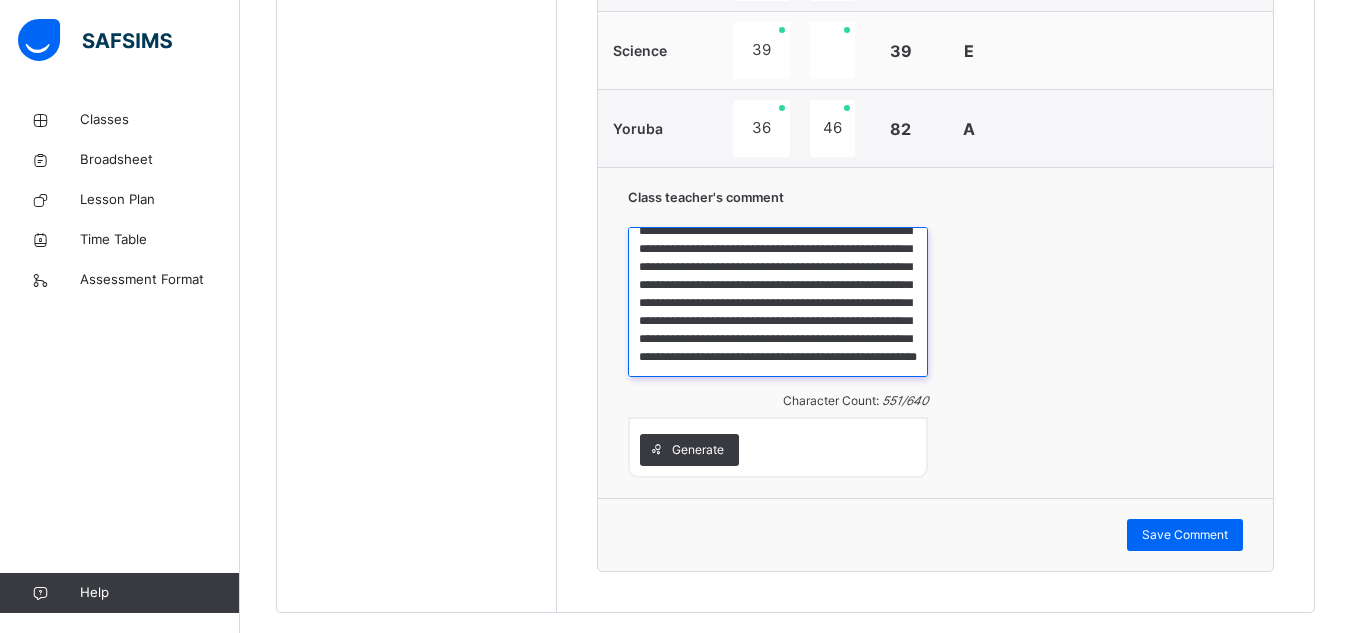 click on "**********" at bounding box center (778, 302) 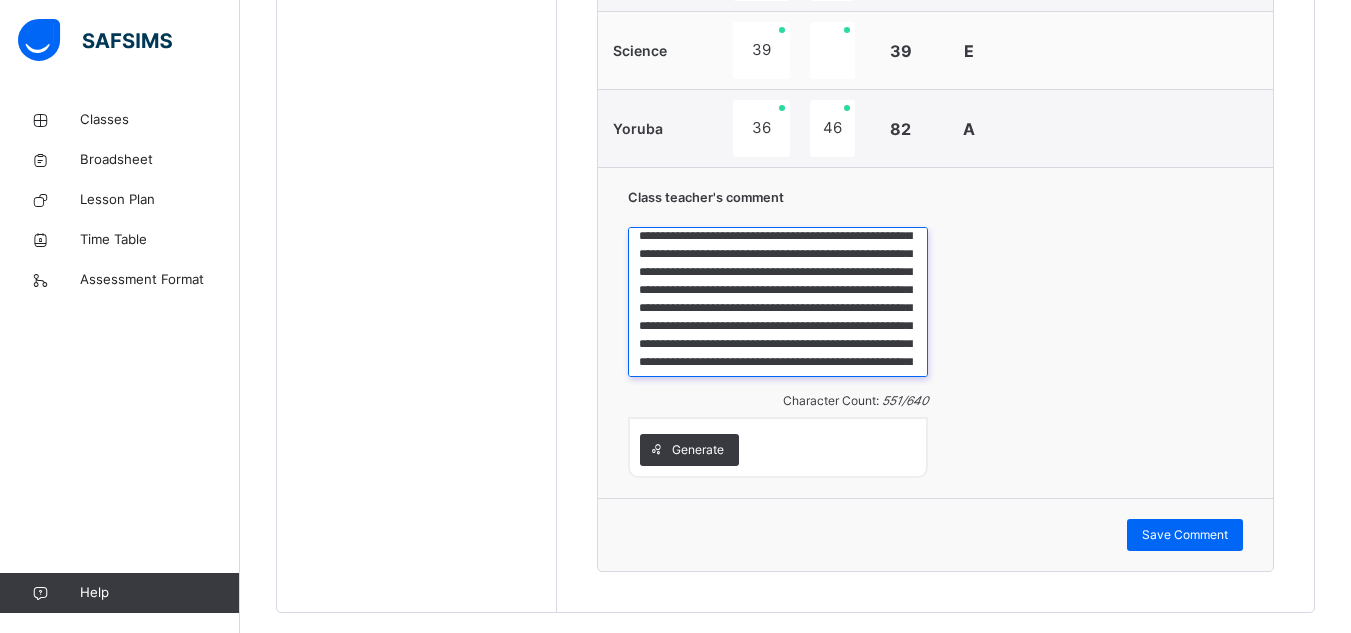 scroll, scrollTop: 11, scrollLeft: 0, axis: vertical 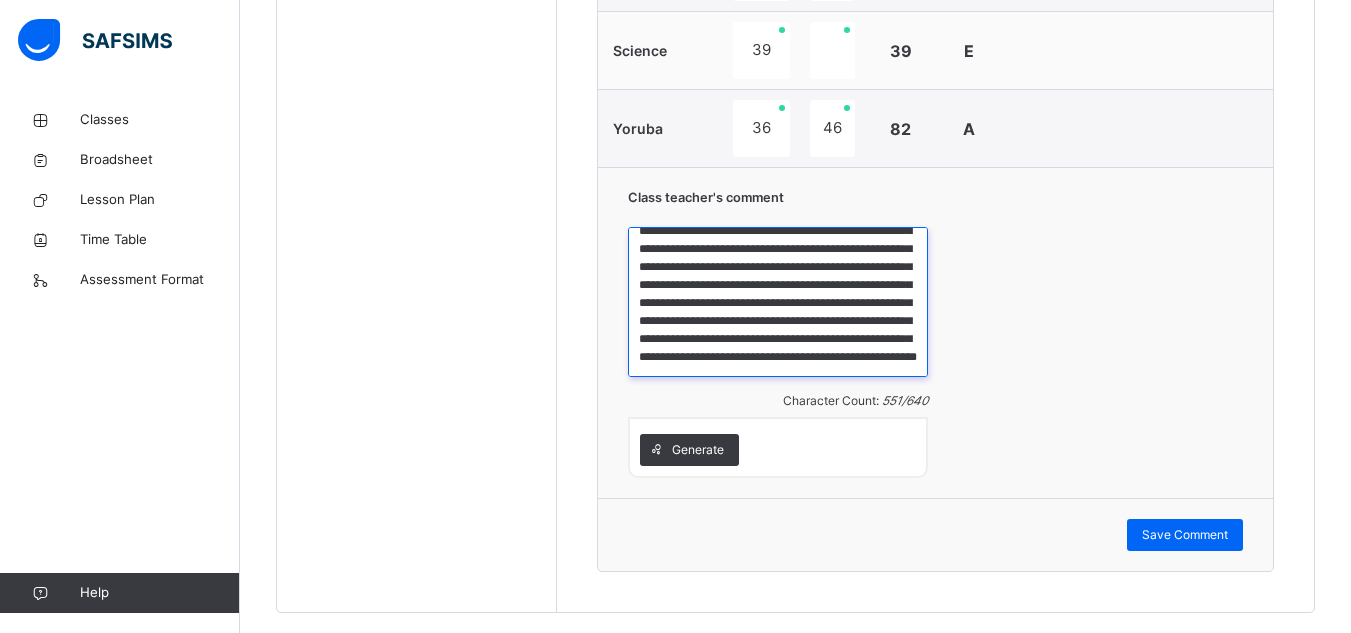 drag, startPoint x: 639, startPoint y: 231, endPoint x: 892, endPoint y: 358, distance: 283.08655 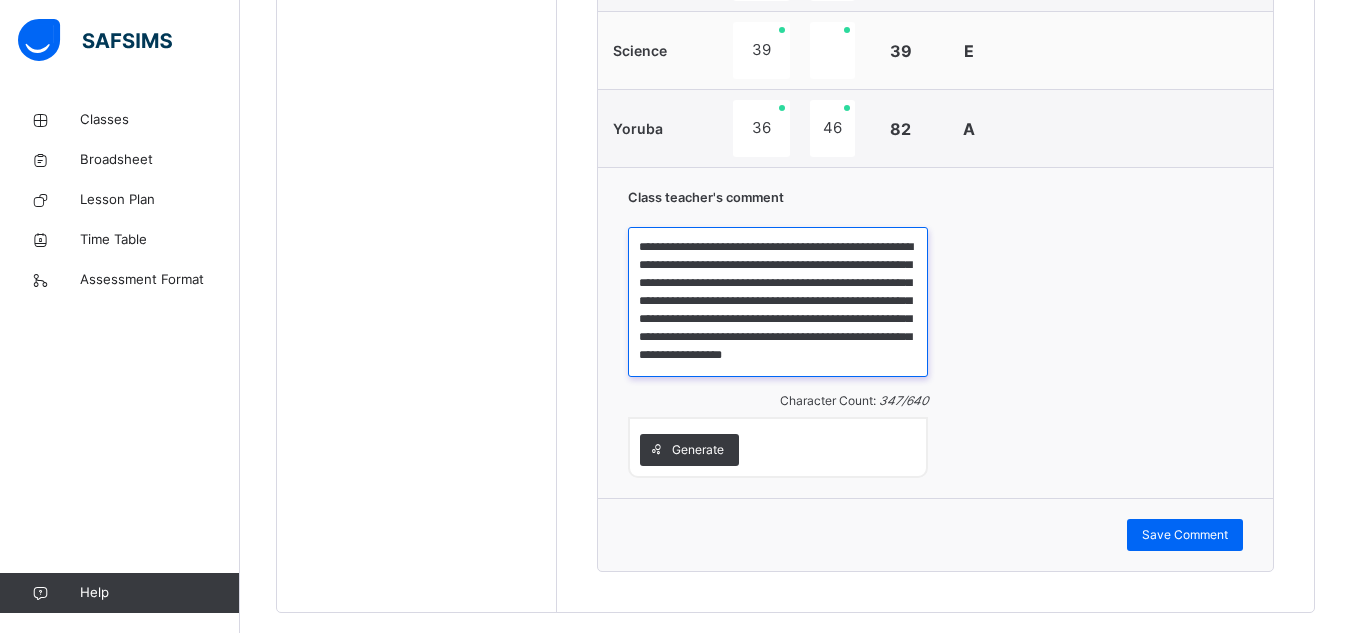 scroll, scrollTop: 16, scrollLeft: 0, axis: vertical 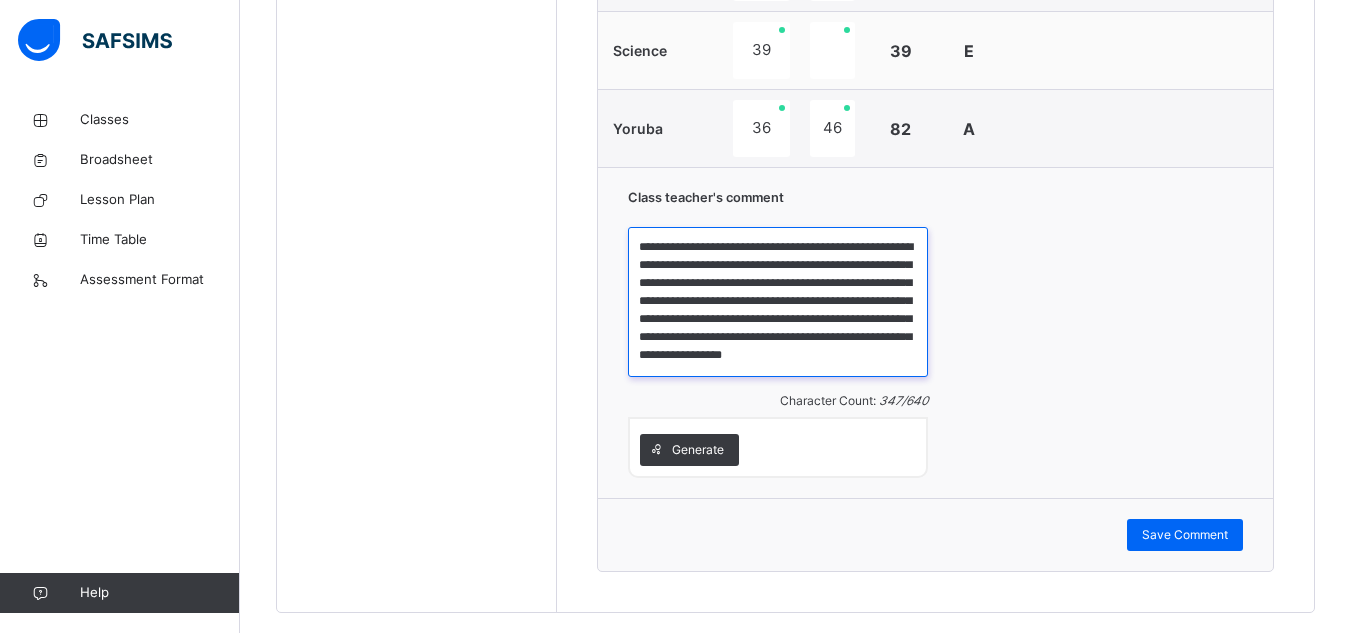 paste on "**********" 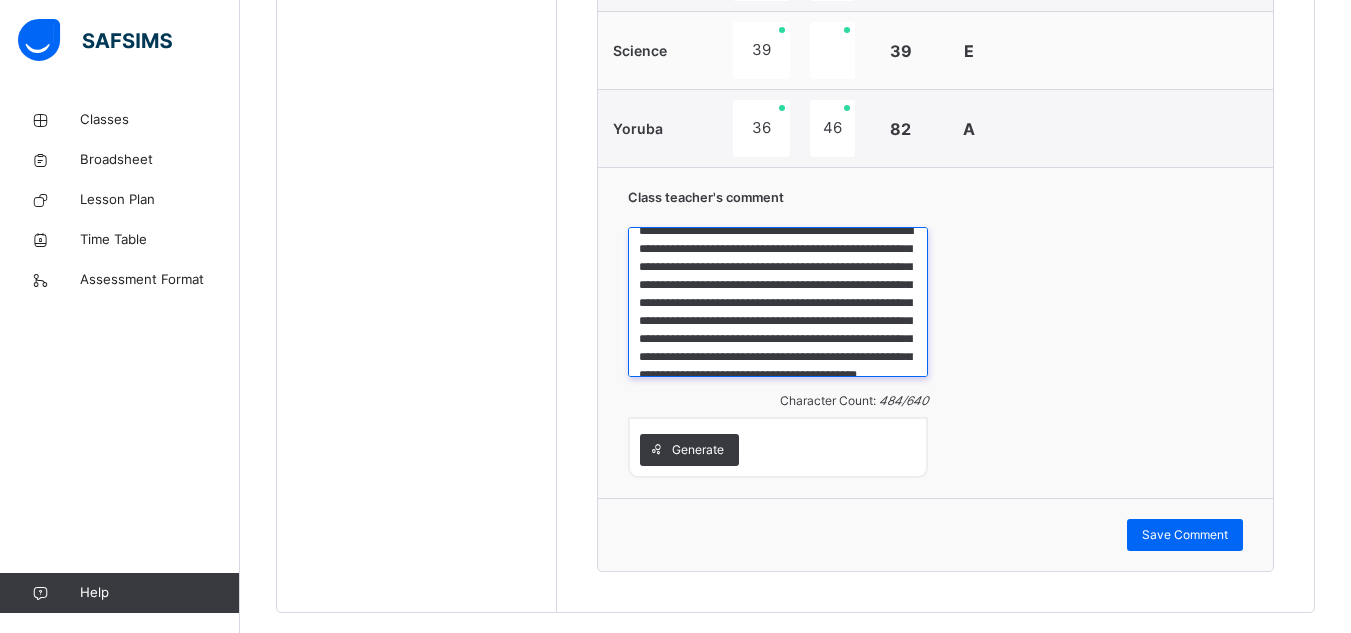scroll, scrollTop: 70, scrollLeft: 0, axis: vertical 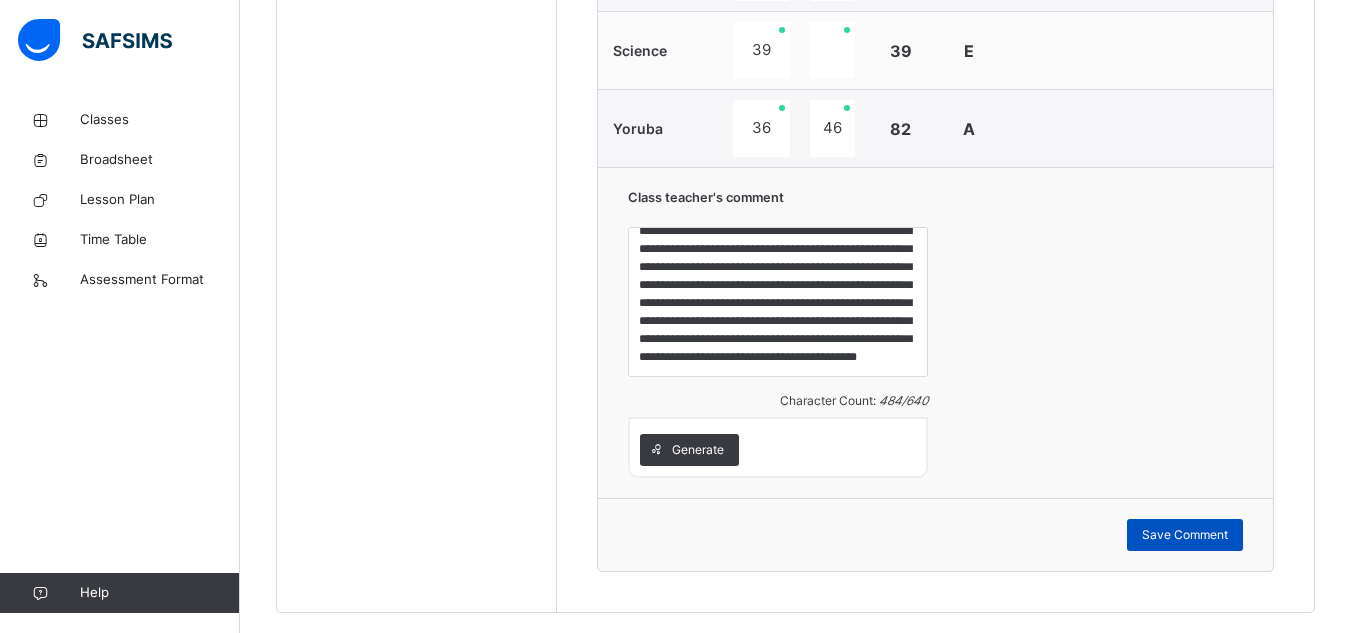 click on "Save Comment" at bounding box center (1185, 535) 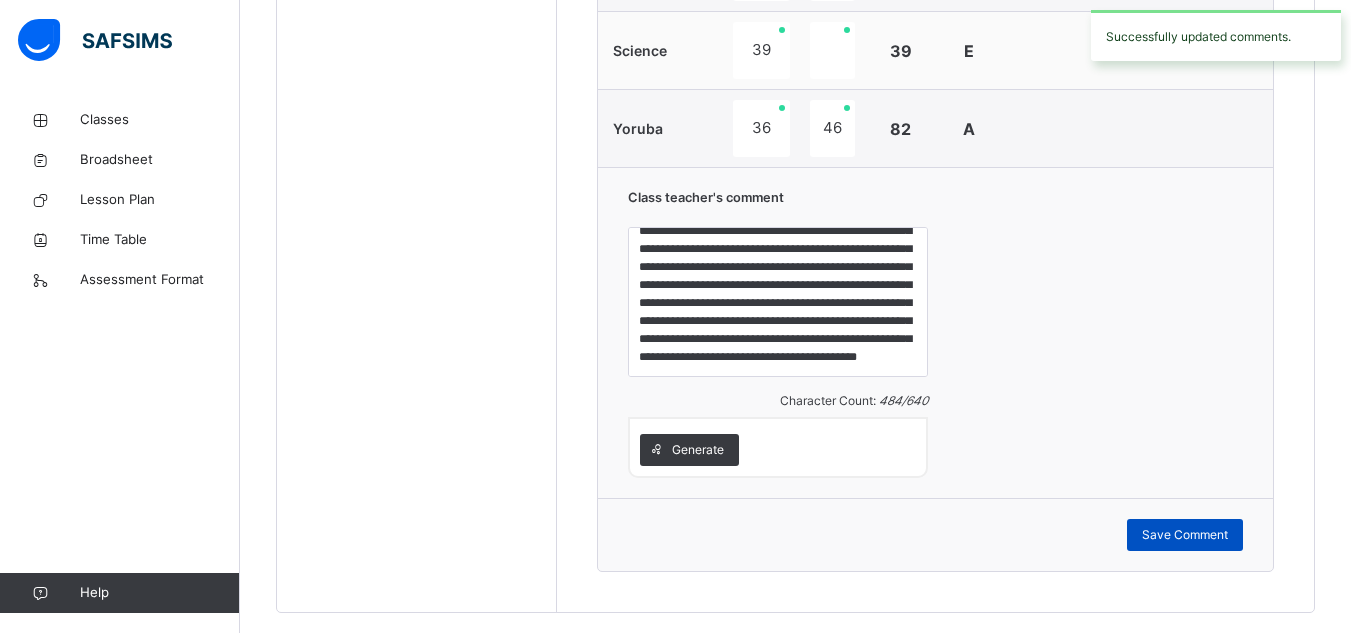 click on "Save Comment" at bounding box center [1185, 535] 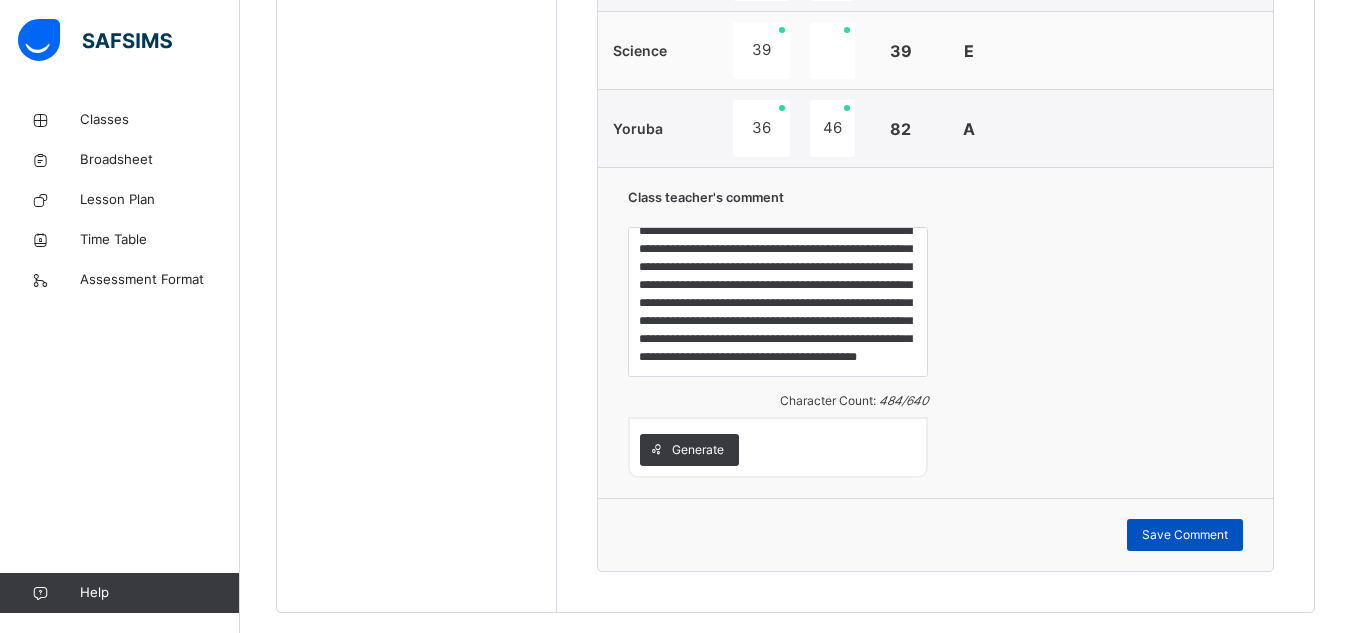 click on "Save Comment" at bounding box center (1185, 535) 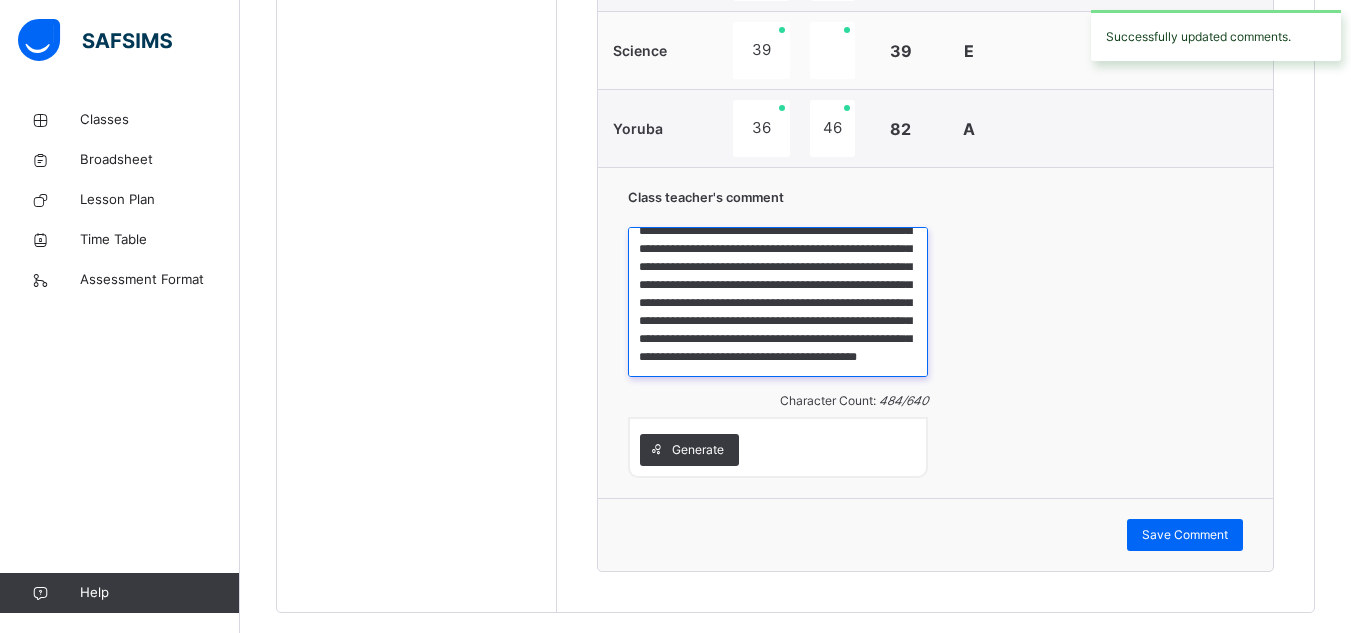 scroll, scrollTop: 30, scrollLeft: 0, axis: vertical 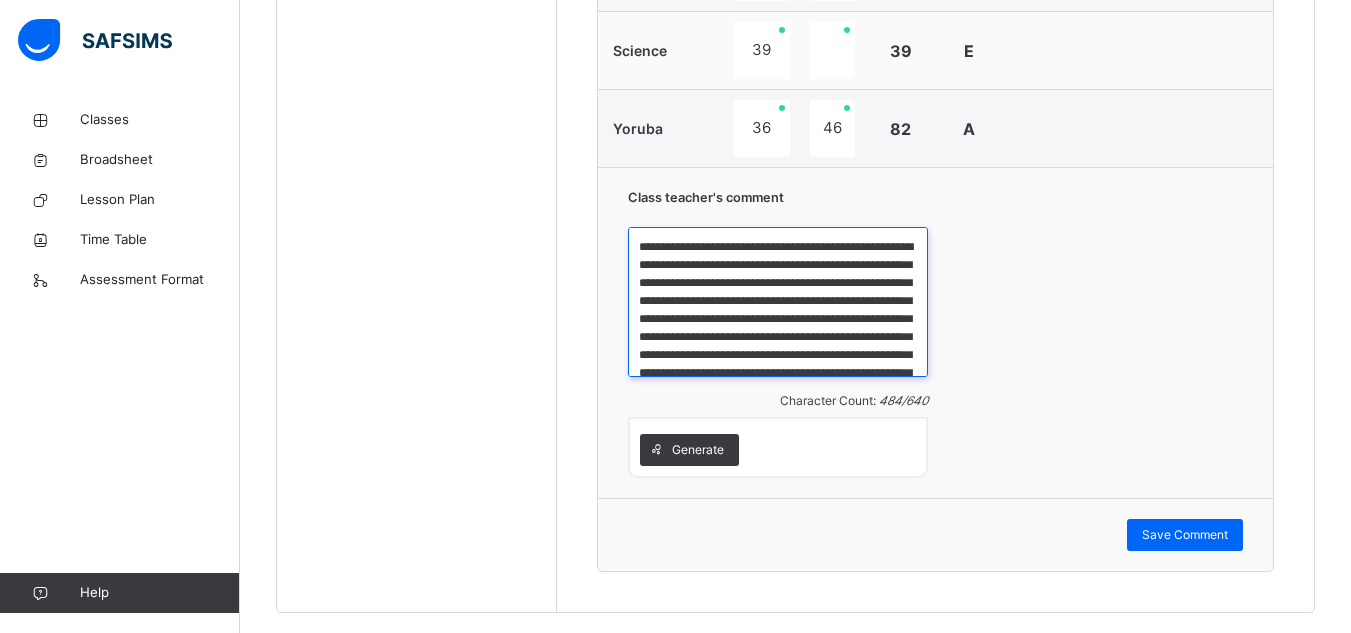 click on "**********" at bounding box center [778, 302] 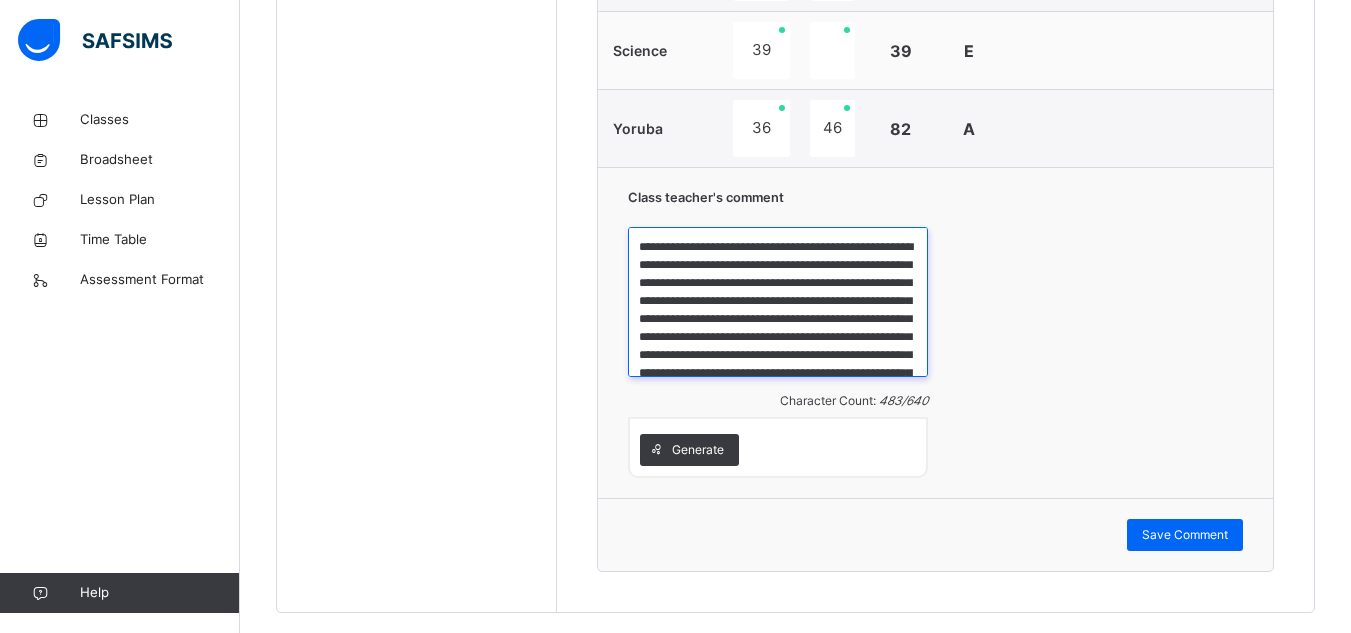 click on "**********" at bounding box center [778, 302] 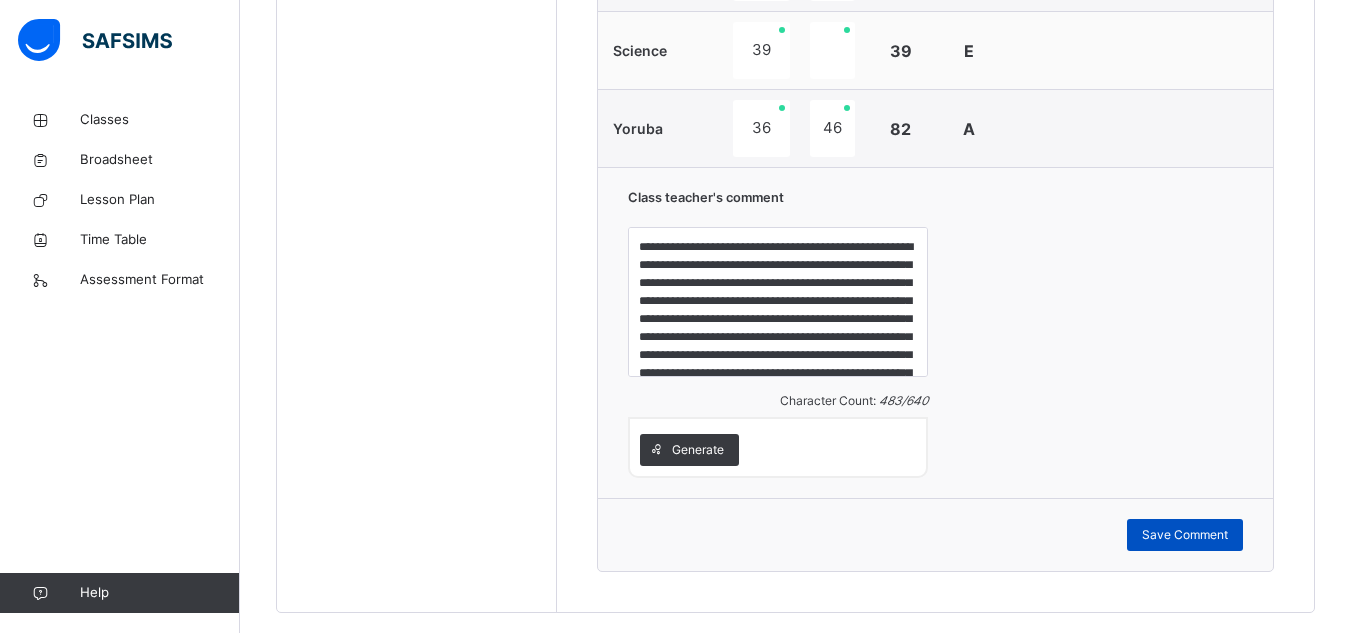 click on "Save Comment" at bounding box center (1185, 535) 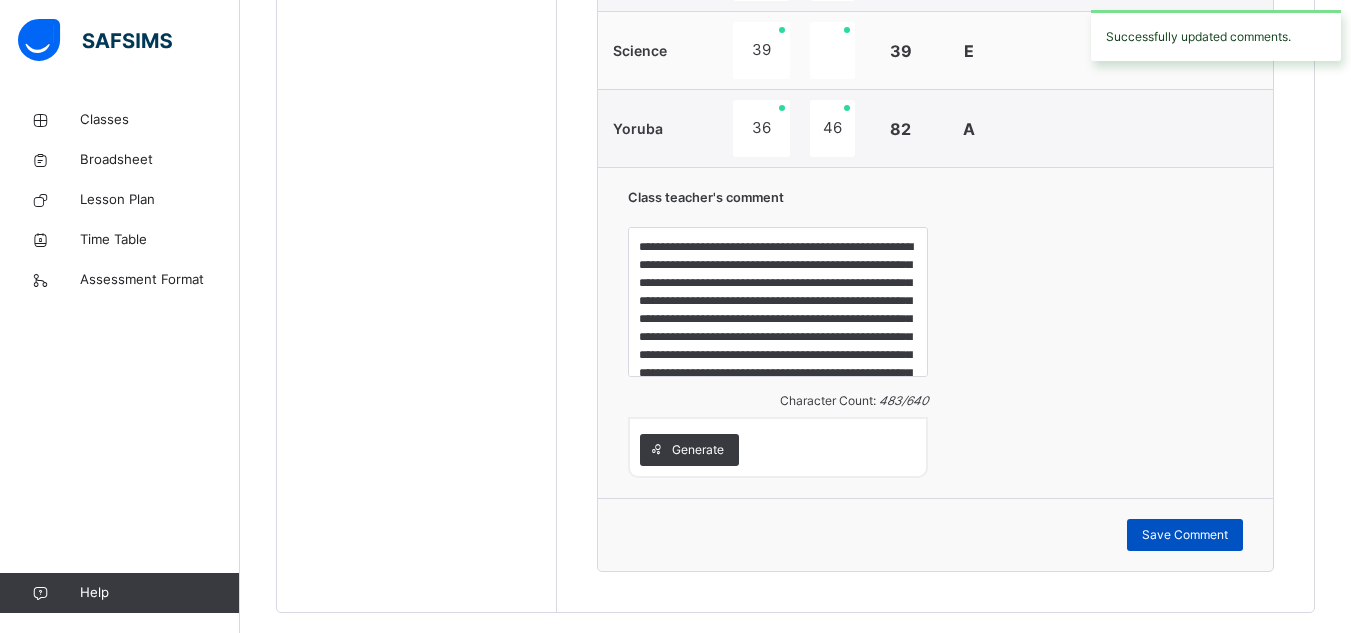 click on "Save Comment" at bounding box center (1185, 535) 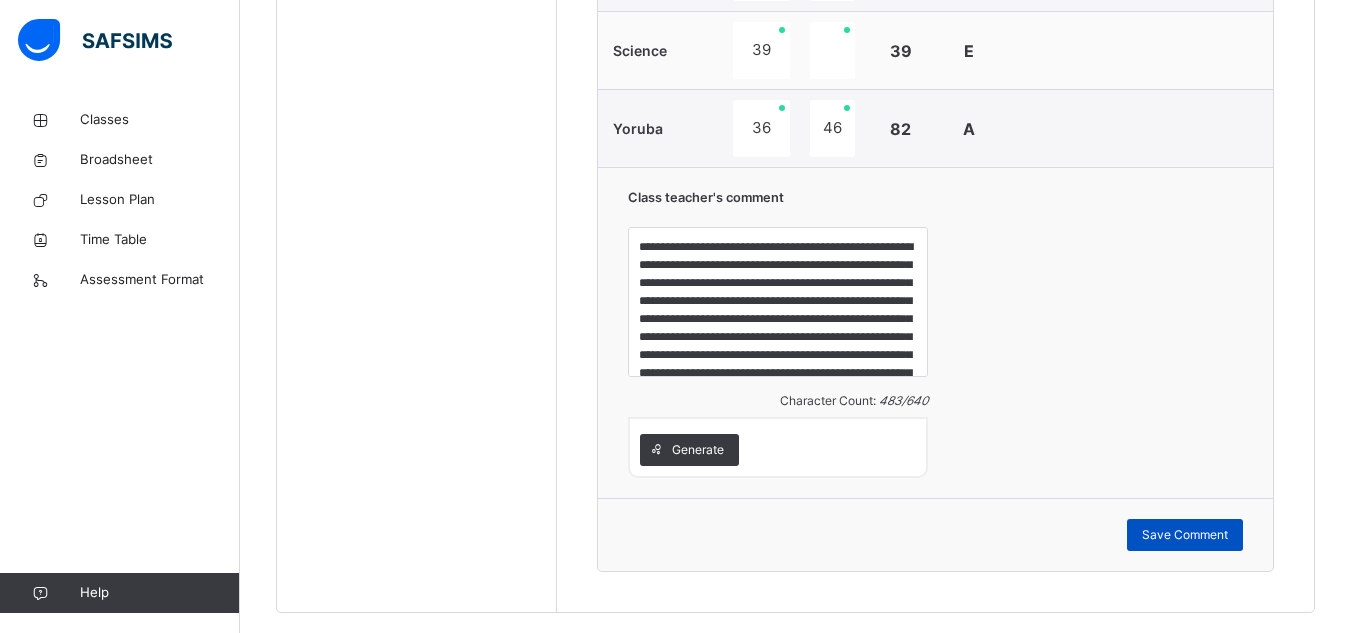 click on "Save Comment" at bounding box center [1185, 535] 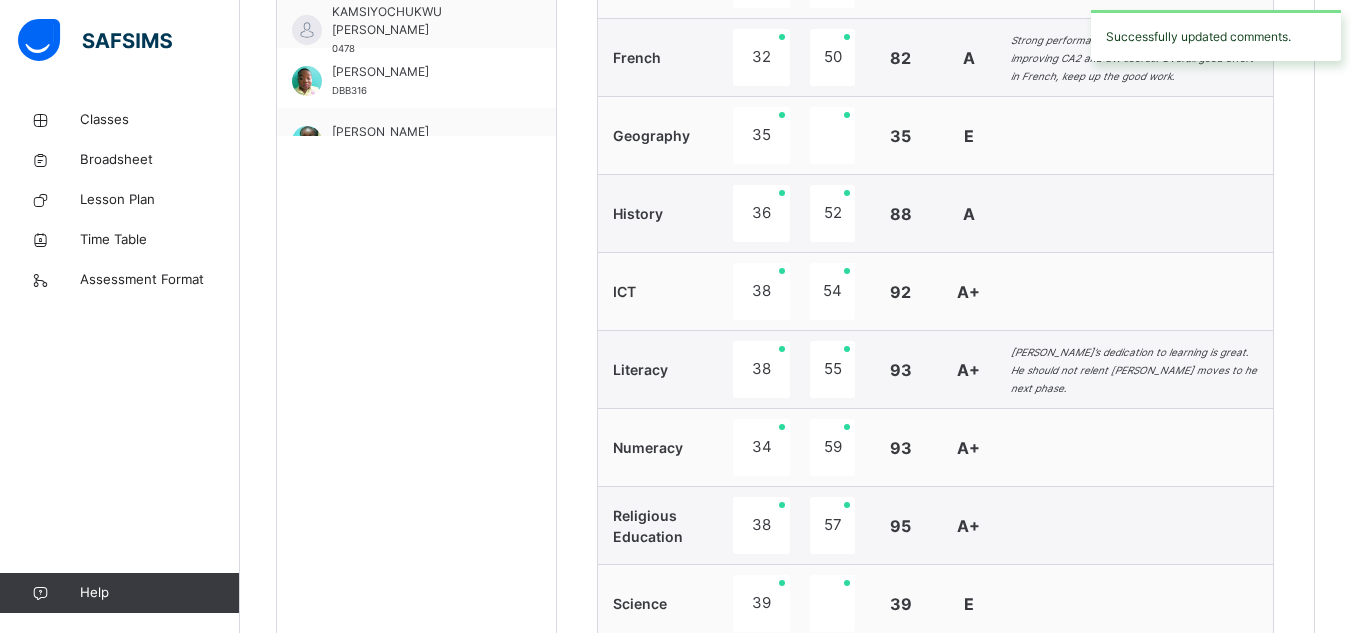 scroll, scrollTop: 309, scrollLeft: 0, axis: vertical 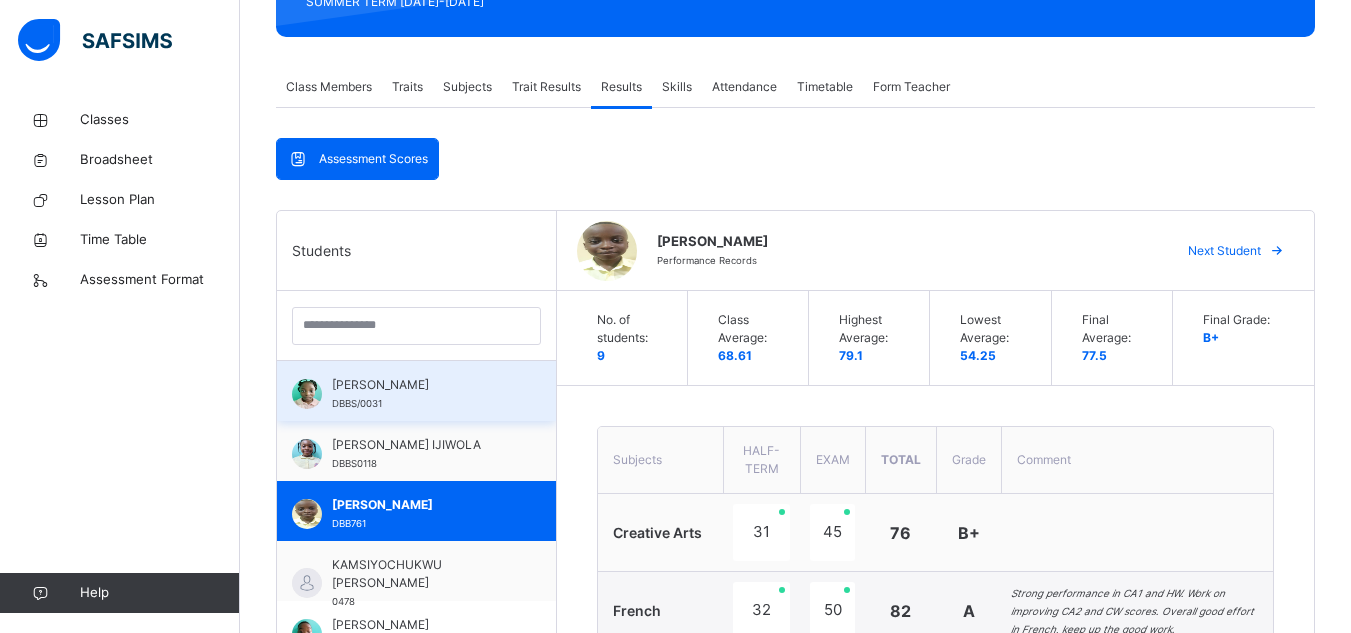 click on "[PERSON_NAME]" at bounding box center (421, 385) 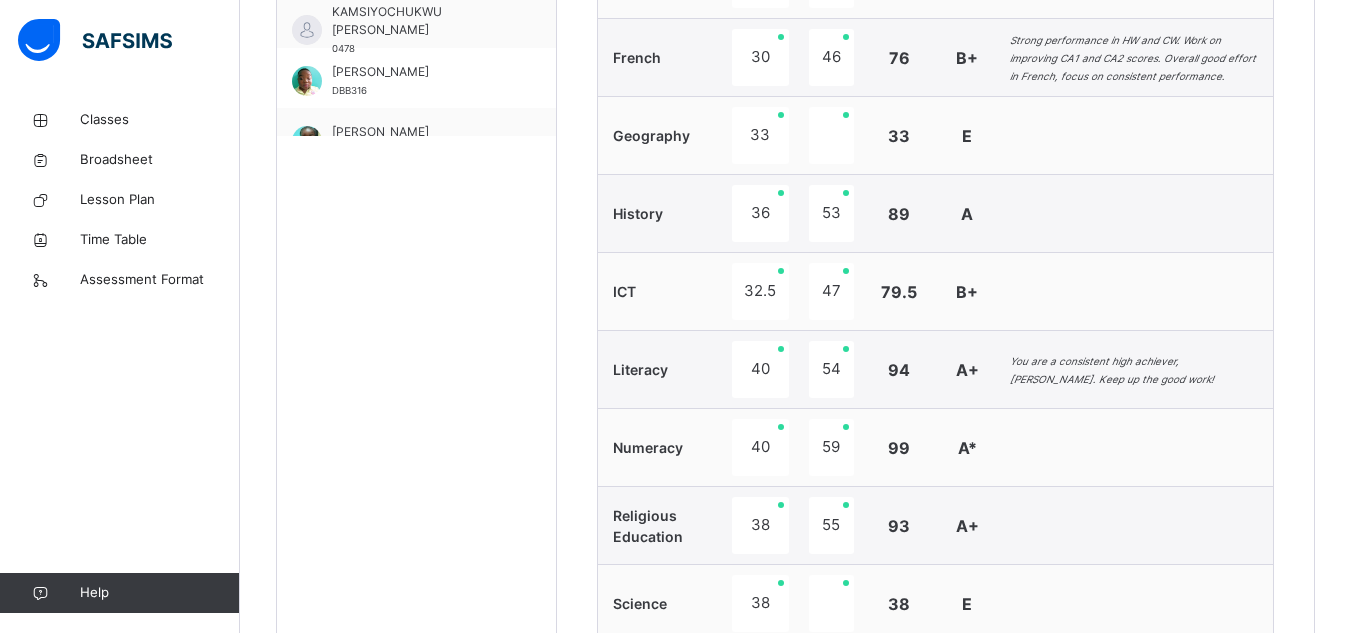 scroll, scrollTop: 1415, scrollLeft: 0, axis: vertical 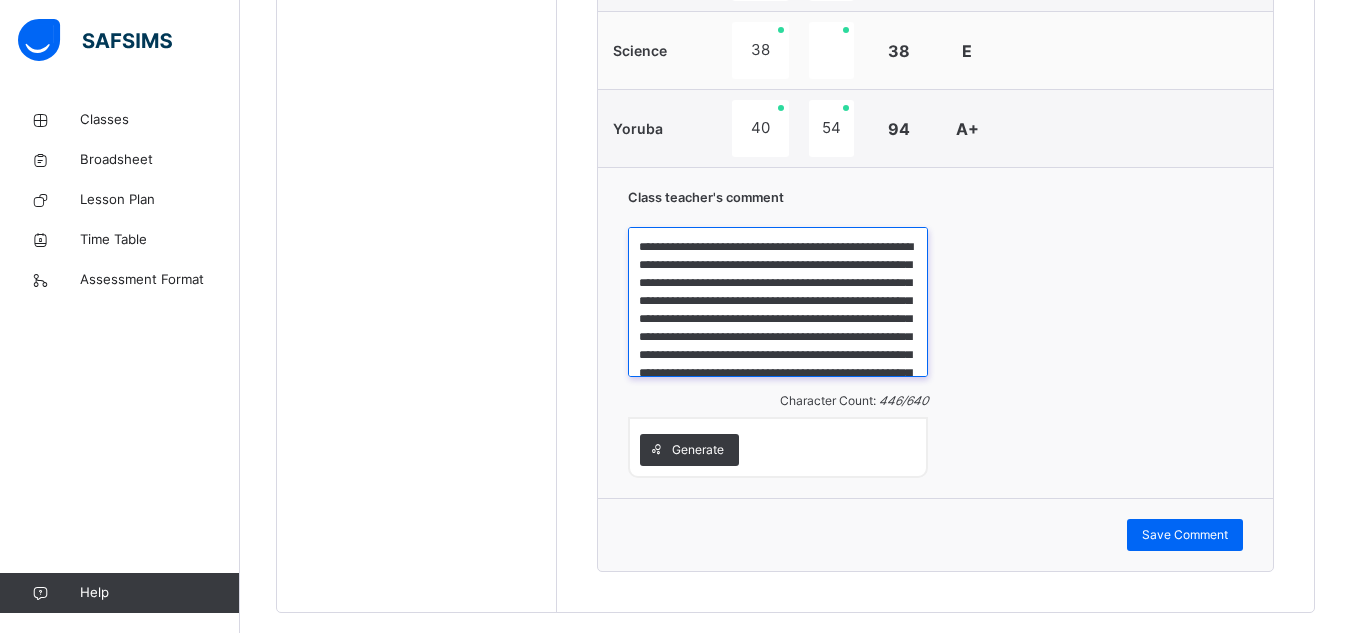 click on "**********" at bounding box center [778, 302] 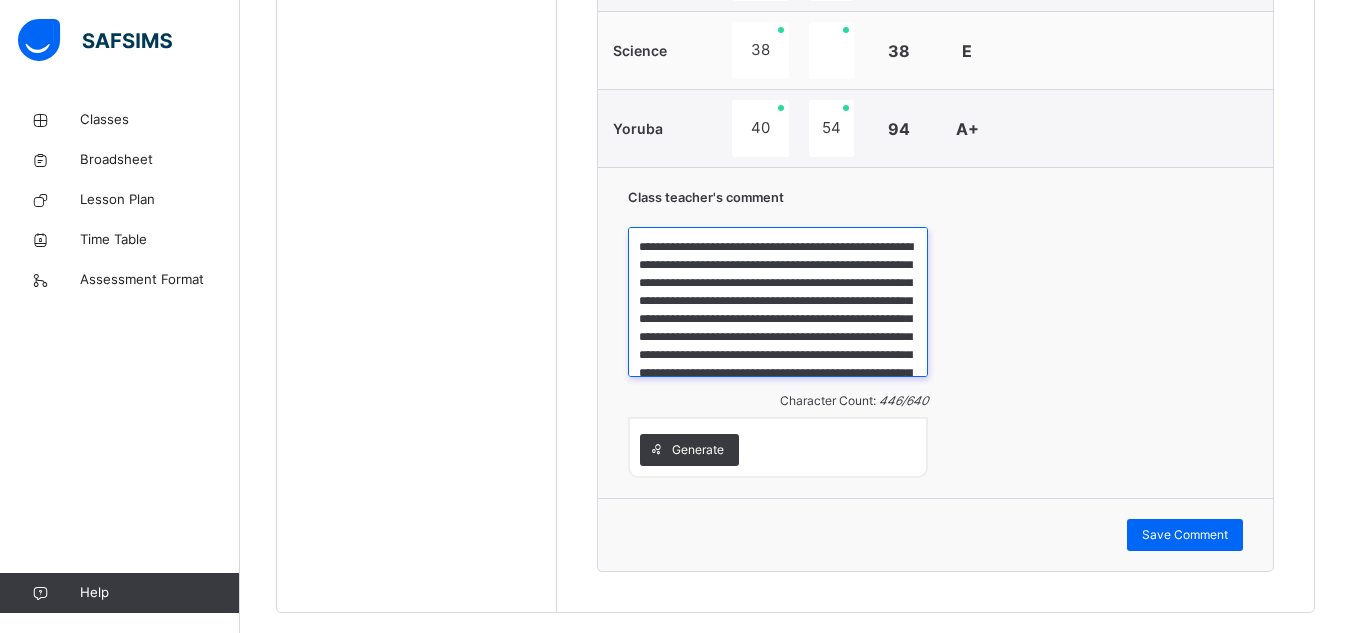 scroll, scrollTop: 70, scrollLeft: 0, axis: vertical 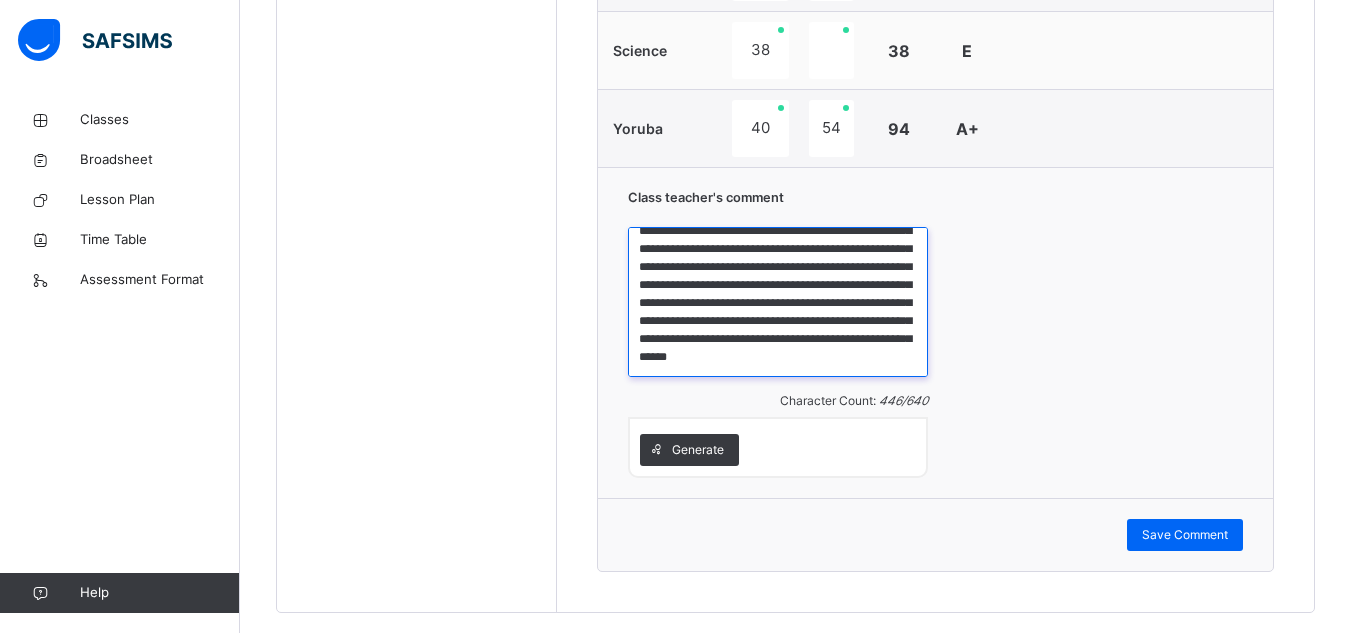 drag, startPoint x: 639, startPoint y: 245, endPoint x: 782, endPoint y: 387, distance: 201.52667 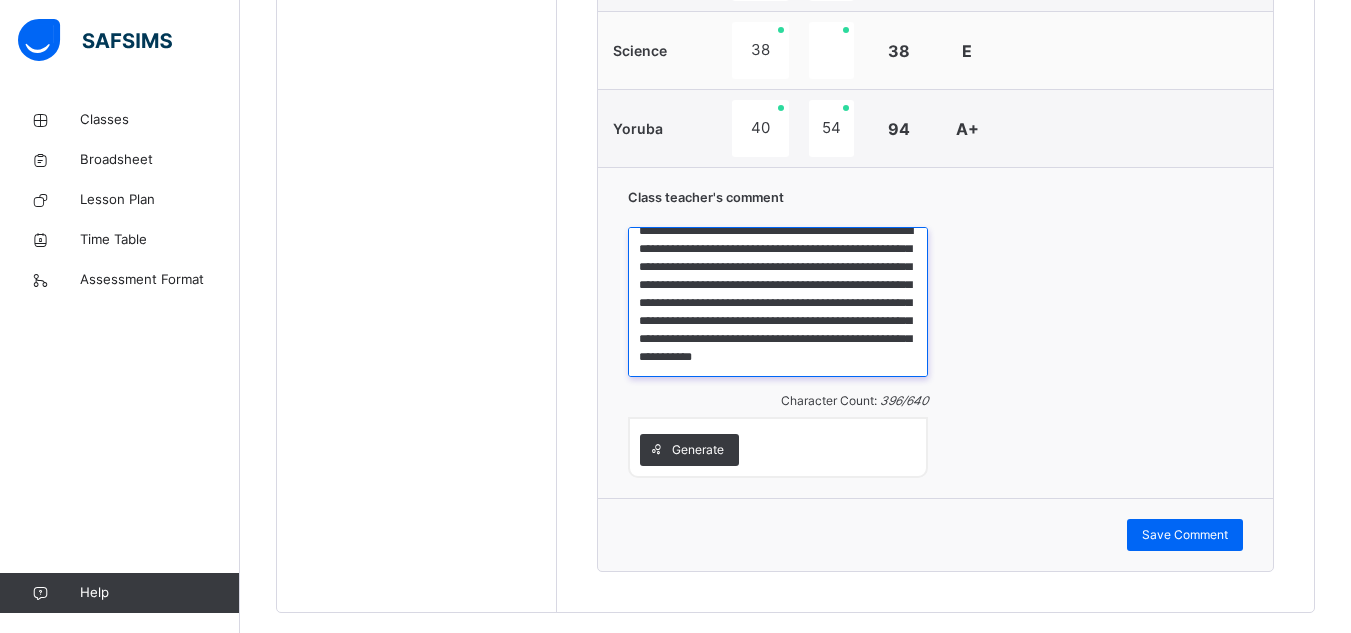scroll, scrollTop: 34, scrollLeft: 0, axis: vertical 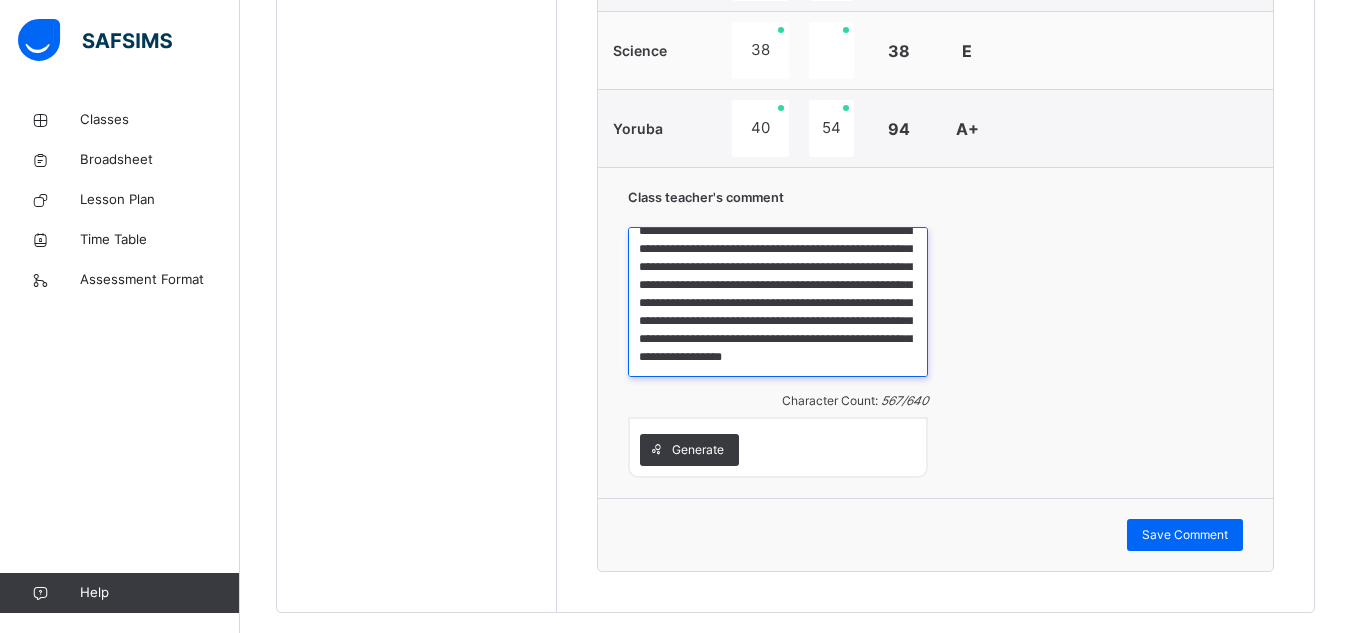 click on "**********" at bounding box center (778, 302) 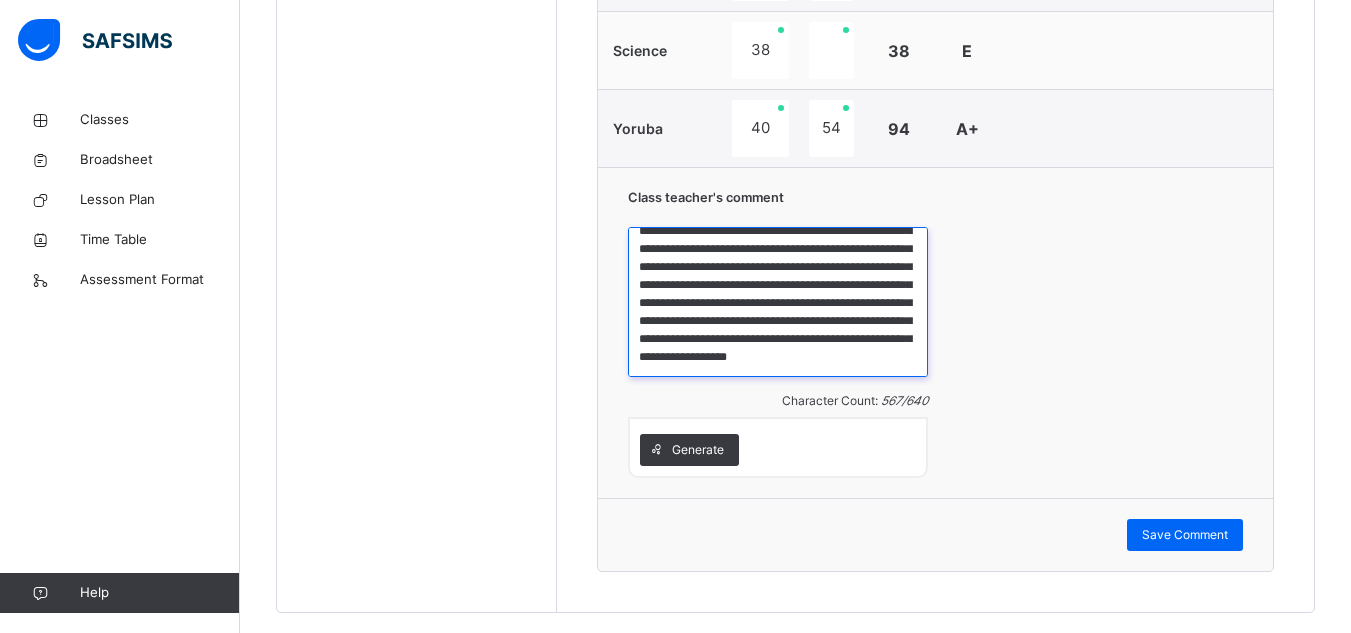 scroll, scrollTop: 106, scrollLeft: 0, axis: vertical 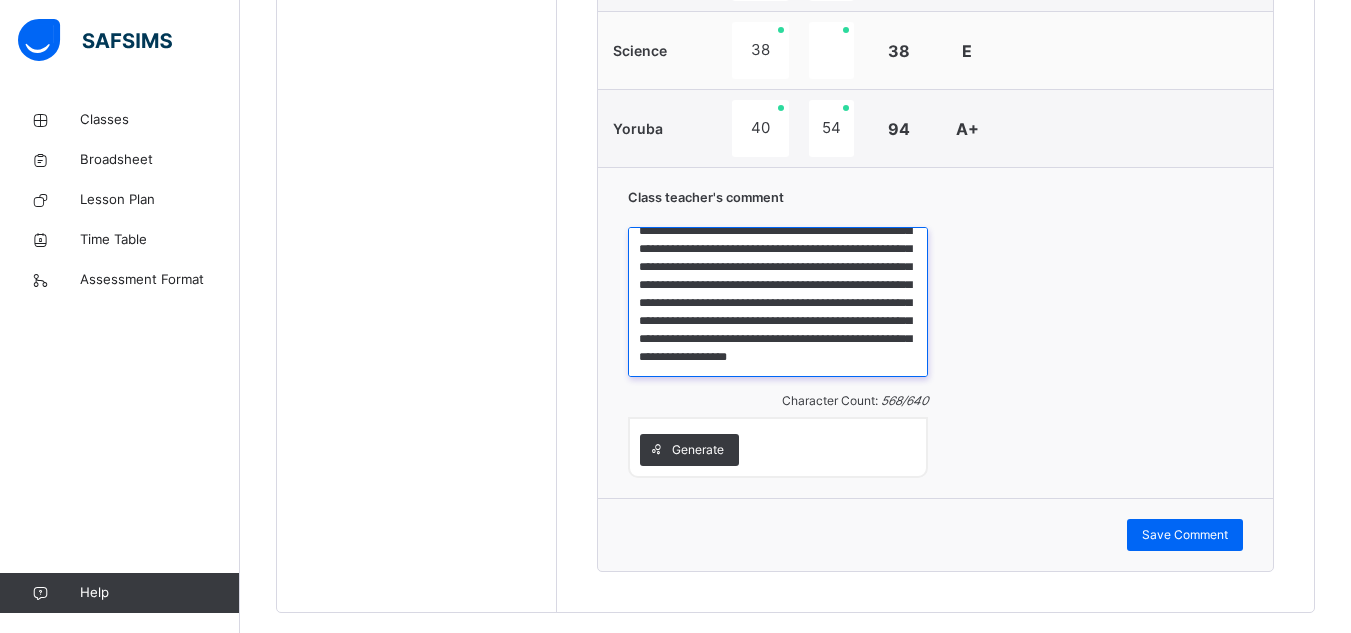 click on "**********" at bounding box center [778, 302] 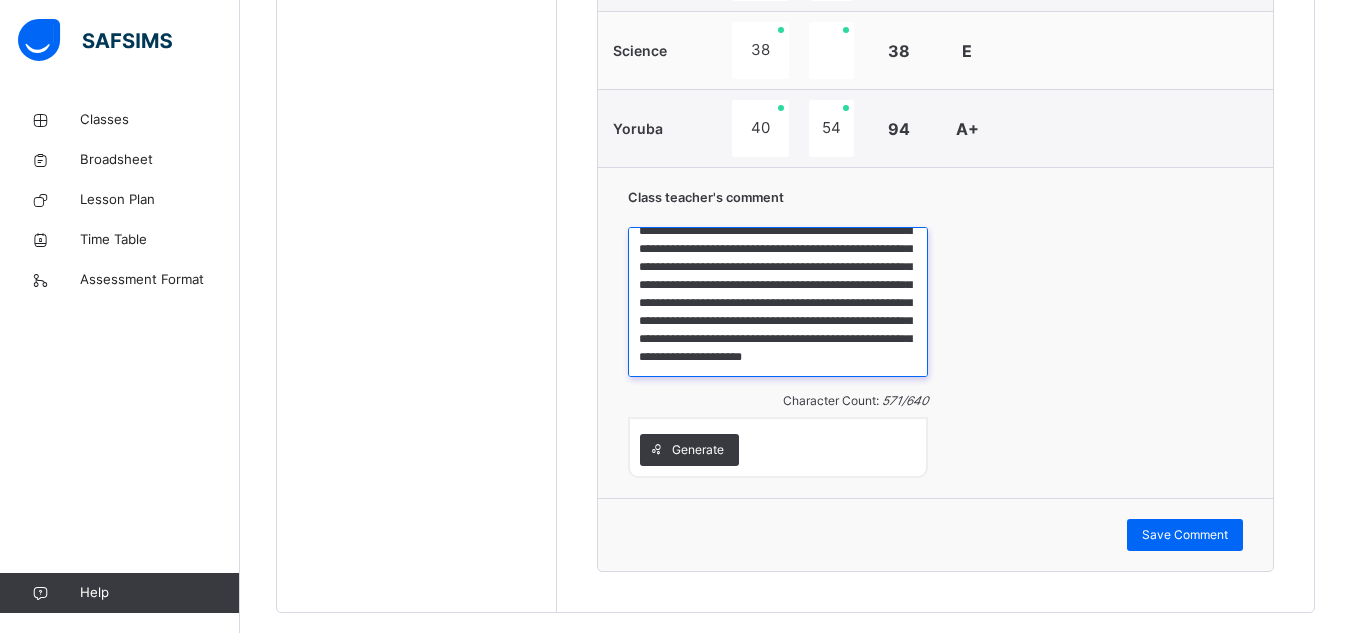 click on "**********" at bounding box center (778, 302) 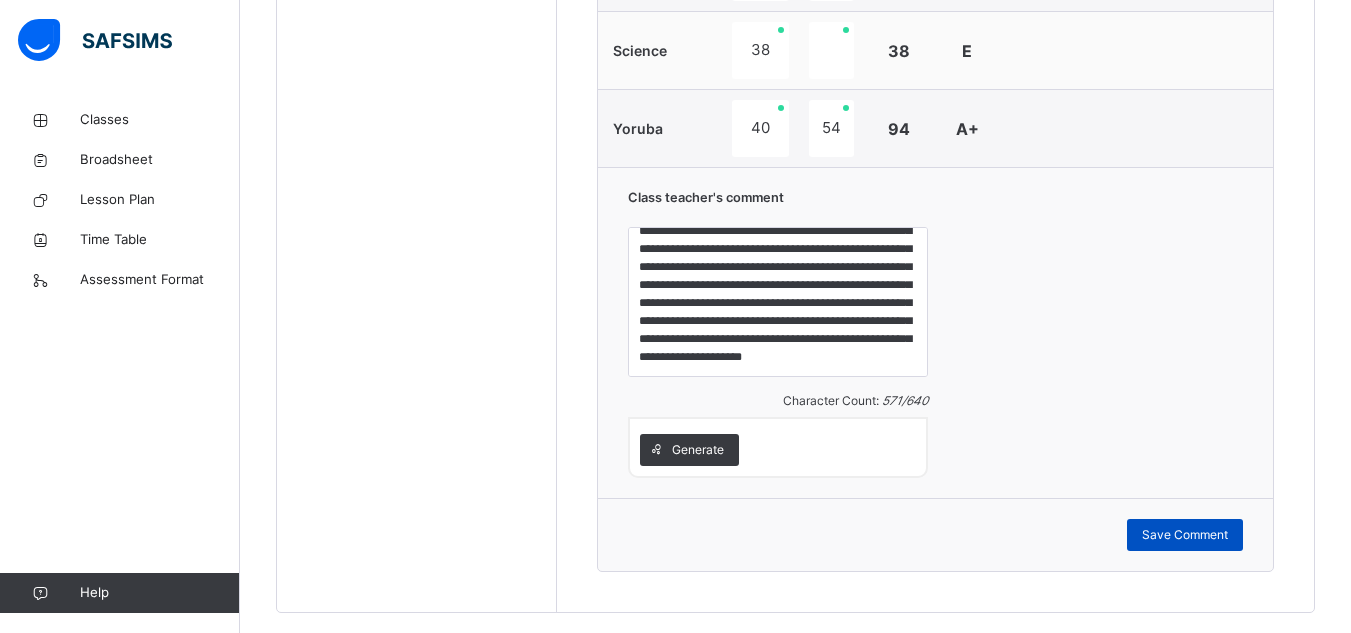click on "Save Comment" at bounding box center [1185, 535] 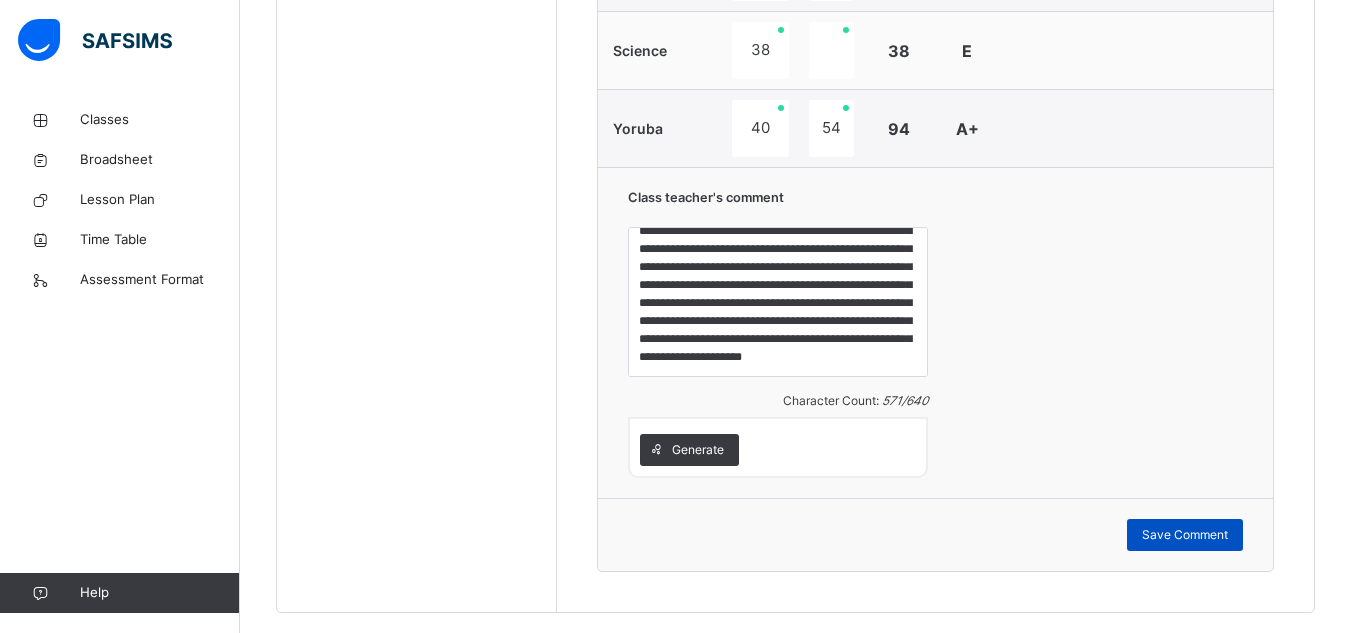 click on "Save Comment" at bounding box center [1185, 535] 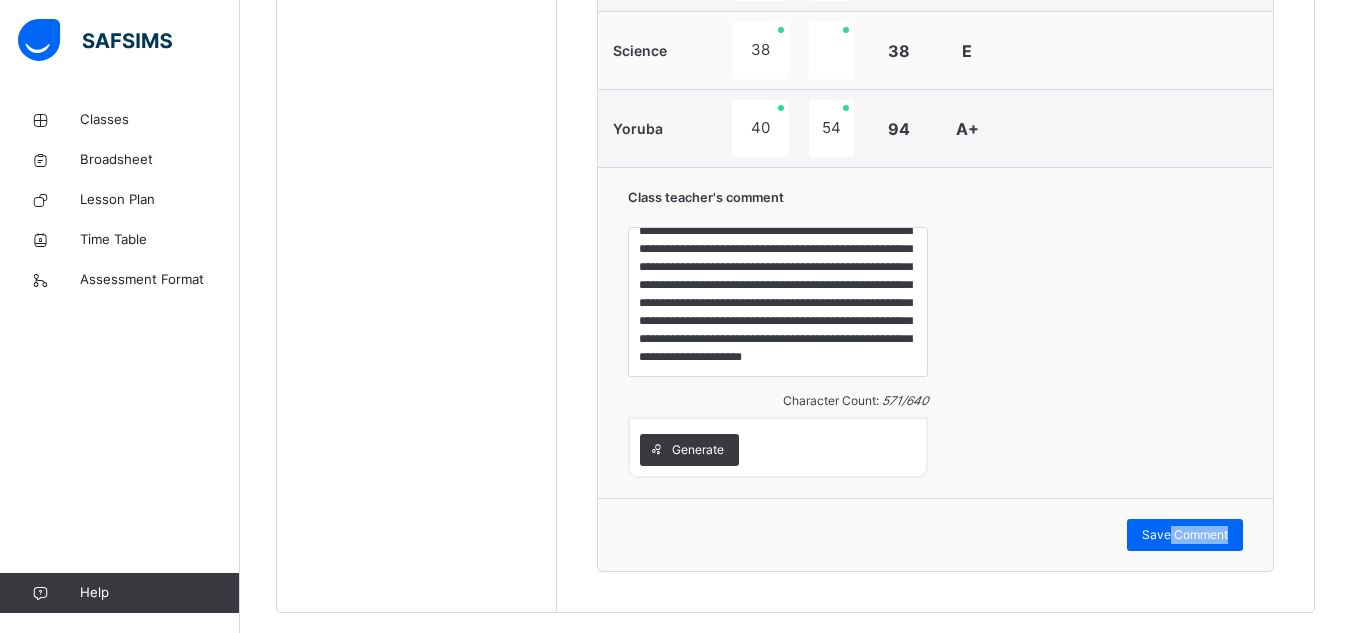 drag, startPoint x: 1181, startPoint y: 533, endPoint x: 1363, endPoint y: 606, distance: 196.09436 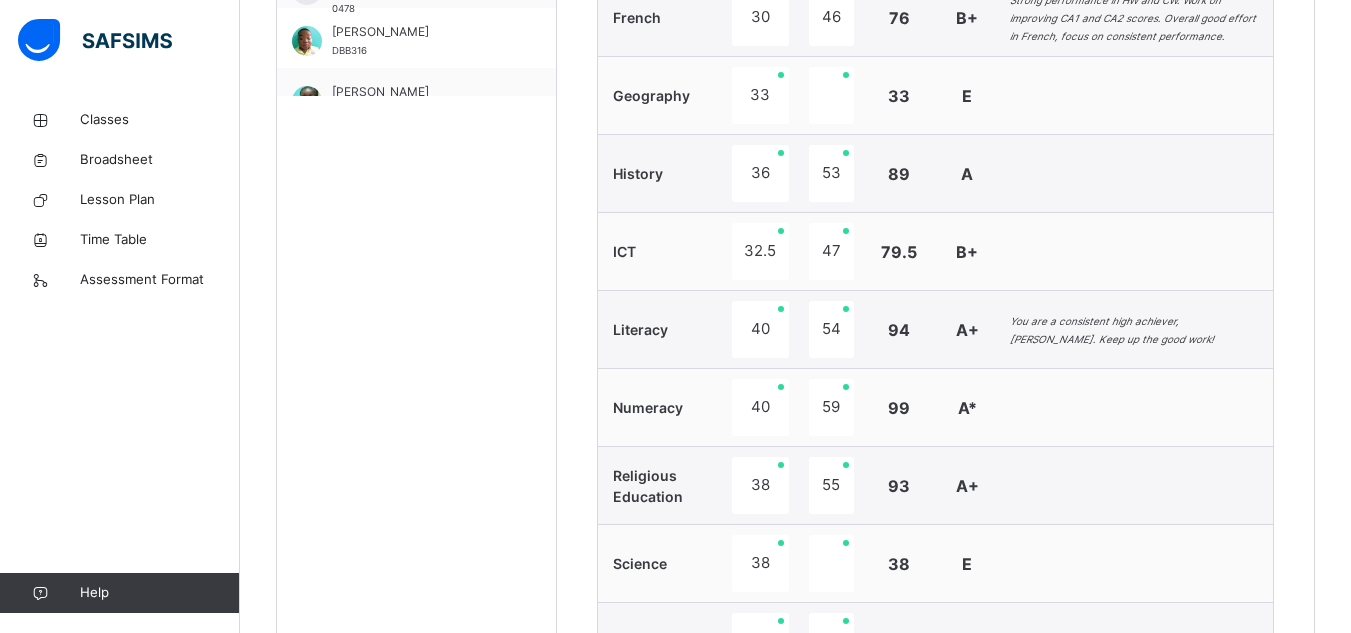 scroll, scrollTop: 349, scrollLeft: 0, axis: vertical 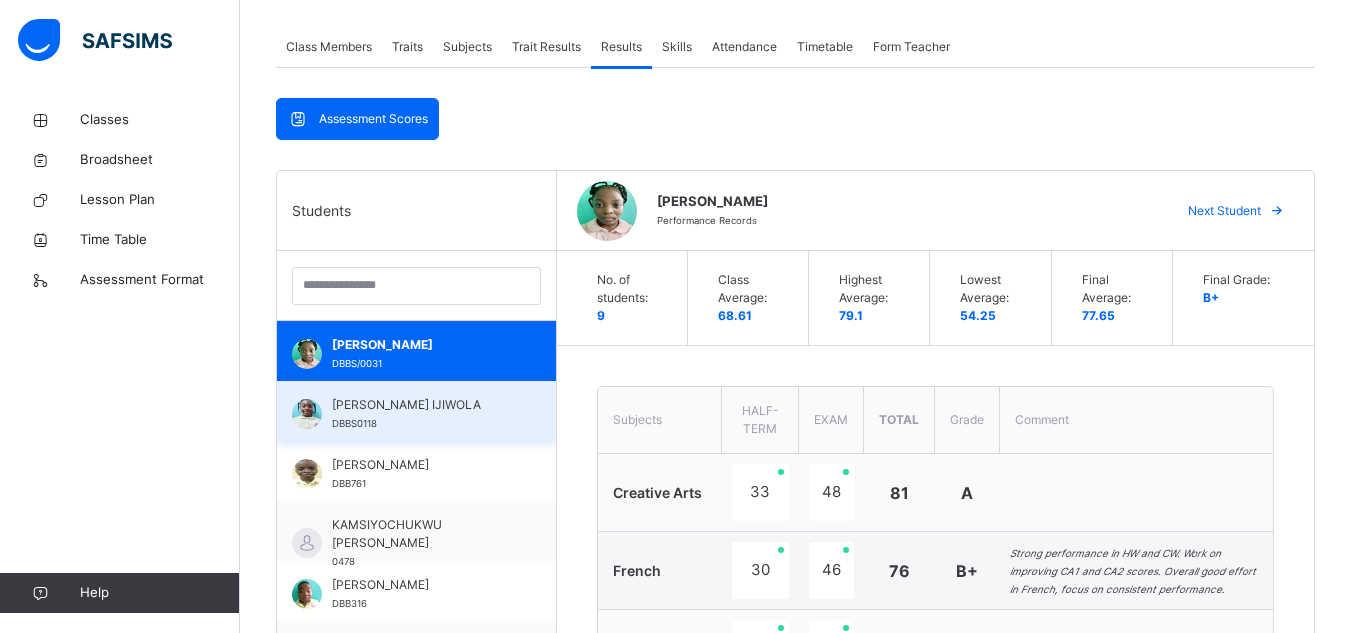 click on "[PERSON_NAME] IJIWOLA" at bounding box center [421, 405] 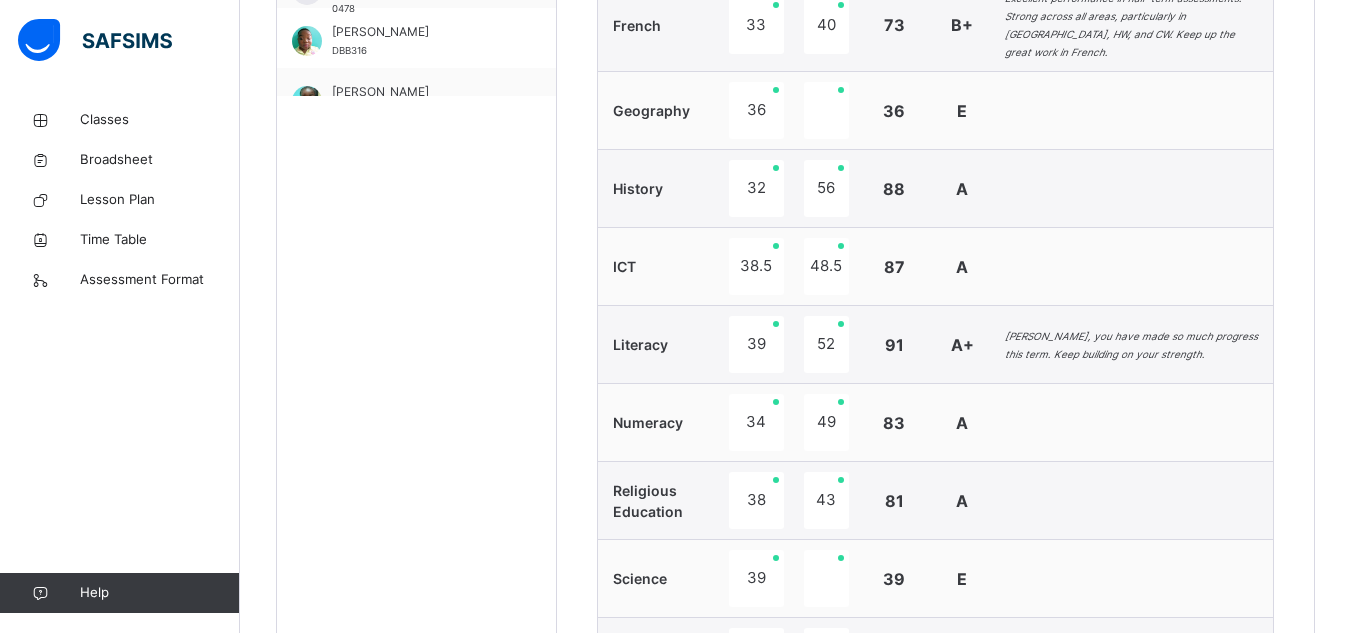 scroll, scrollTop: 1455, scrollLeft: 0, axis: vertical 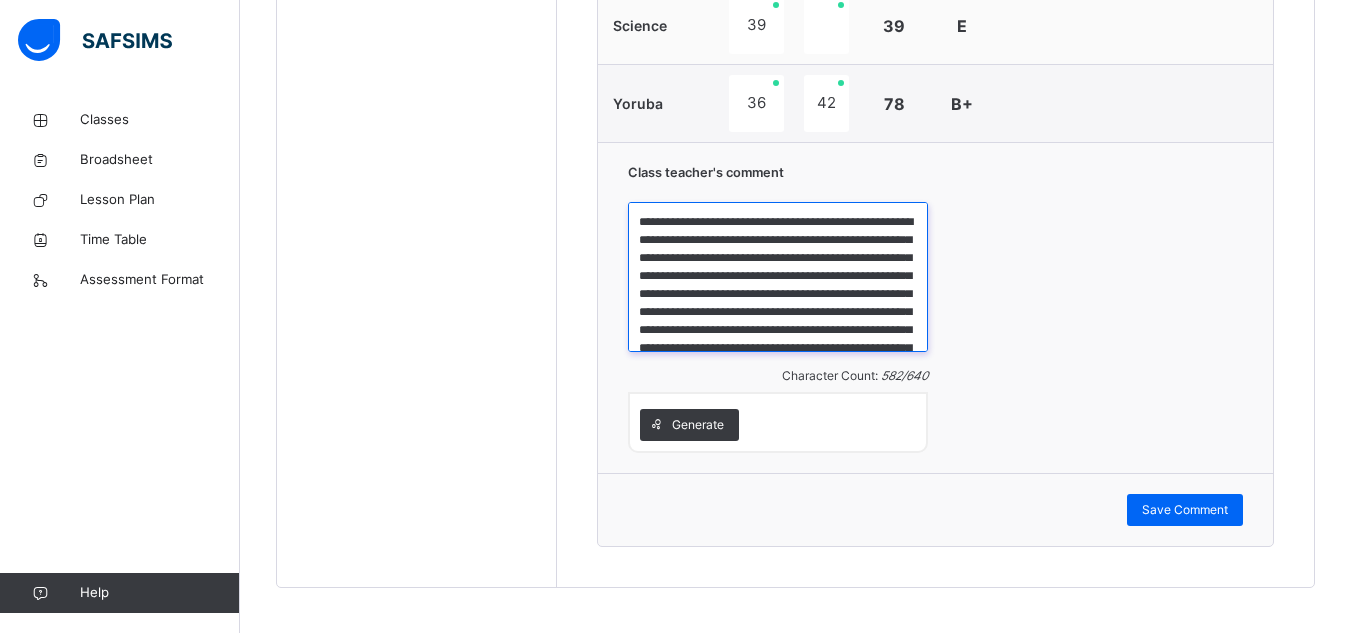 click on "**********" at bounding box center (778, 277) 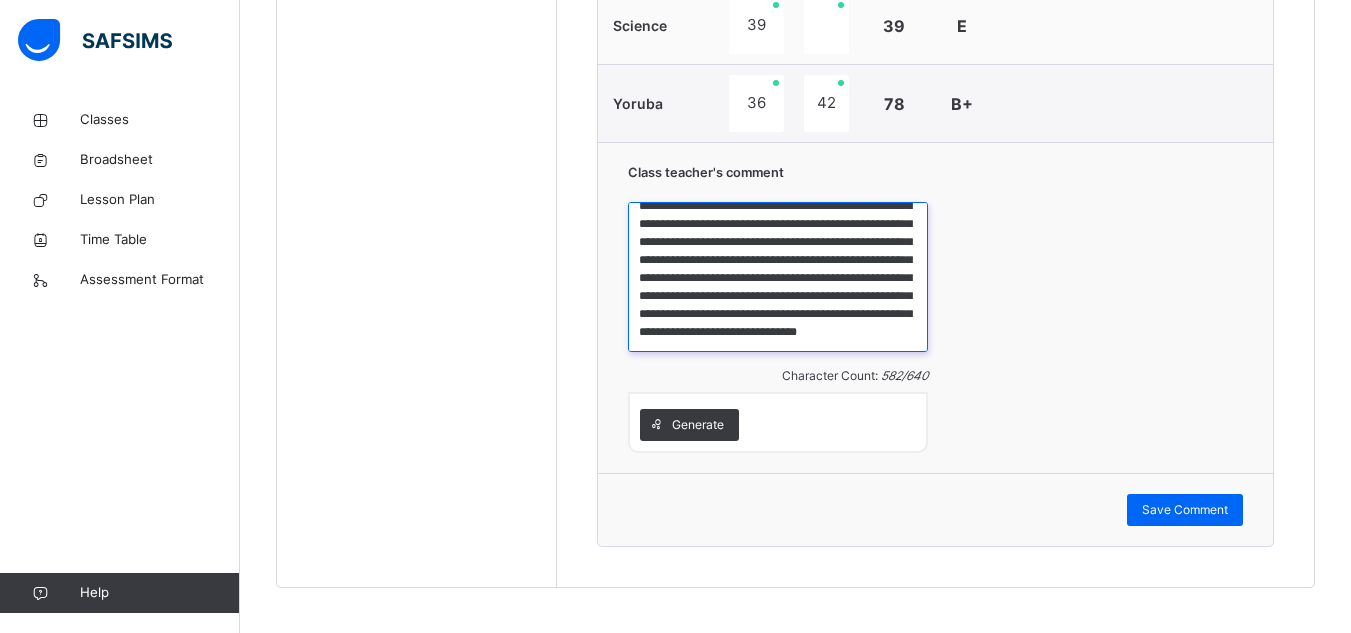 scroll, scrollTop: 124, scrollLeft: 0, axis: vertical 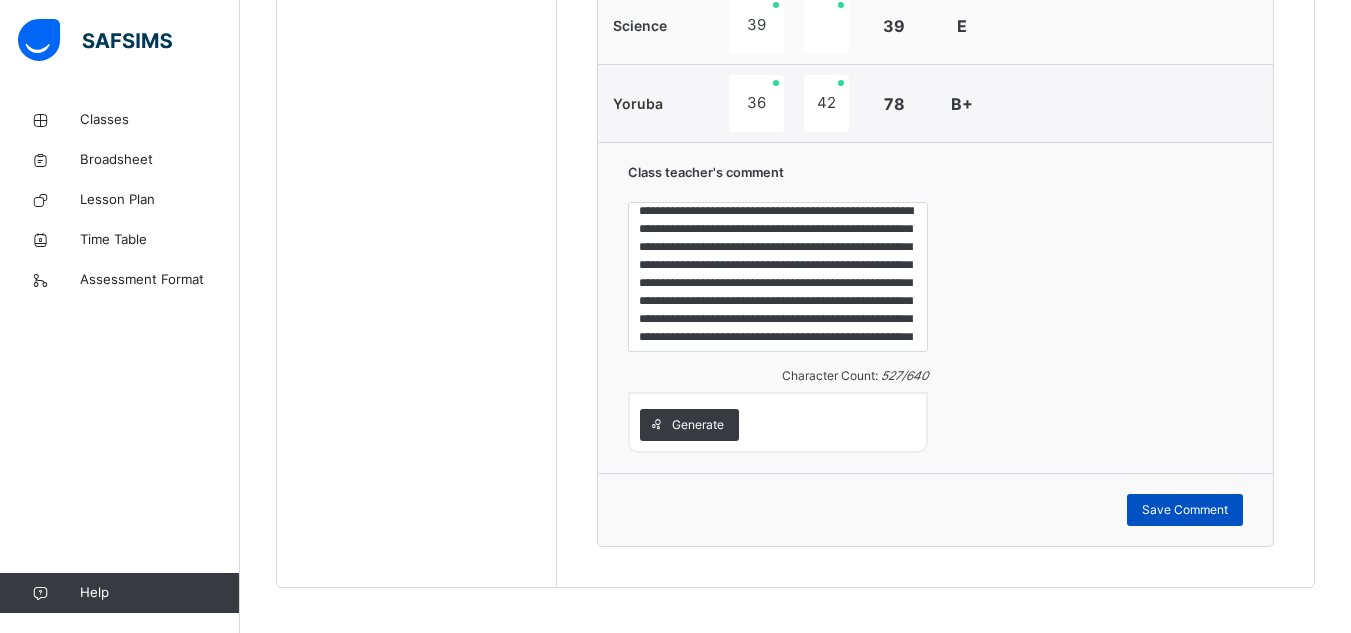 click on "Save Comment" at bounding box center [1185, 510] 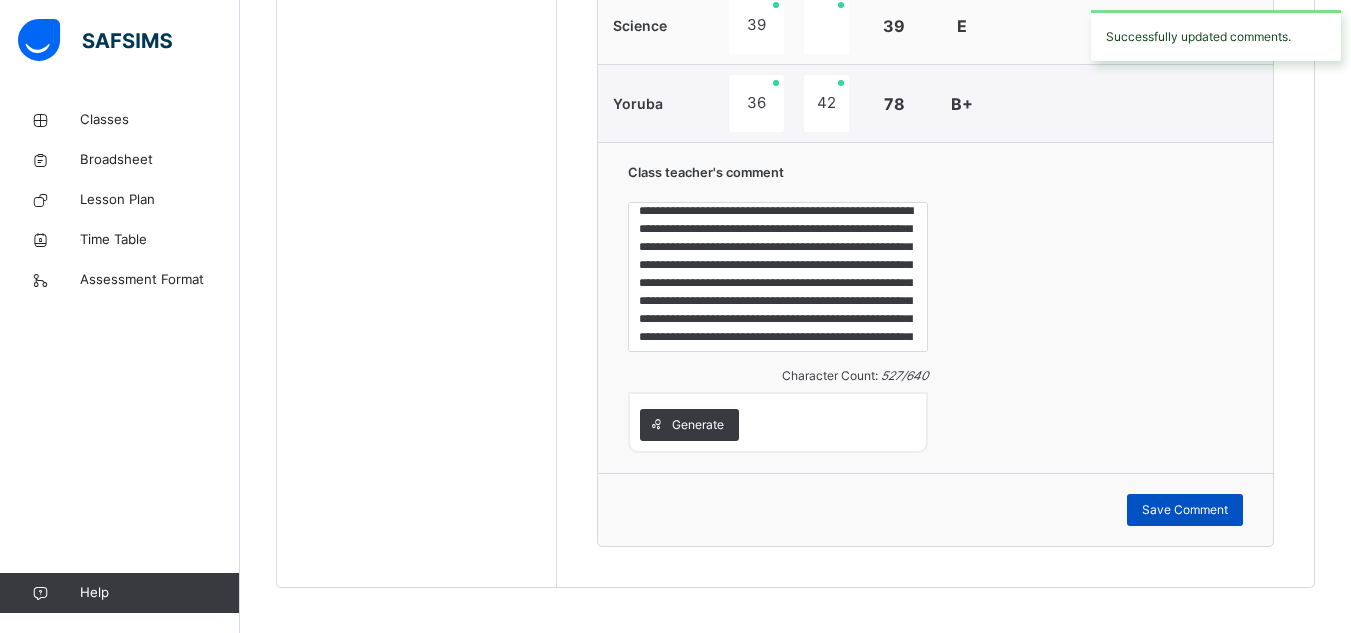 click on "Save Comment" at bounding box center (1185, 510) 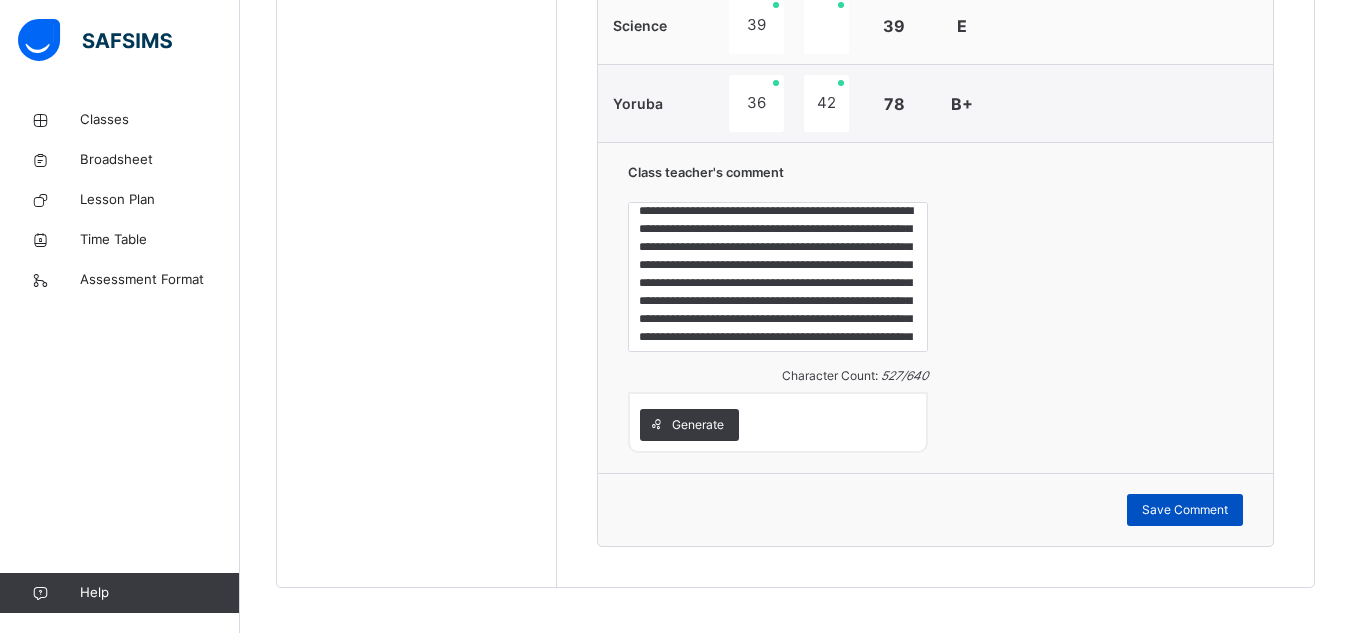 click on "Save Comment" at bounding box center (1185, 510) 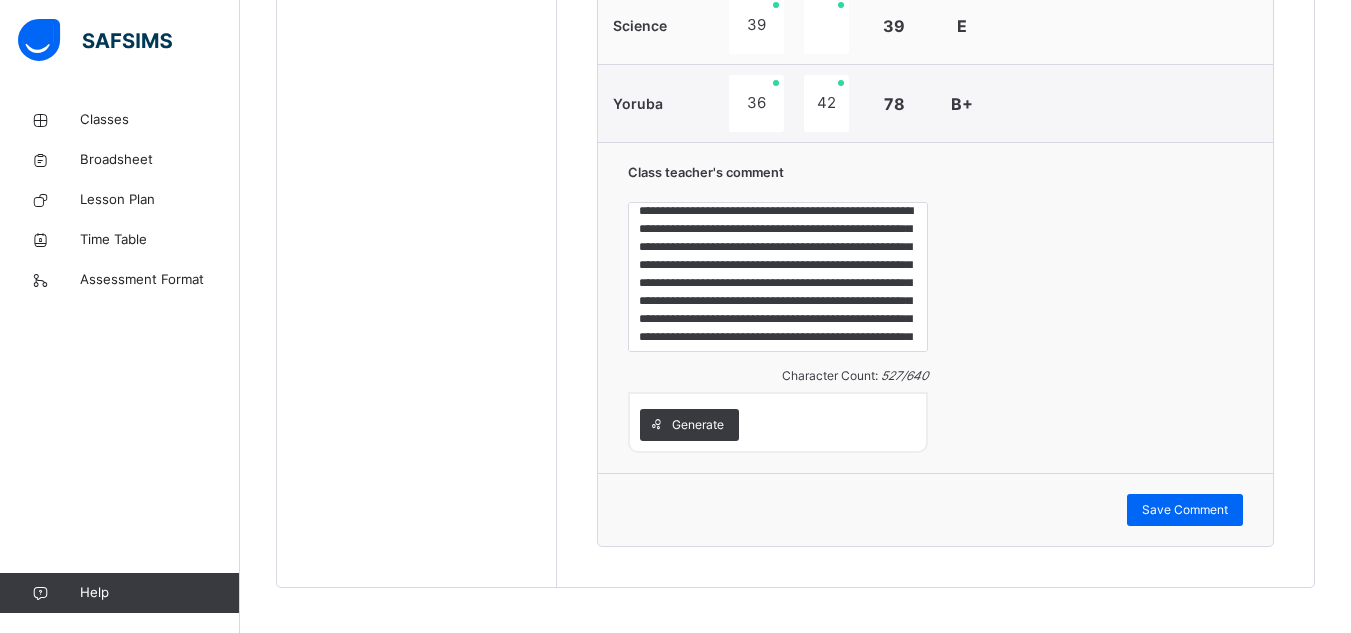 scroll, scrollTop: 902, scrollLeft: 0, axis: vertical 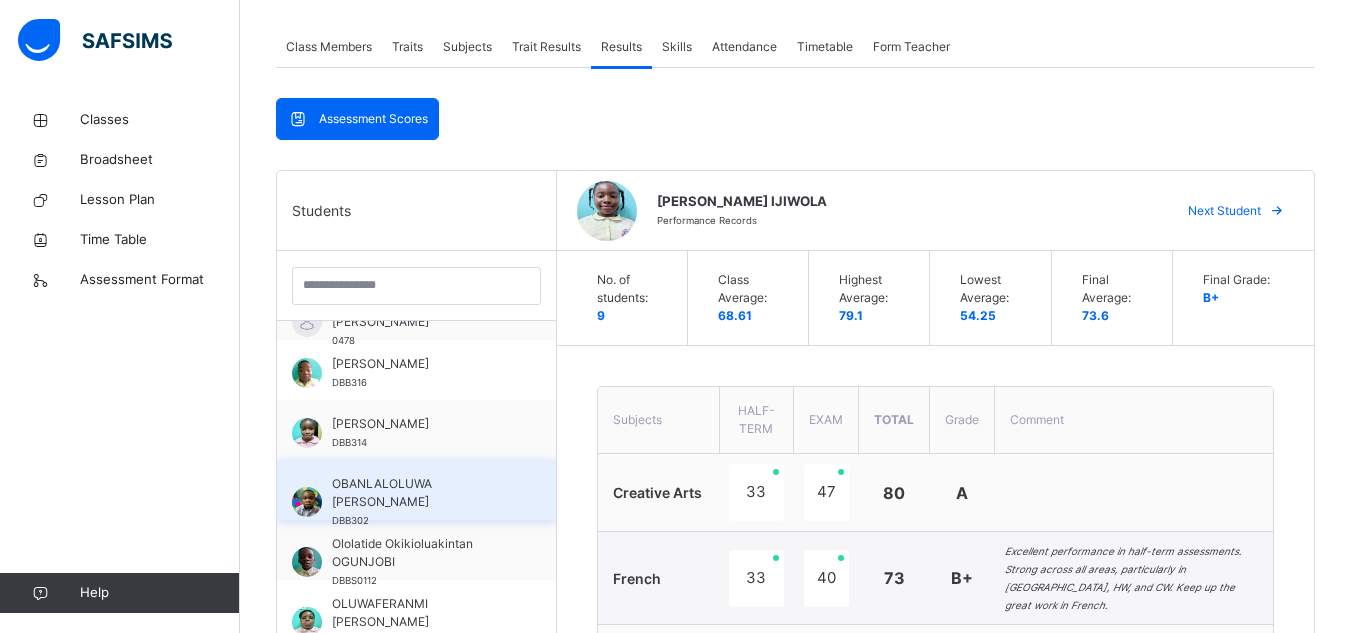 click on "OBANLALOLUWA [PERSON_NAME]" at bounding box center (421, 493) 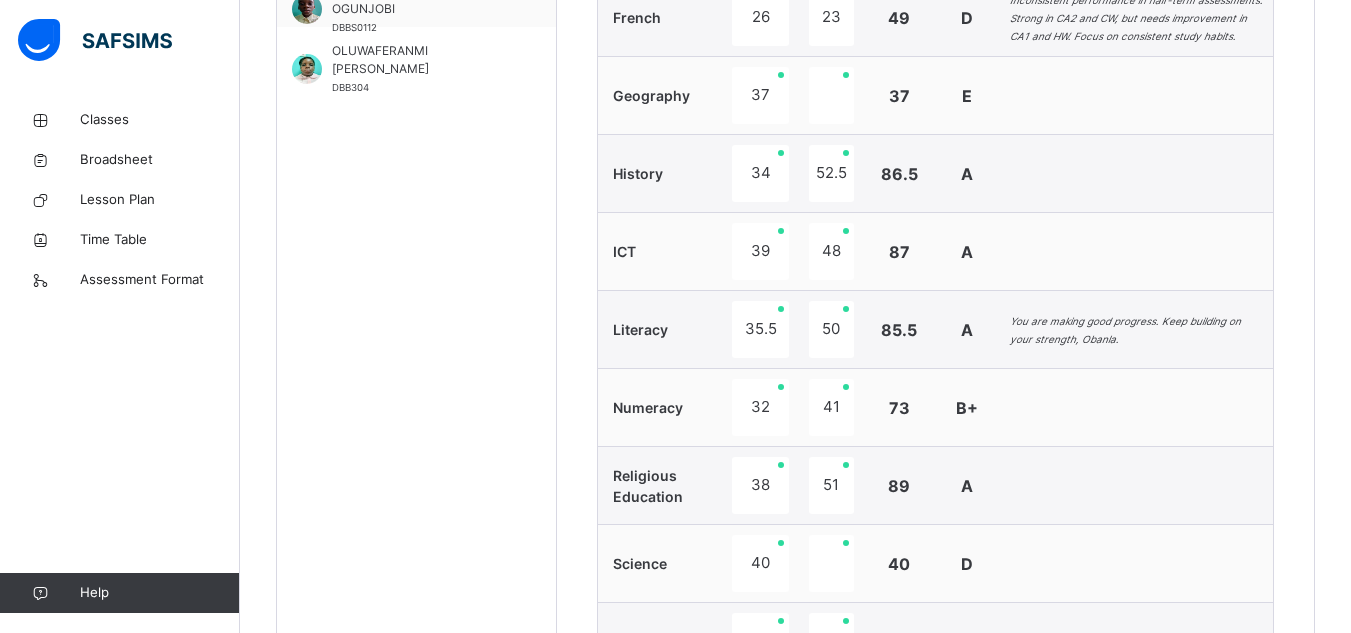 scroll, scrollTop: 1455, scrollLeft: 0, axis: vertical 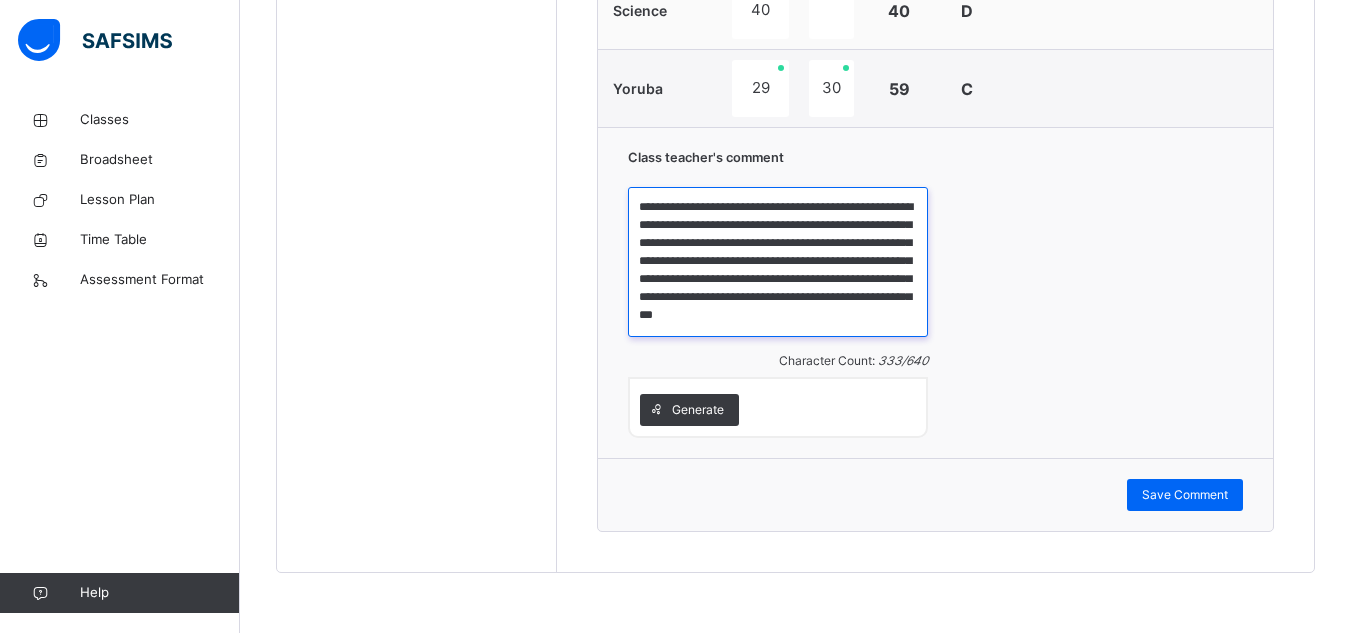 click on "**********" at bounding box center [778, 262] 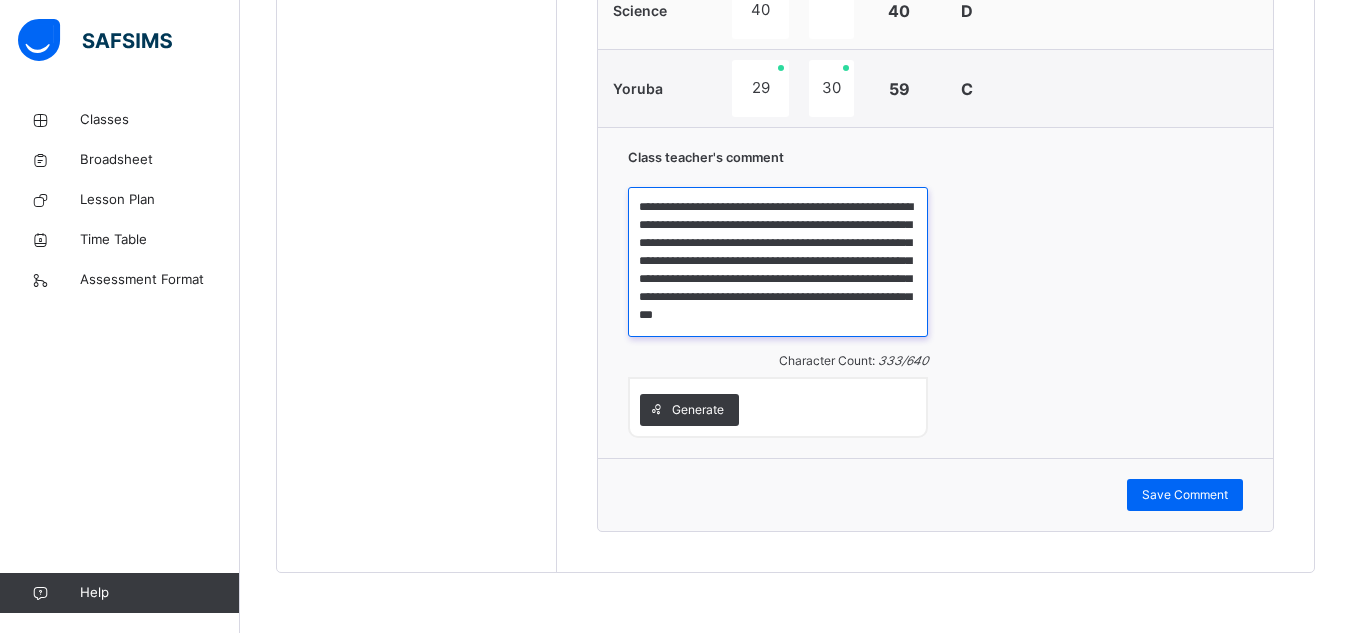 scroll, scrollTop: 16, scrollLeft: 0, axis: vertical 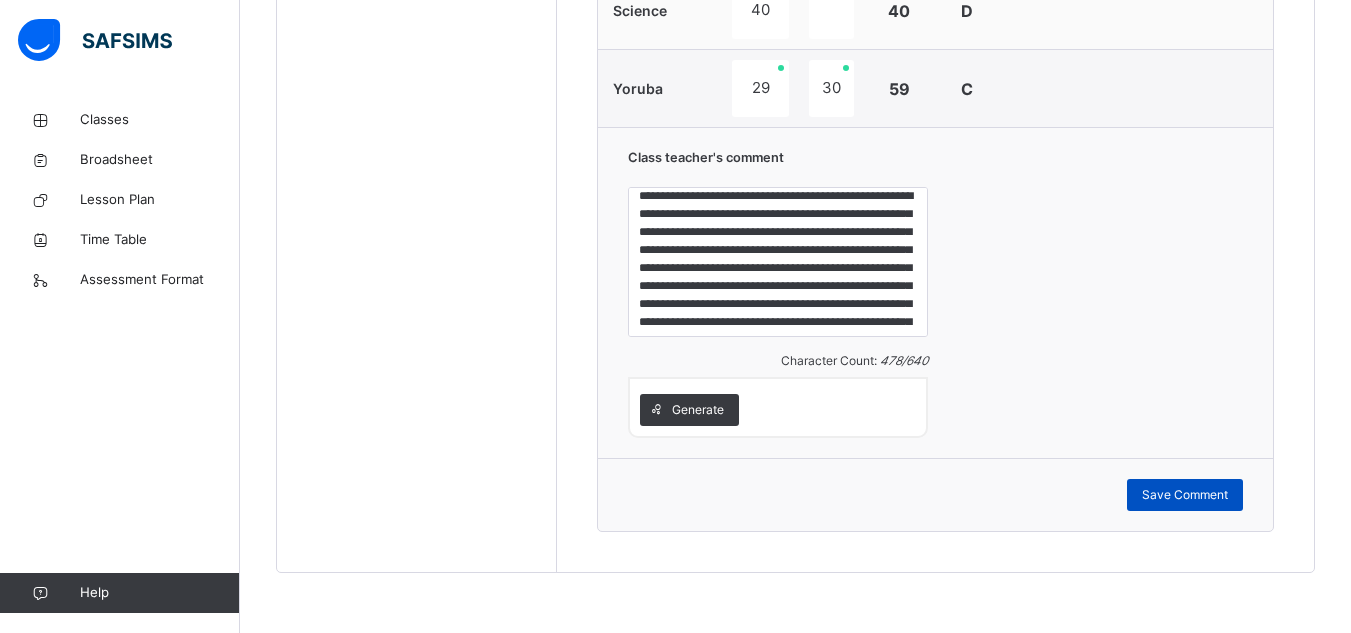 click on "Save Comment" at bounding box center (1185, 495) 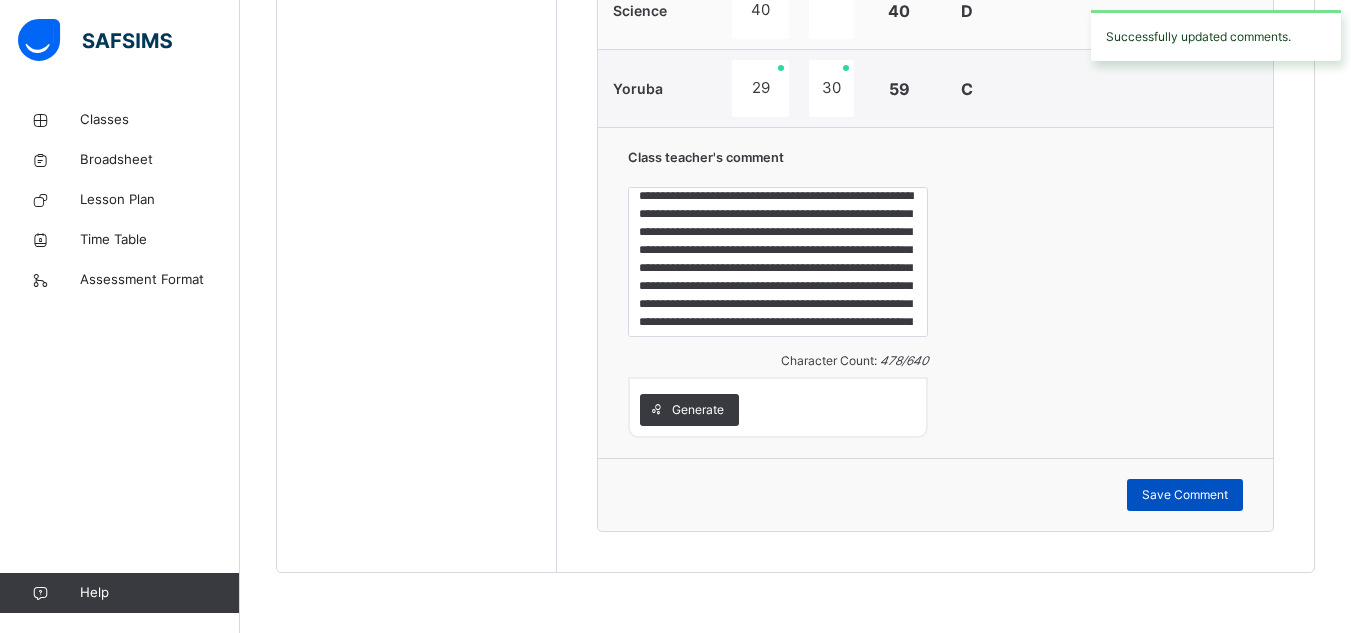 click on "Save Comment" at bounding box center [1185, 495] 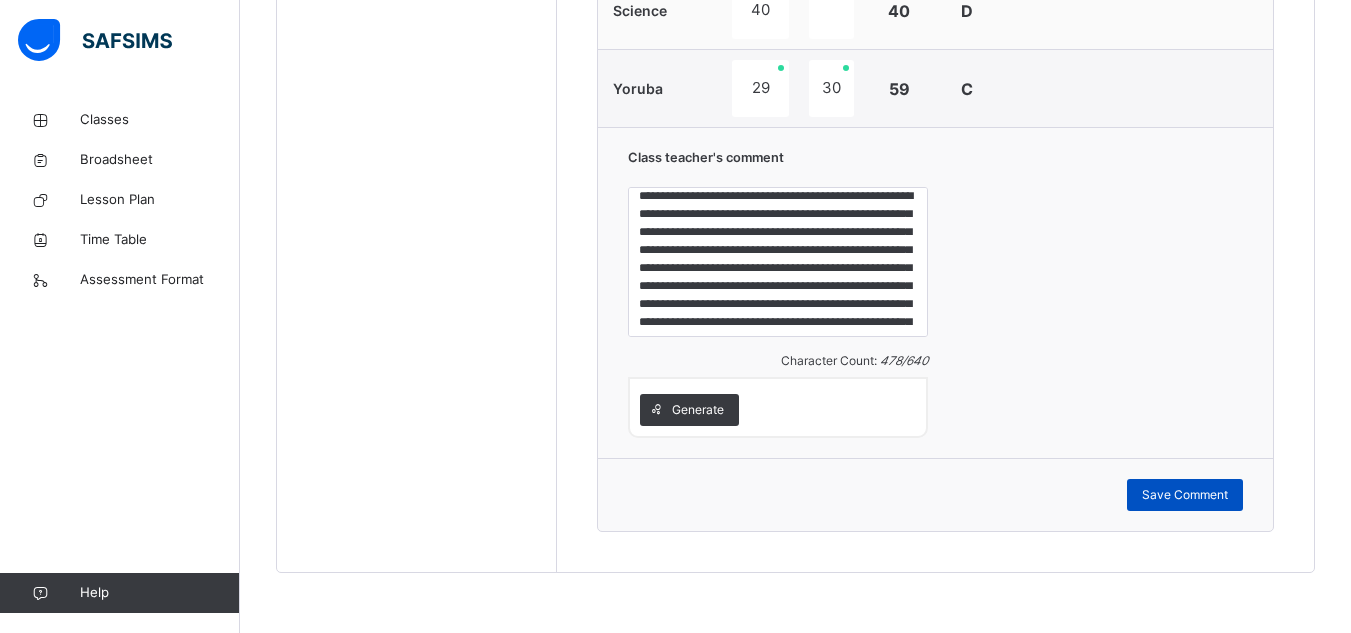 click on "Save Comment" at bounding box center (1185, 495) 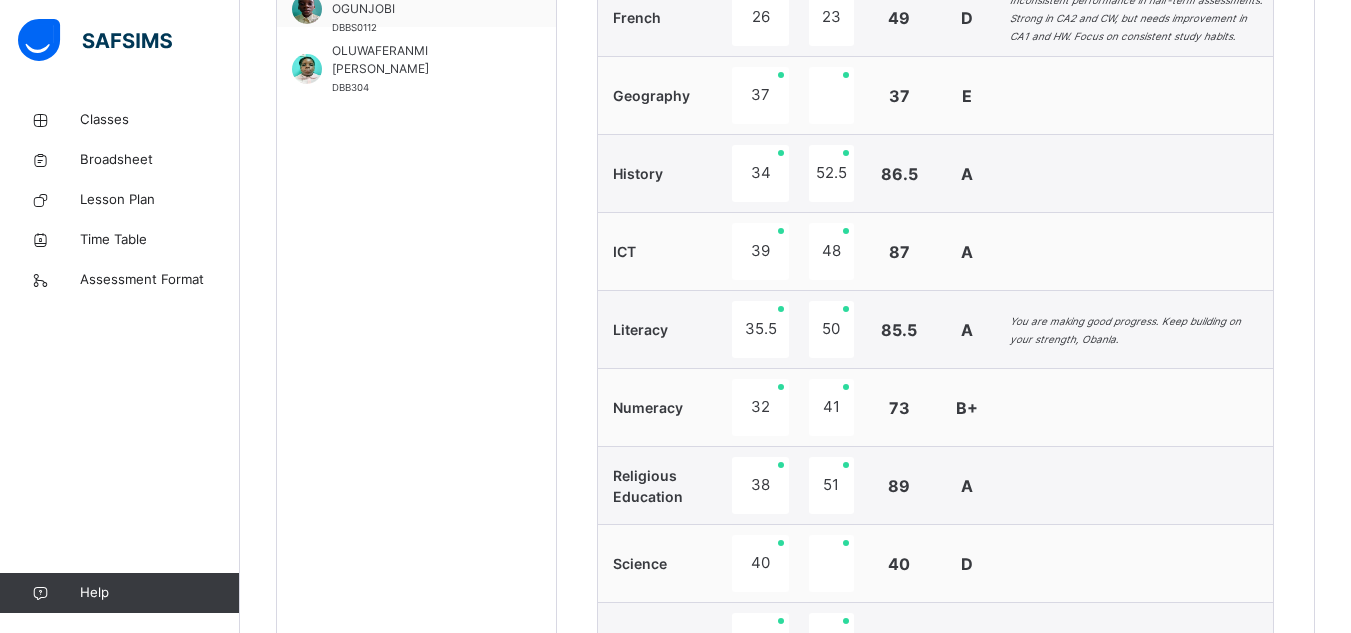 scroll, scrollTop: 349, scrollLeft: 0, axis: vertical 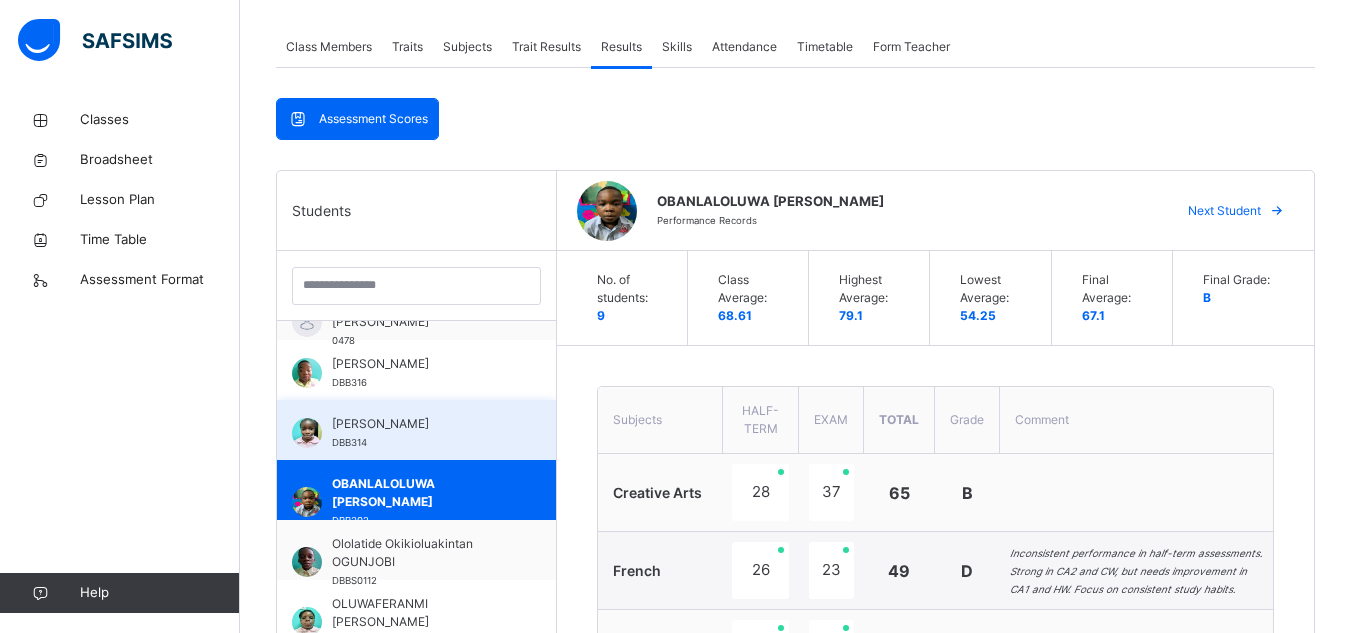 click on "[PERSON_NAME]" at bounding box center [421, 424] 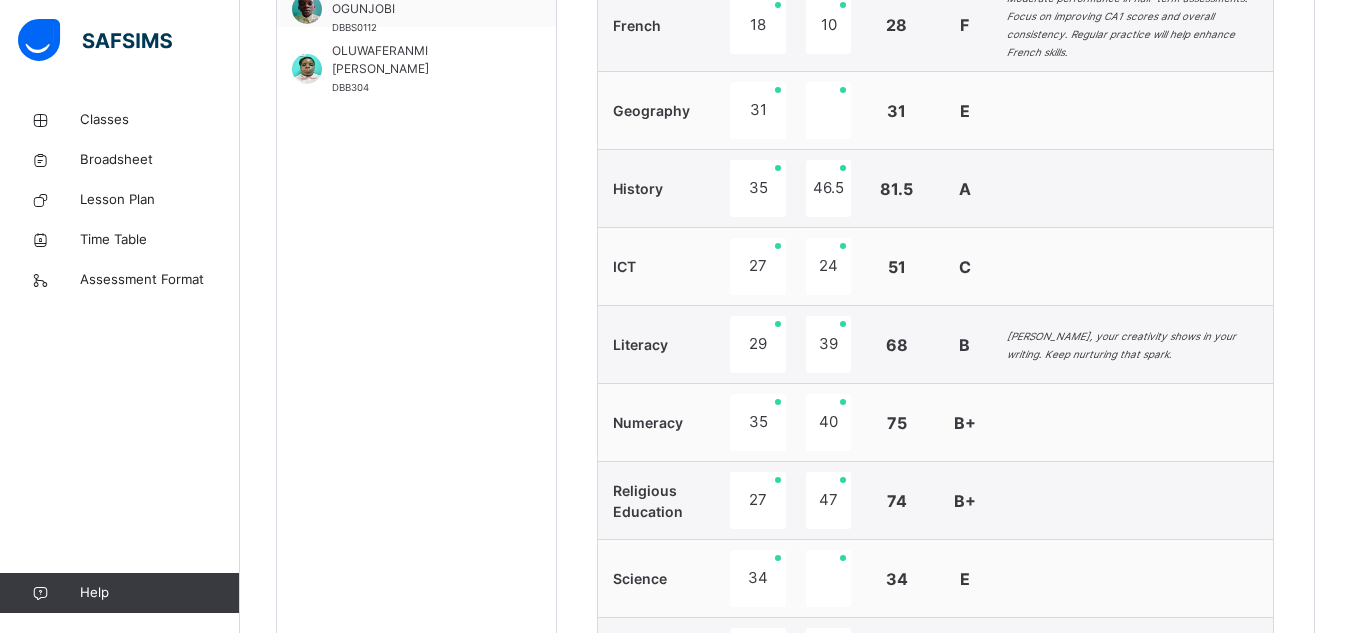 scroll, scrollTop: 1455, scrollLeft: 0, axis: vertical 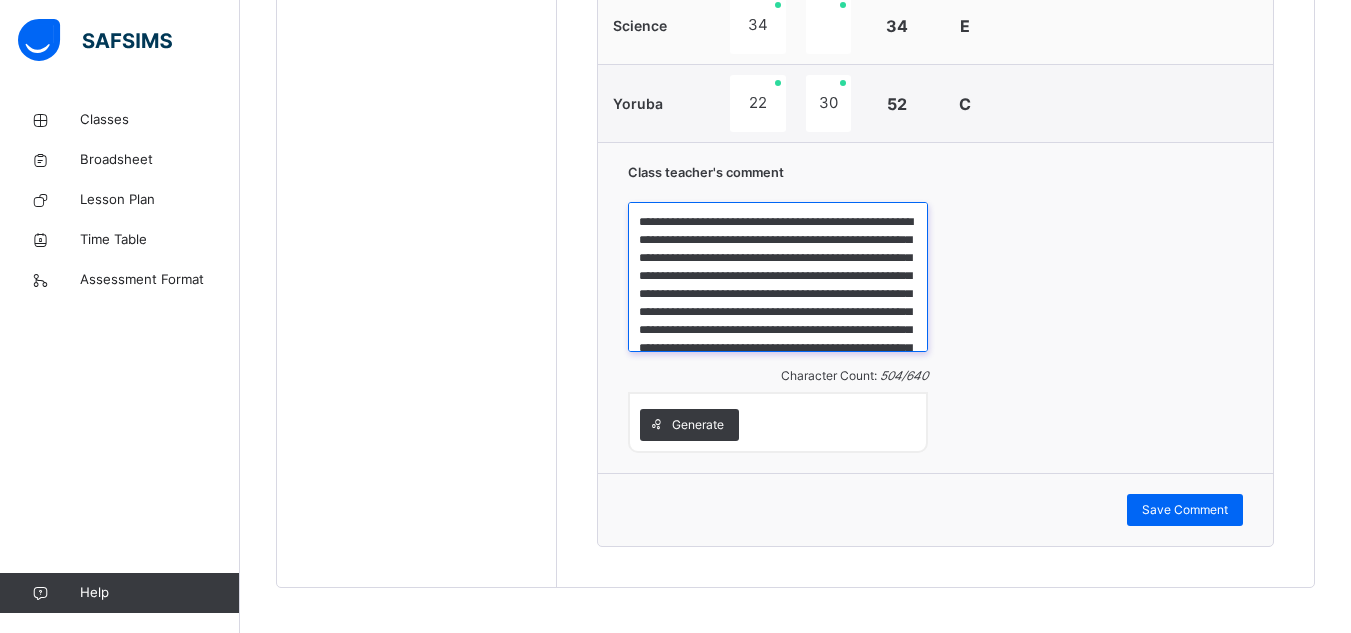 click on "**********" at bounding box center [778, 277] 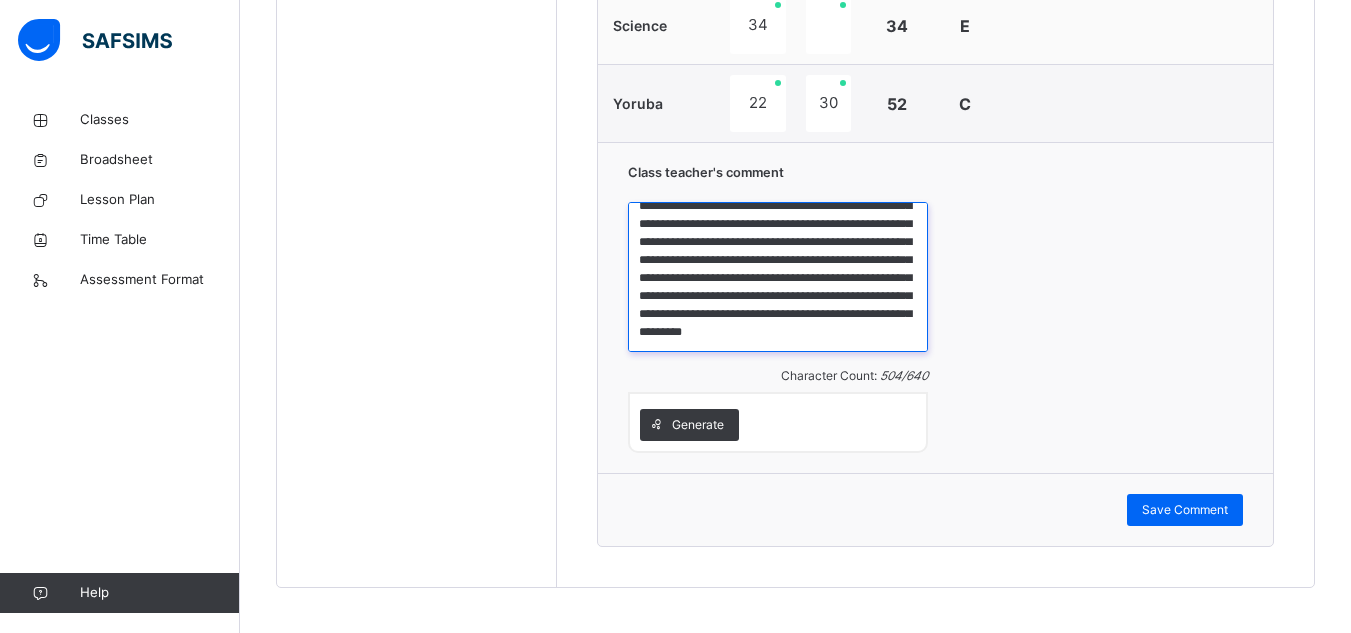 drag, startPoint x: 638, startPoint y: 205, endPoint x: 845, endPoint y: 349, distance: 252.16066 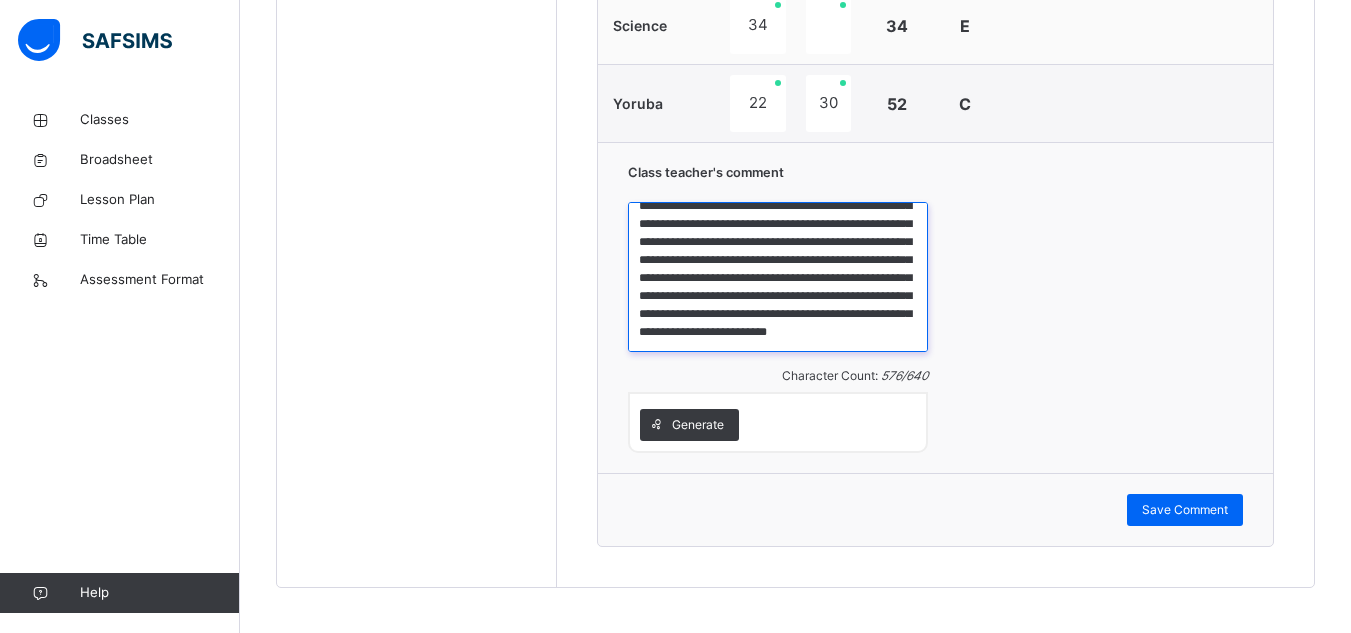 scroll, scrollTop: 11, scrollLeft: 0, axis: vertical 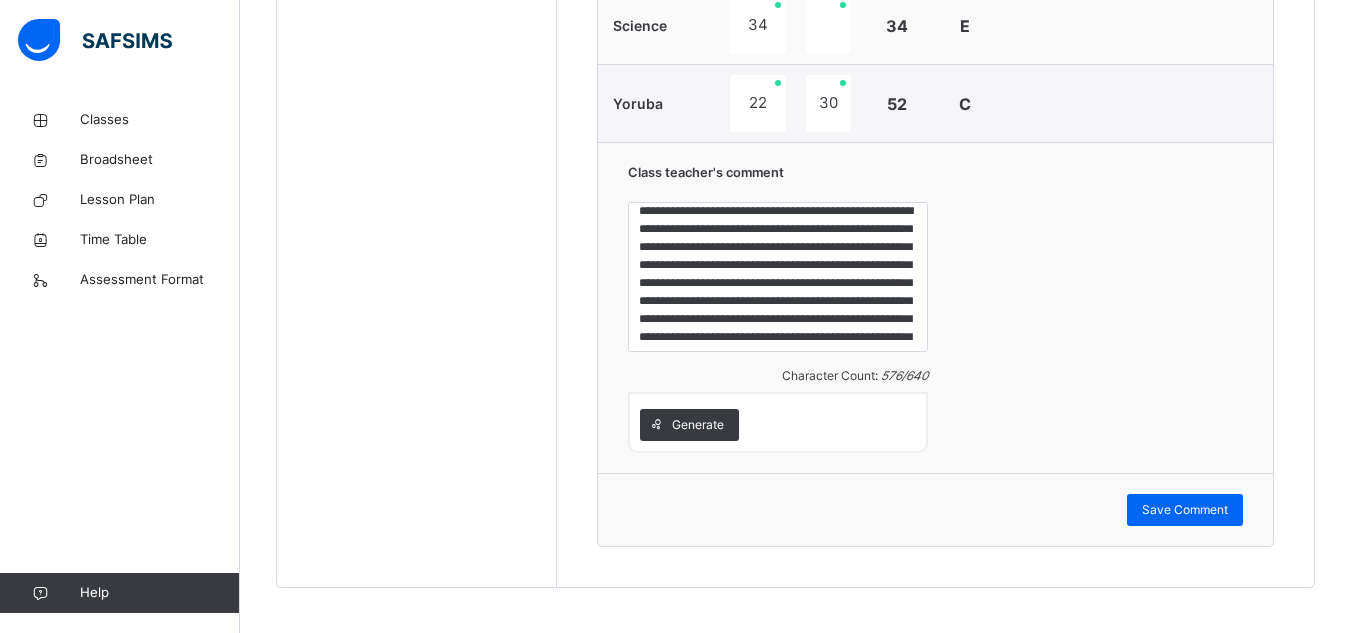 drag, startPoint x: 919, startPoint y: 330, endPoint x: 879, endPoint y: 389, distance: 71.281136 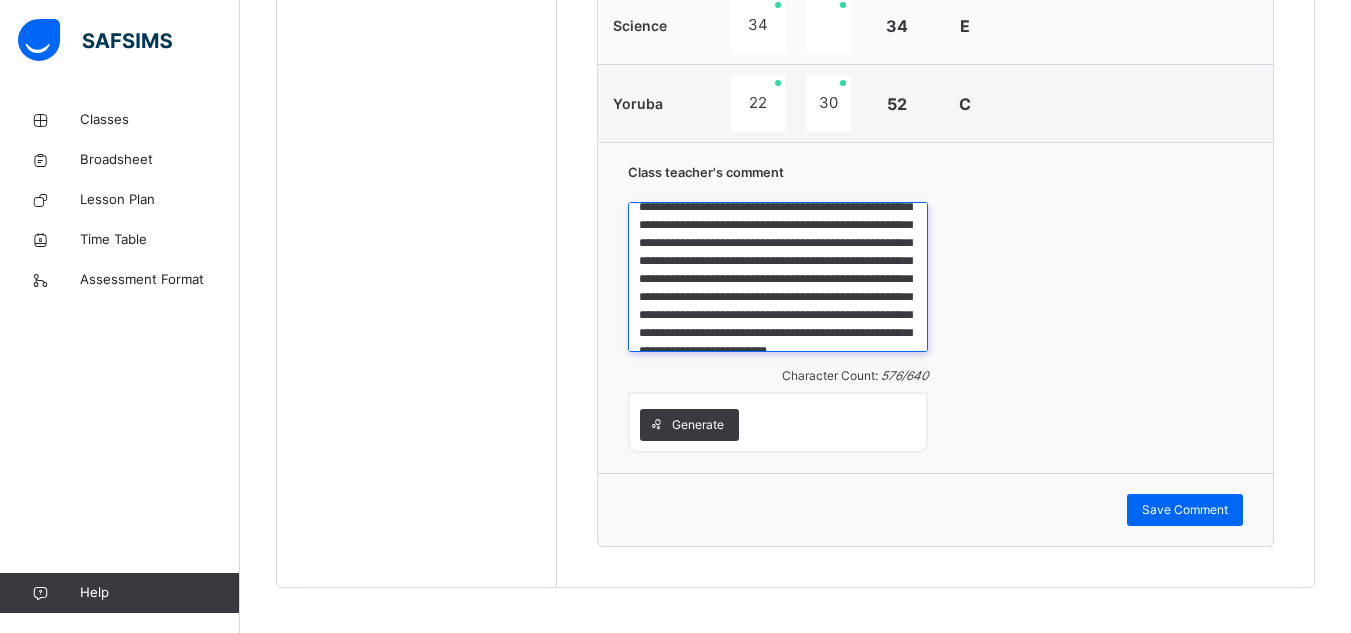 scroll, scrollTop: 106, scrollLeft: 0, axis: vertical 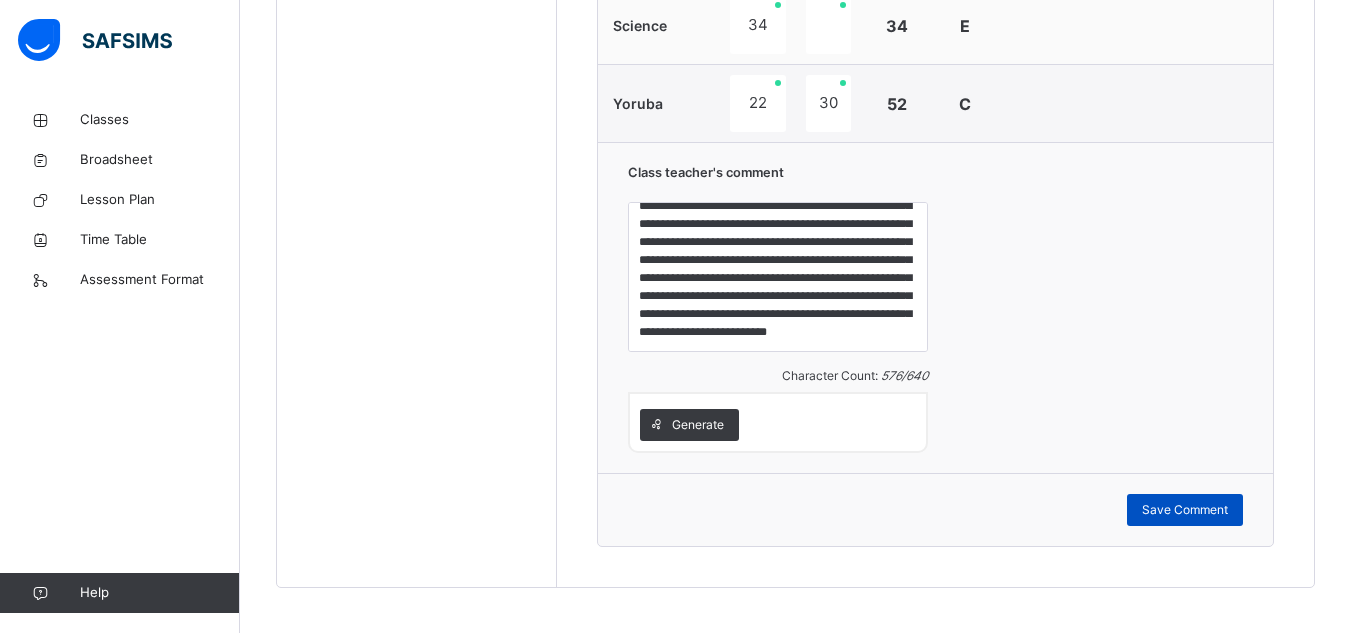 click on "Save Comment" at bounding box center (1185, 510) 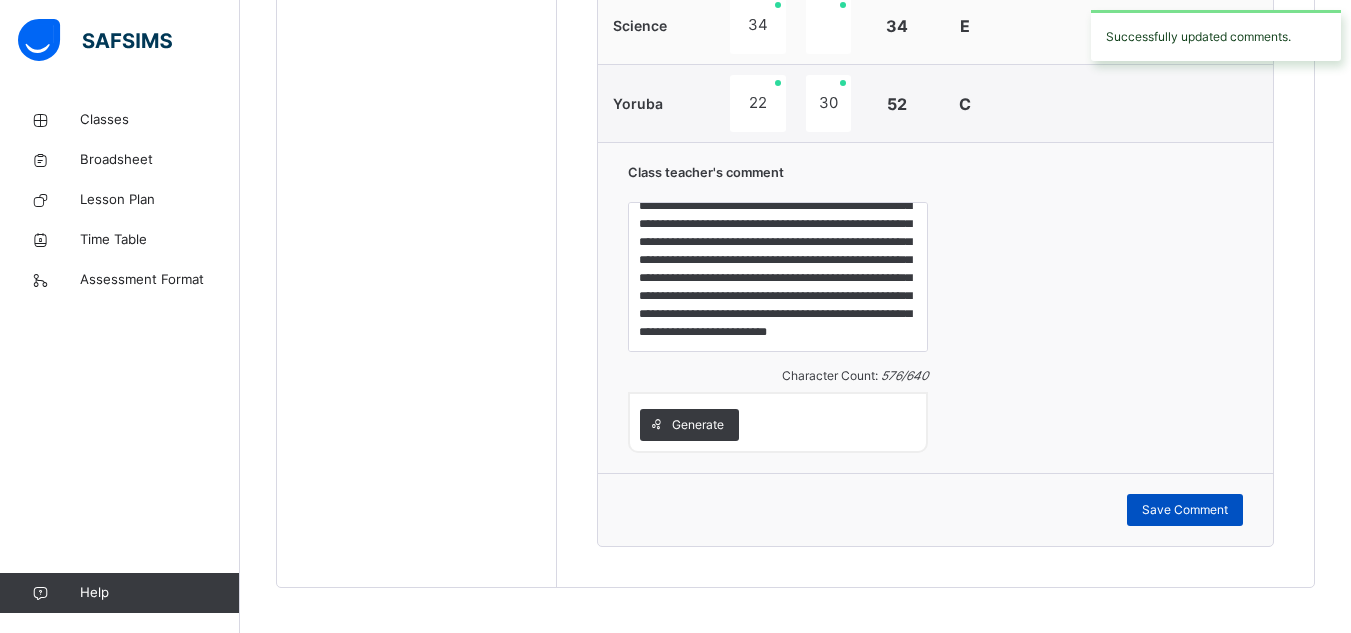 click on "Save Comment" at bounding box center (1185, 510) 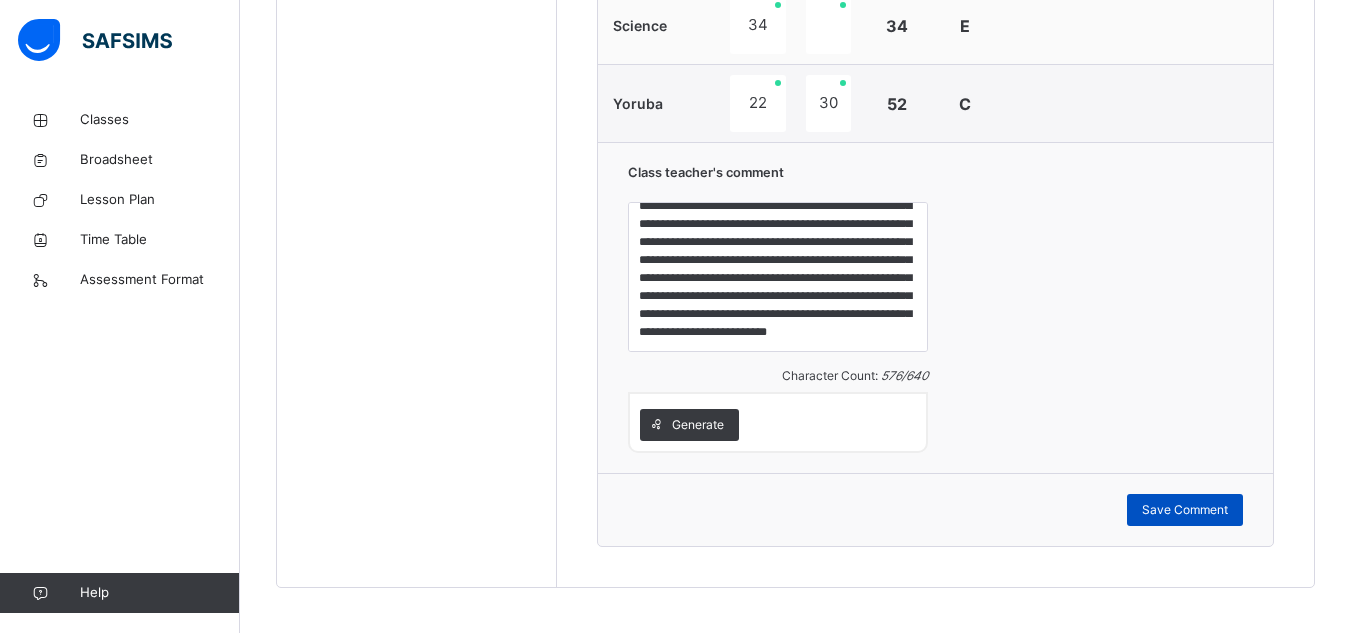 click on "Save Comment" at bounding box center (1185, 510) 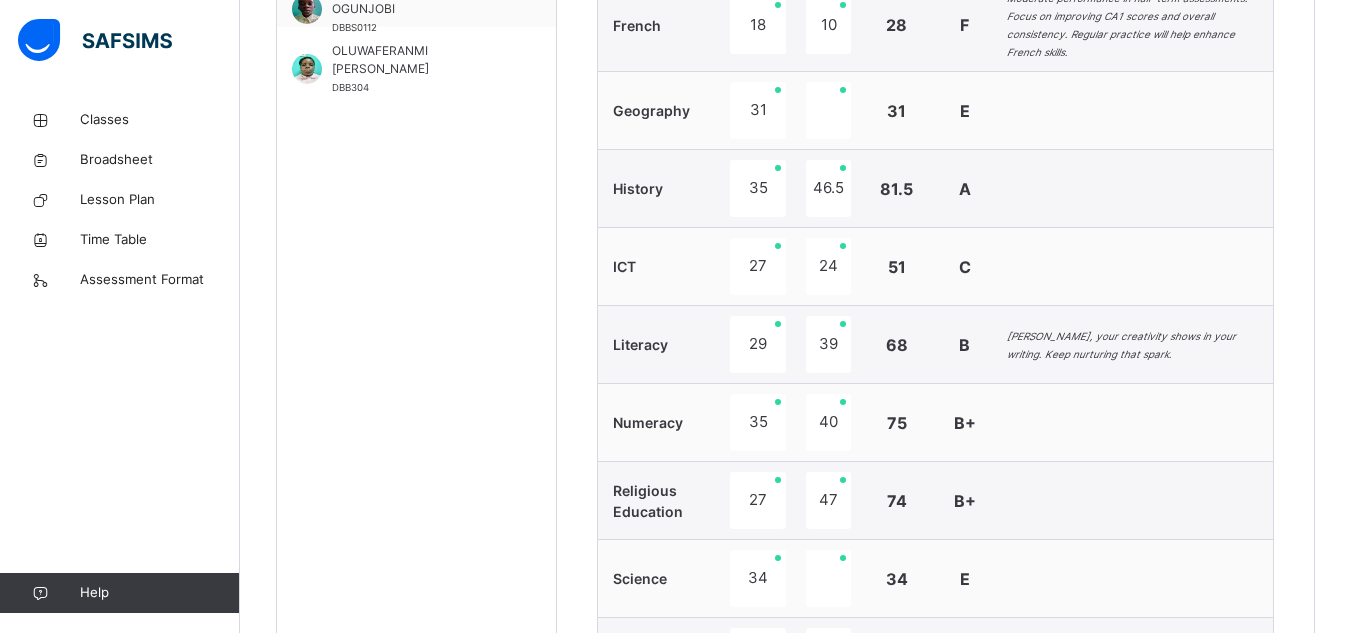 scroll, scrollTop: 349, scrollLeft: 0, axis: vertical 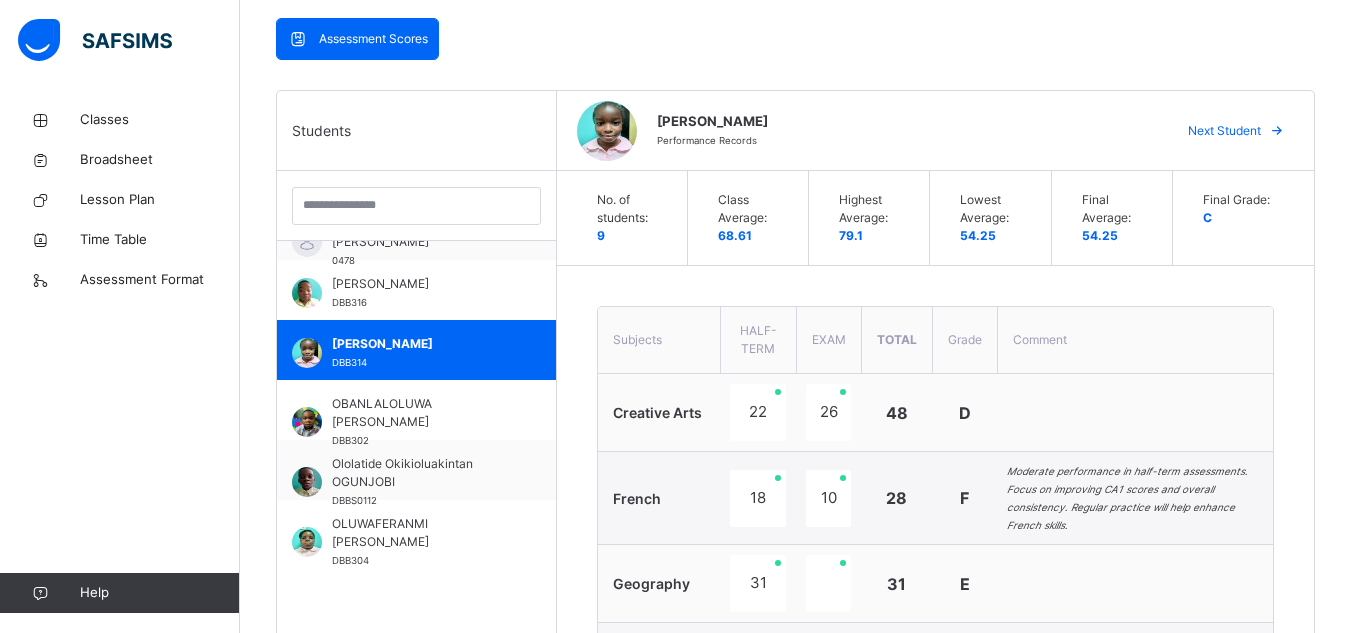 click at bounding box center (1277, 131) 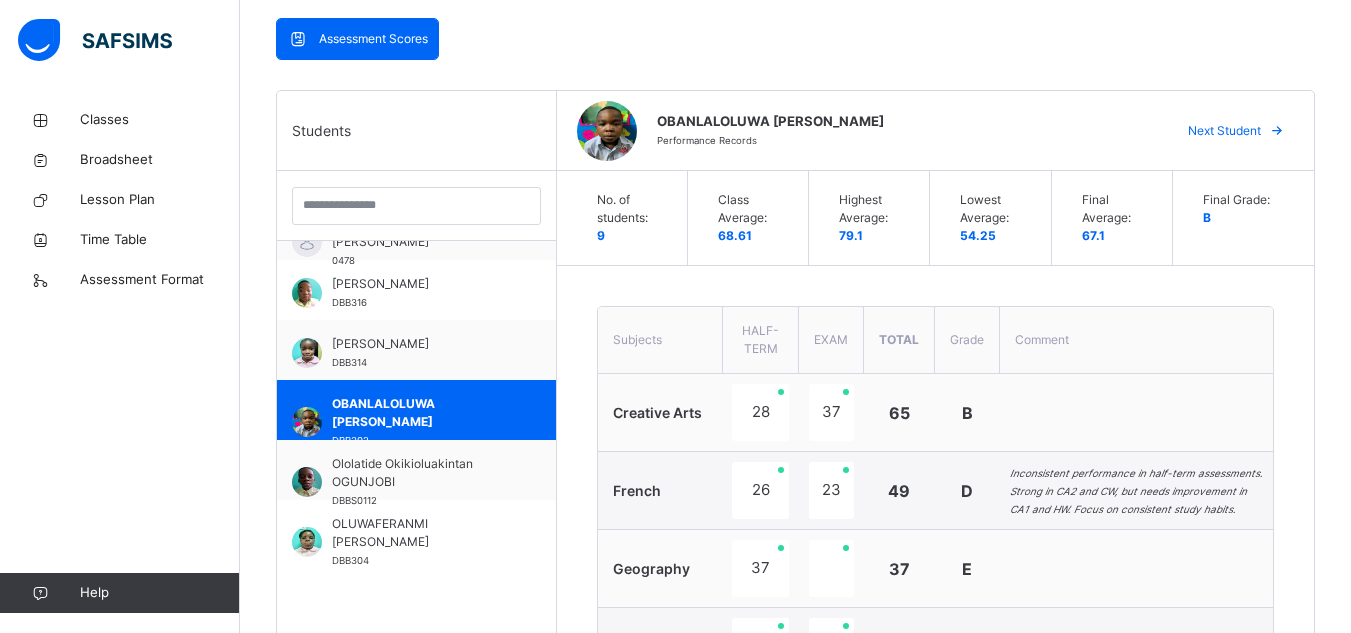 click at bounding box center (1277, 131) 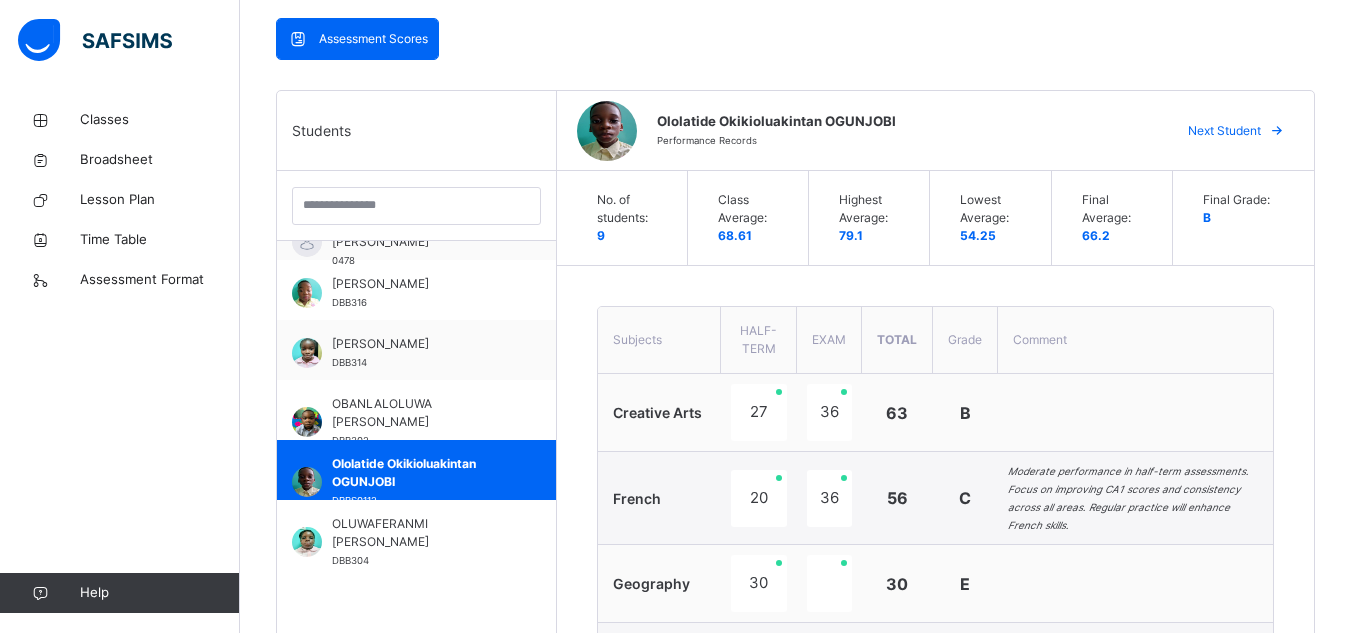 click at bounding box center [1277, 131] 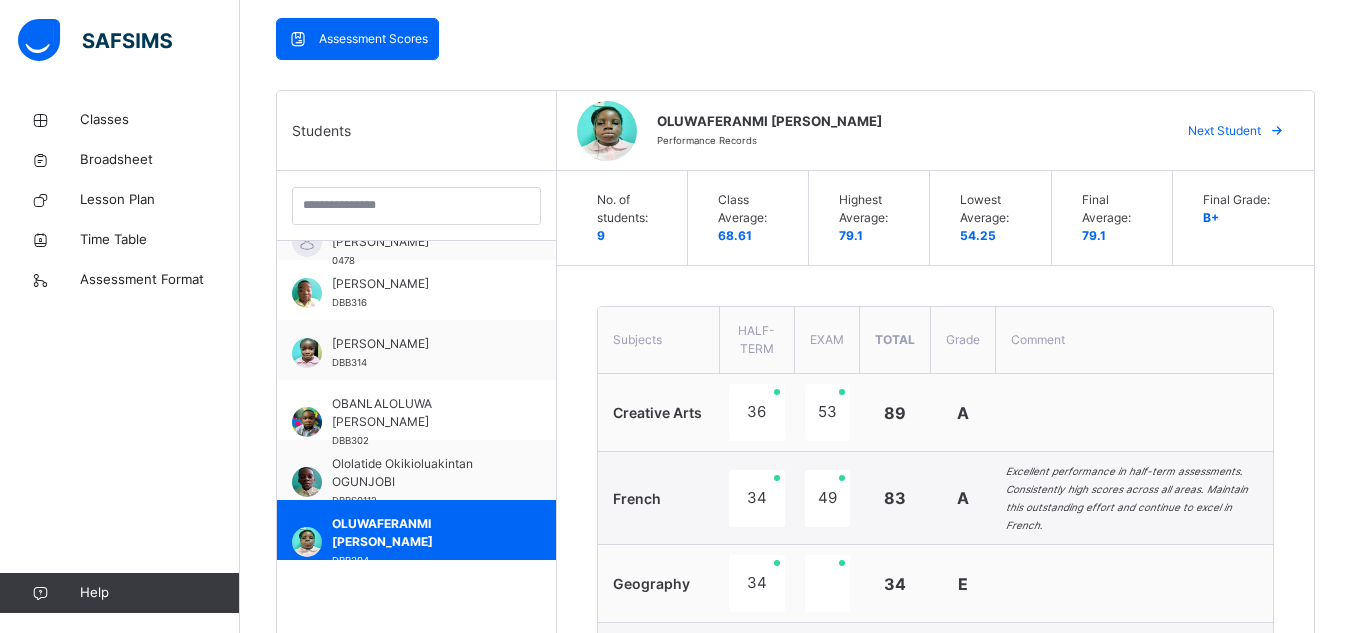 click at bounding box center (1277, 131) 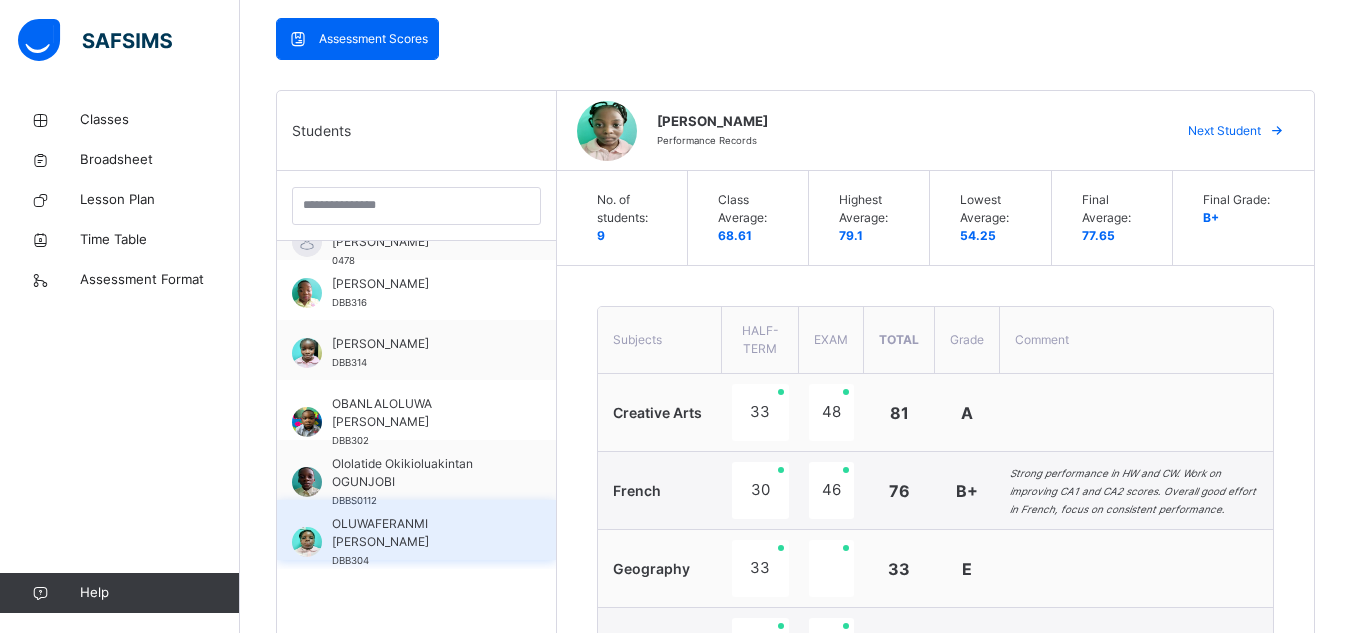 click on "OLUWAFERANMI [PERSON_NAME]" at bounding box center (421, 533) 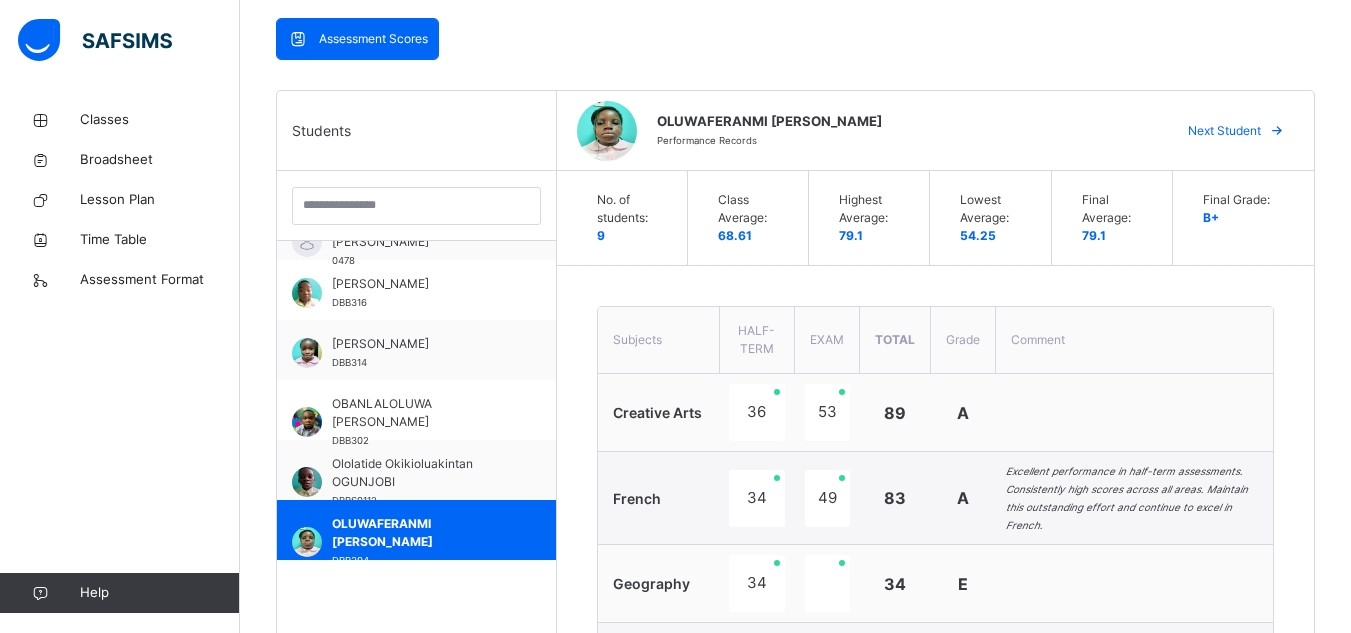 click at bounding box center [1277, 131] 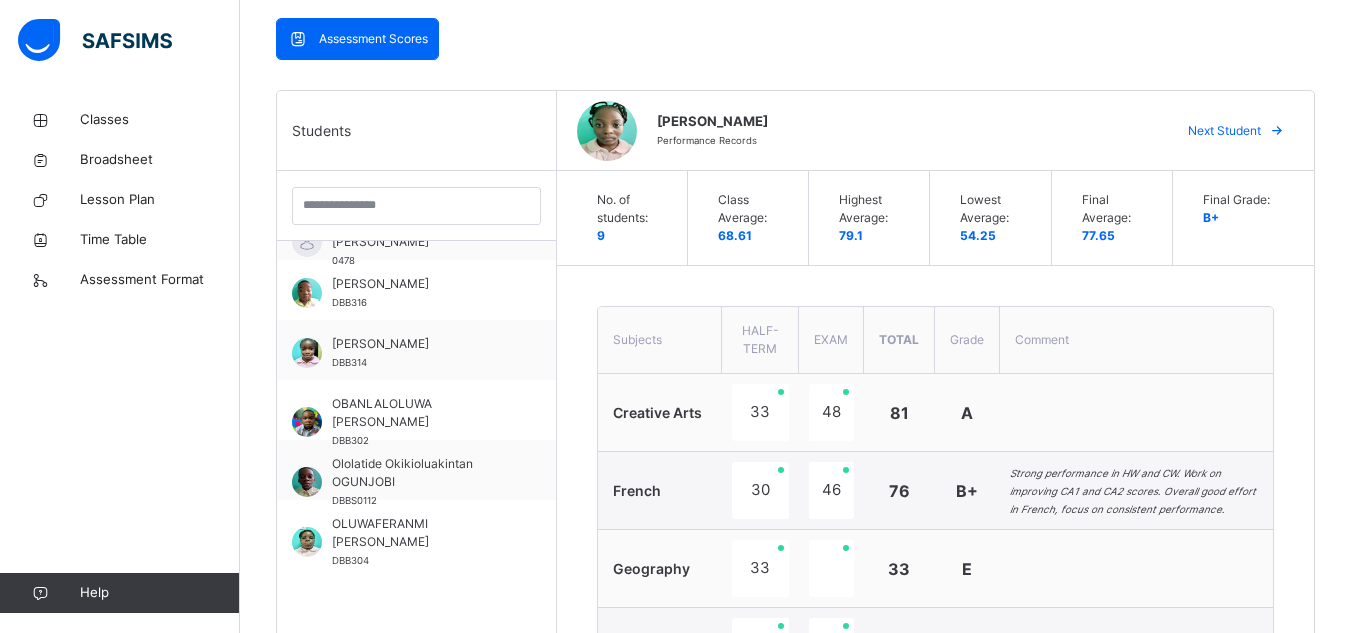 click at bounding box center (1277, 131) 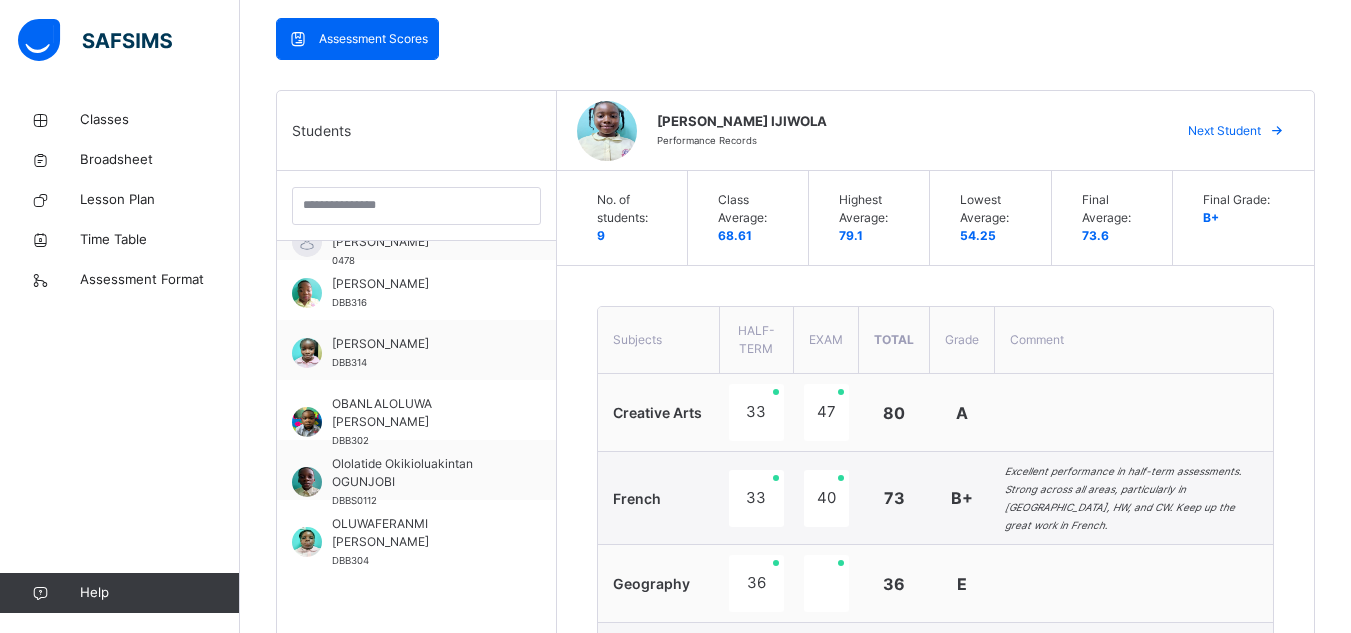 click at bounding box center [1277, 131] 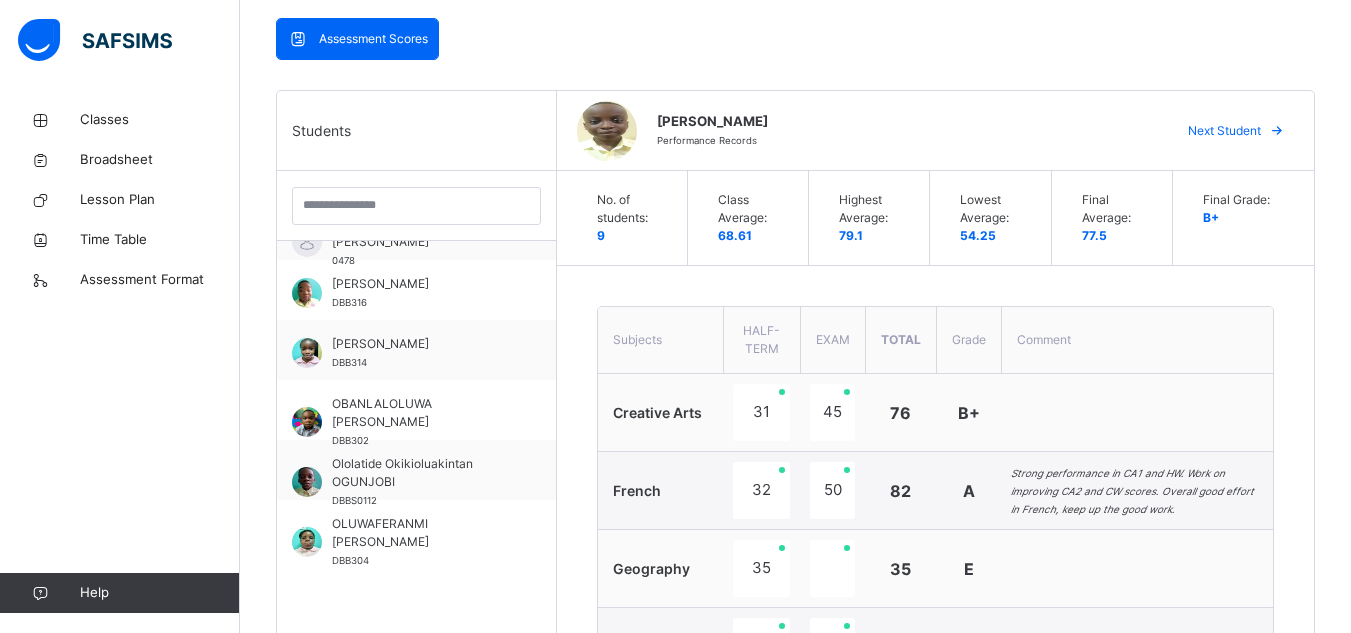 click at bounding box center (1277, 131) 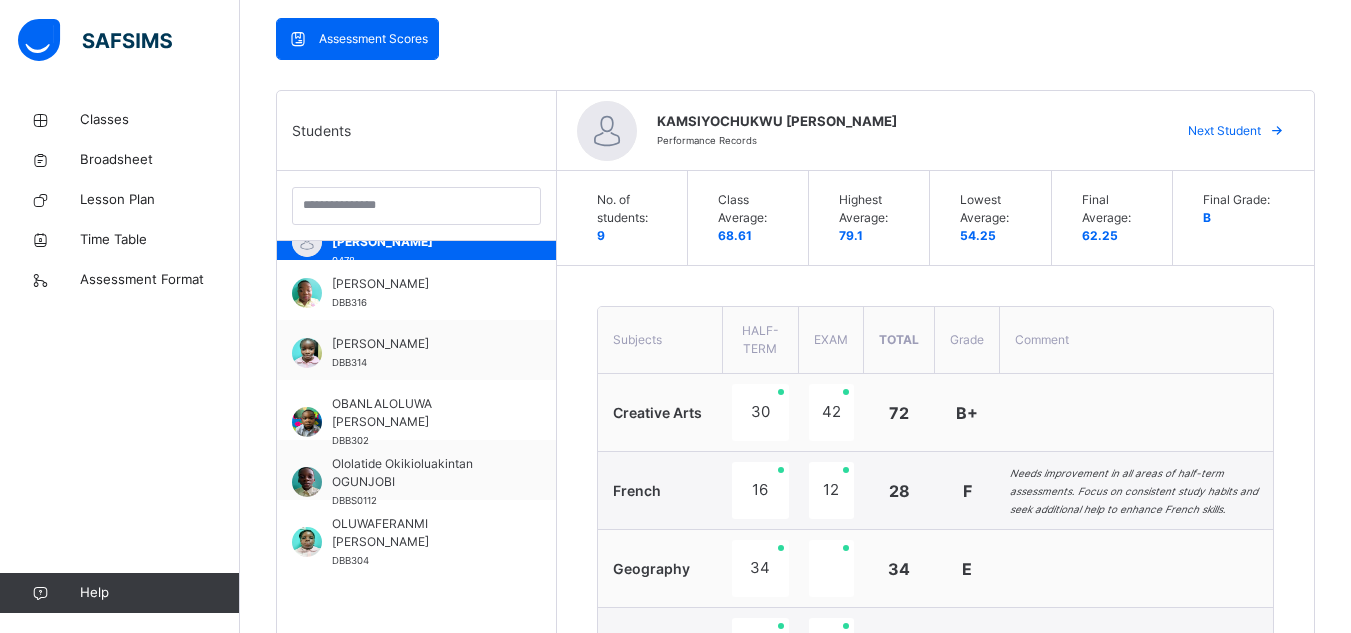 click at bounding box center [1277, 131] 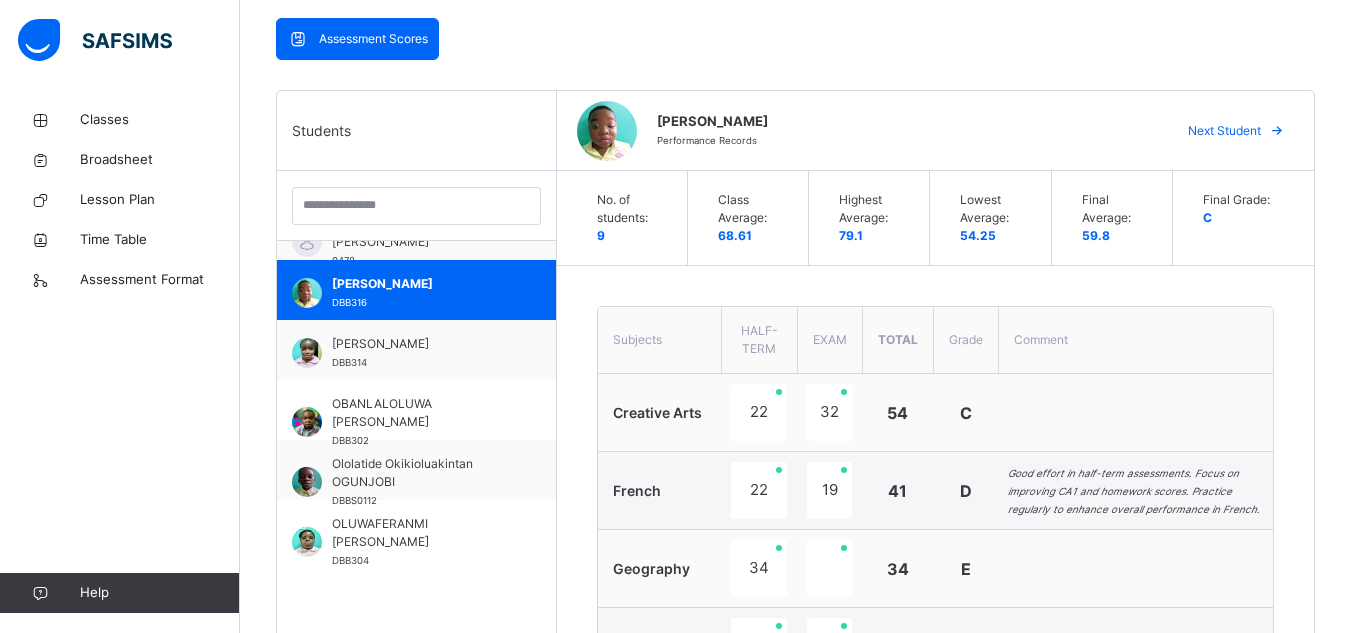 click at bounding box center (1277, 131) 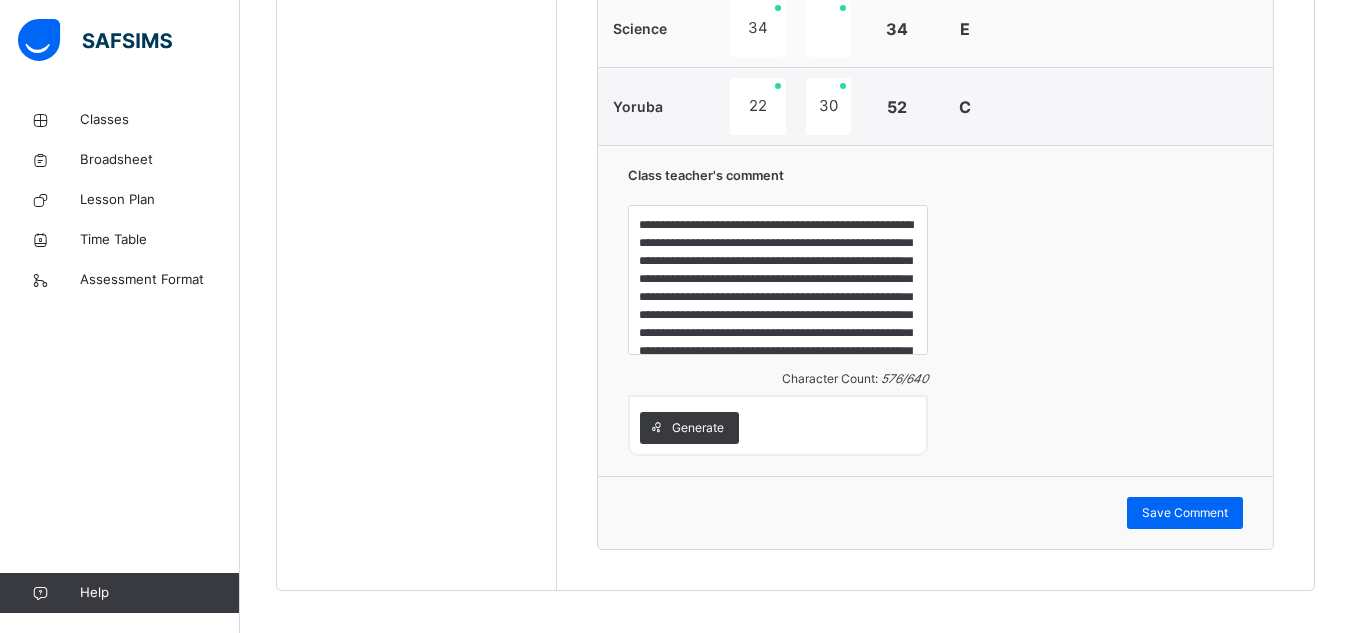 scroll, scrollTop: 1455, scrollLeft: 0, axis: vertical 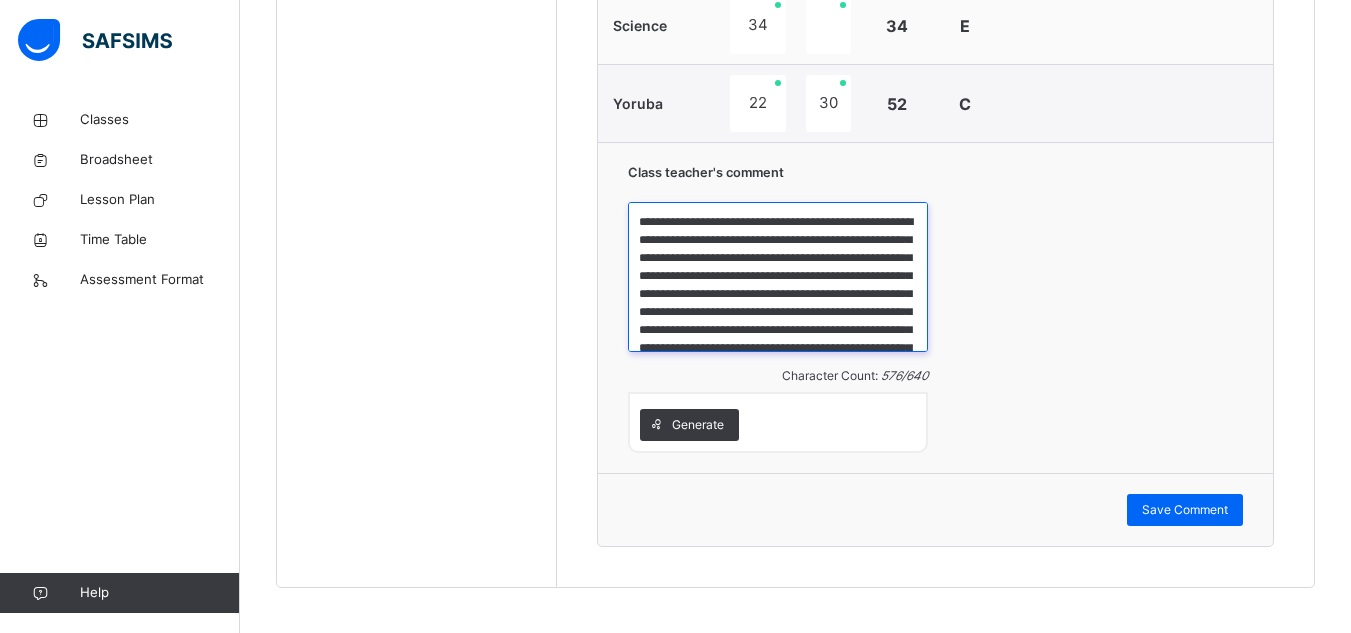 click on "**********" at bounding box center (778, 277) 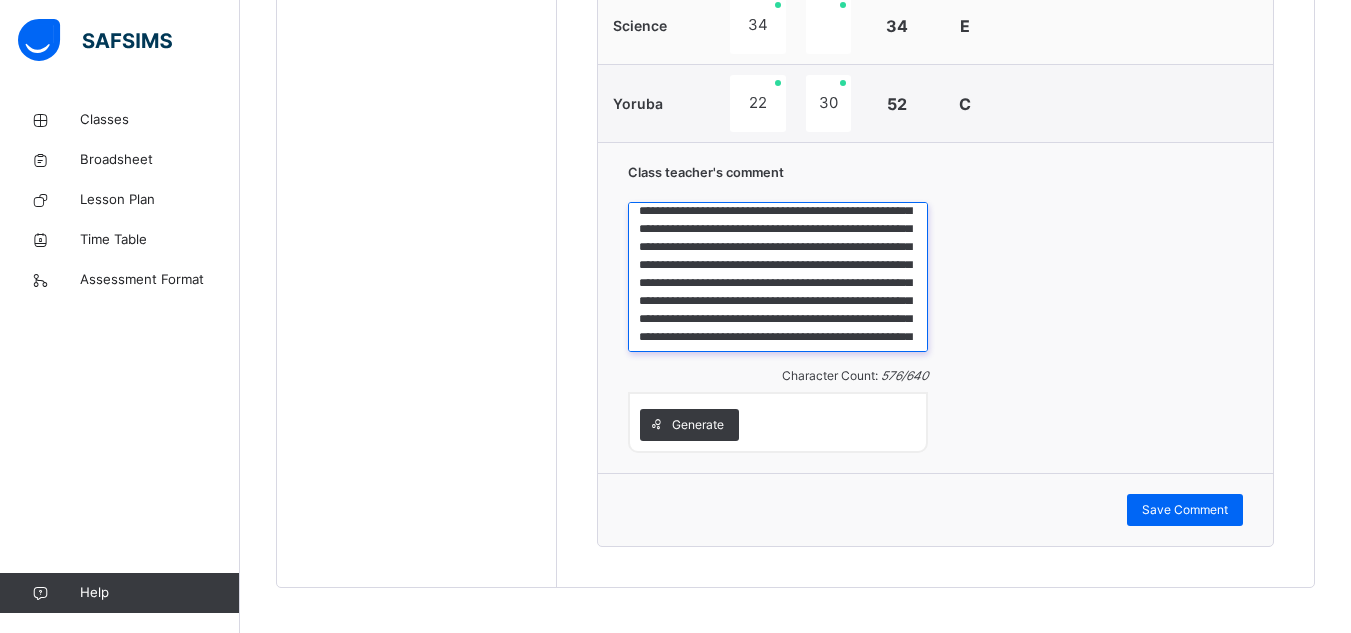 scroll, scrollTop: 11, scrollLeft: 0, axis: vertical 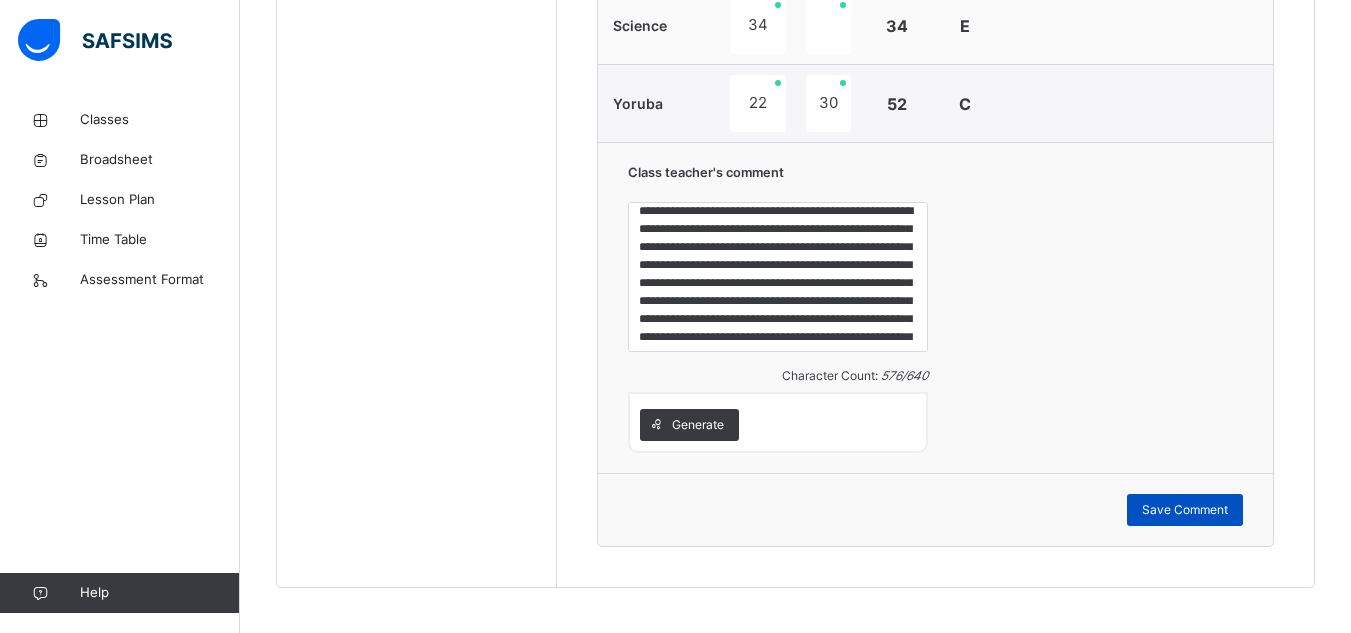 click on "Save Comment" at bounding box center (1185, 510) 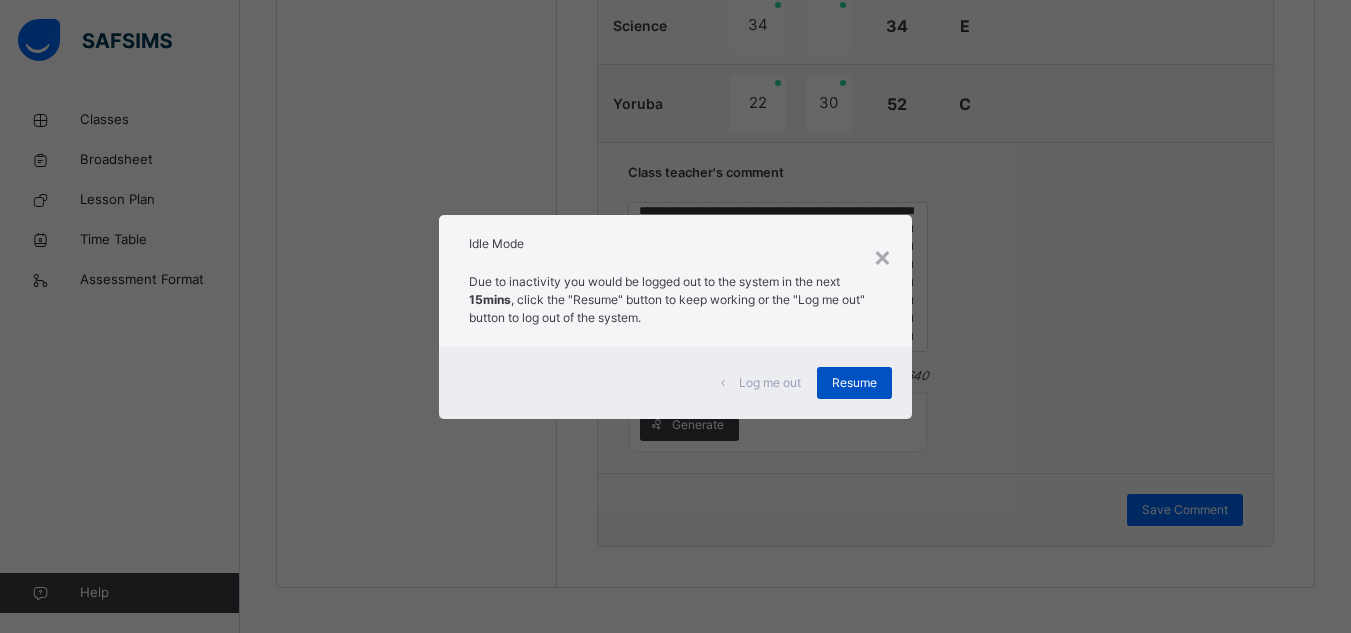 click on "Resume" at bounding box center (854, 383) 